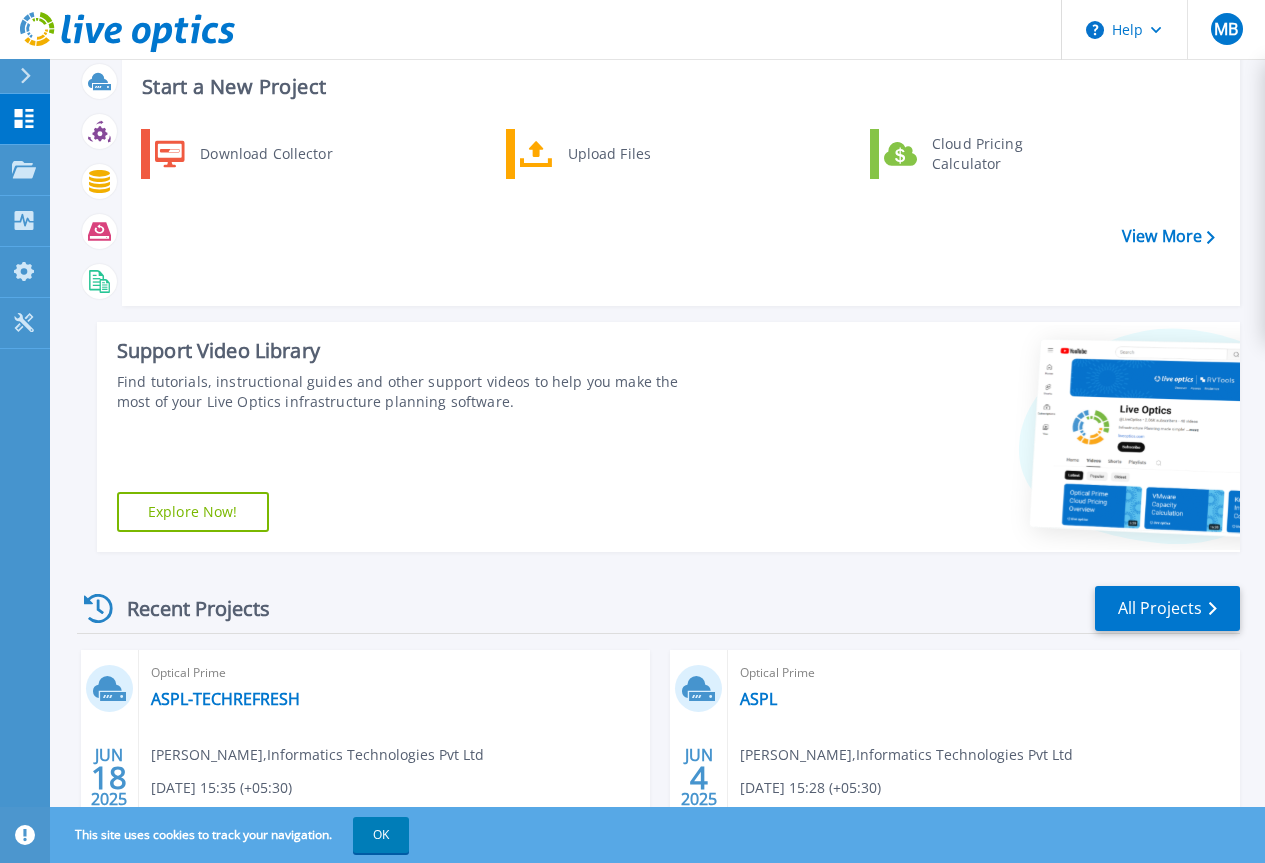 scroll, scrollTop: 0, scrollLeft: 0, axis: both 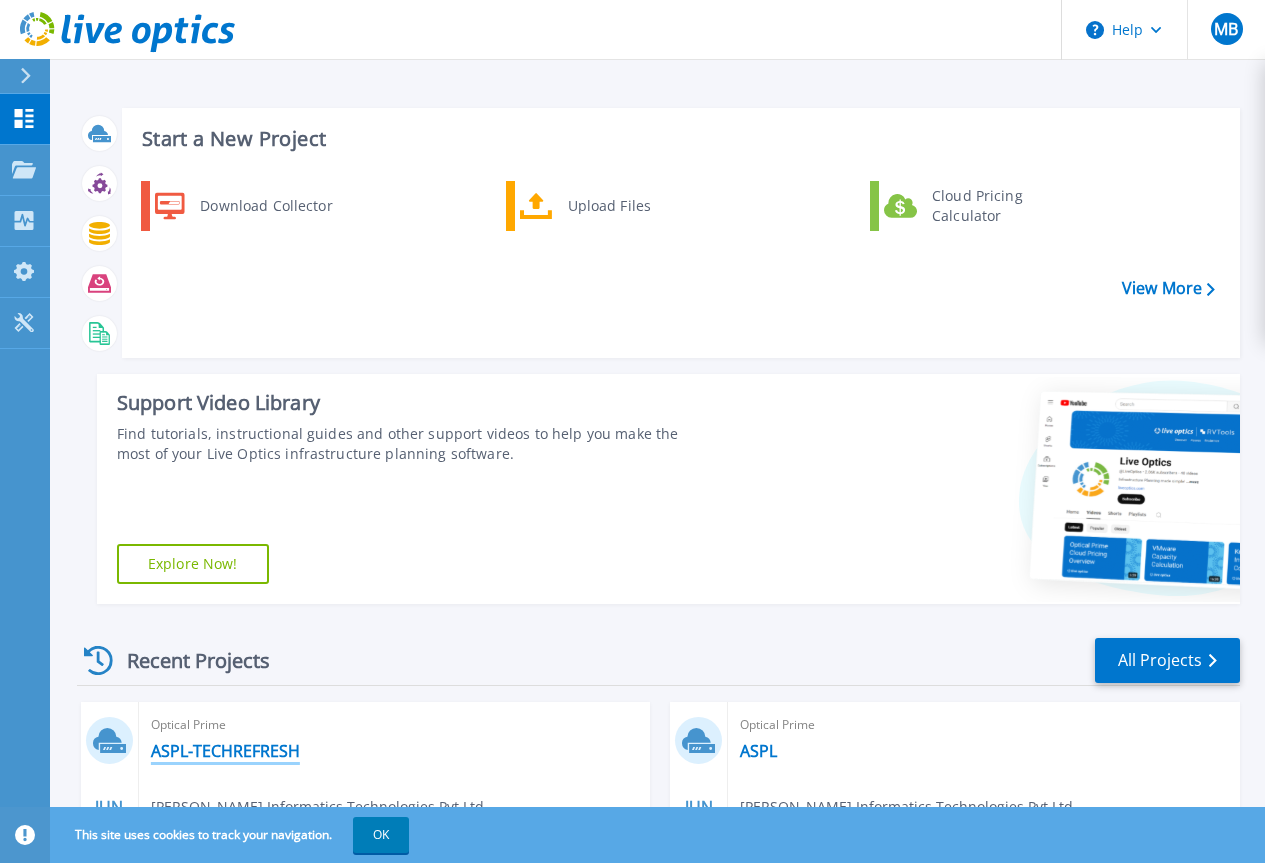 click on "ASPL-TECHREFRESH" at bounding box center (225, 751) 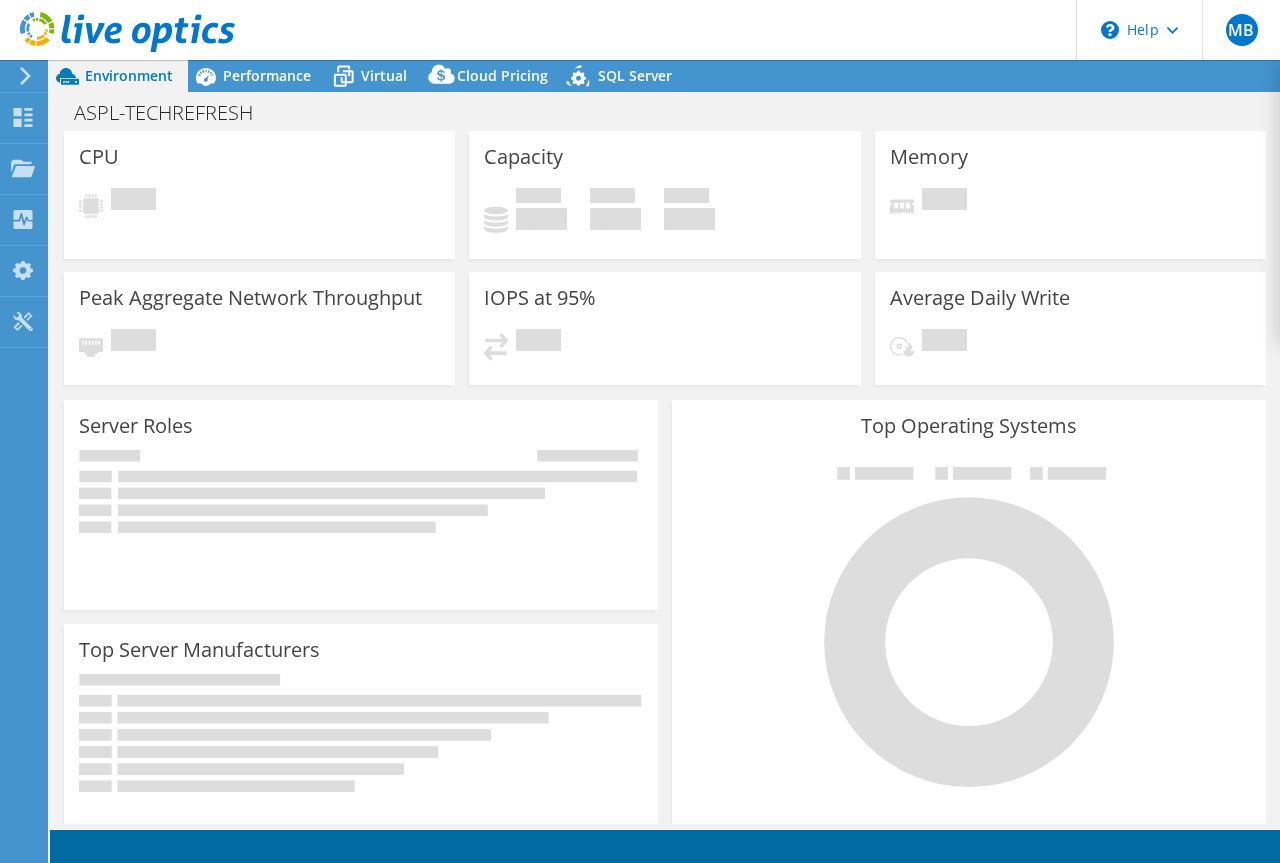 scroll, scrollTop: 0, scrollLeft: 0, axis: both 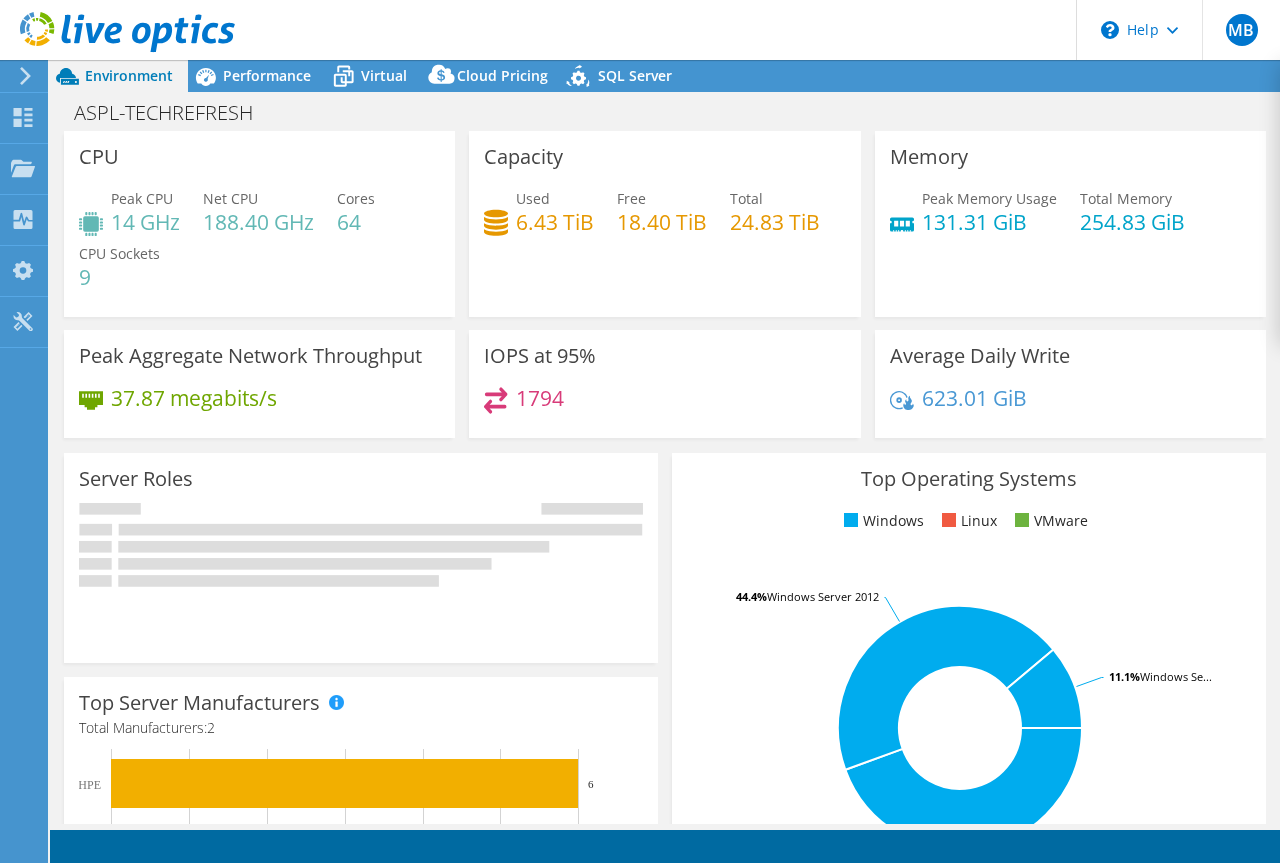 select on "USD" 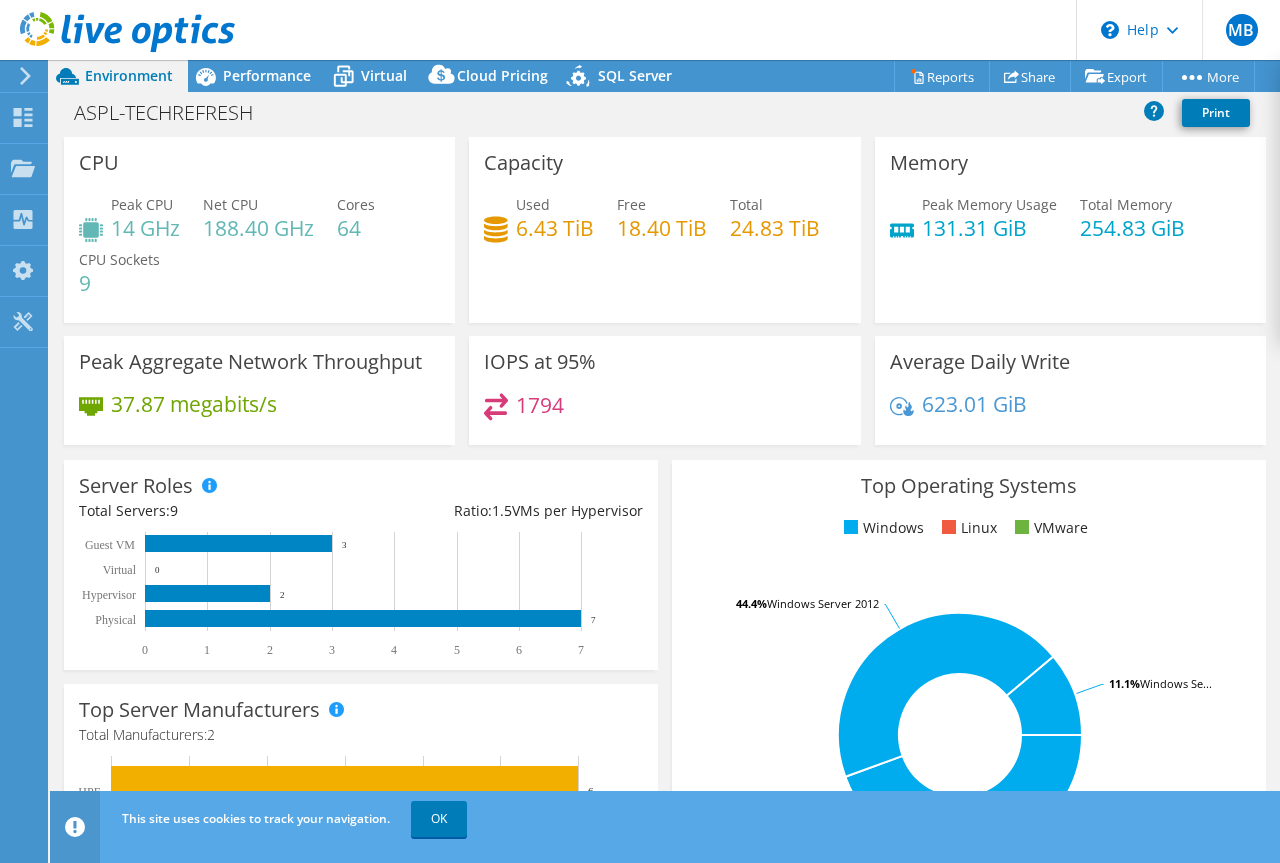 click on "Performance" at bounding box center [257, 76] 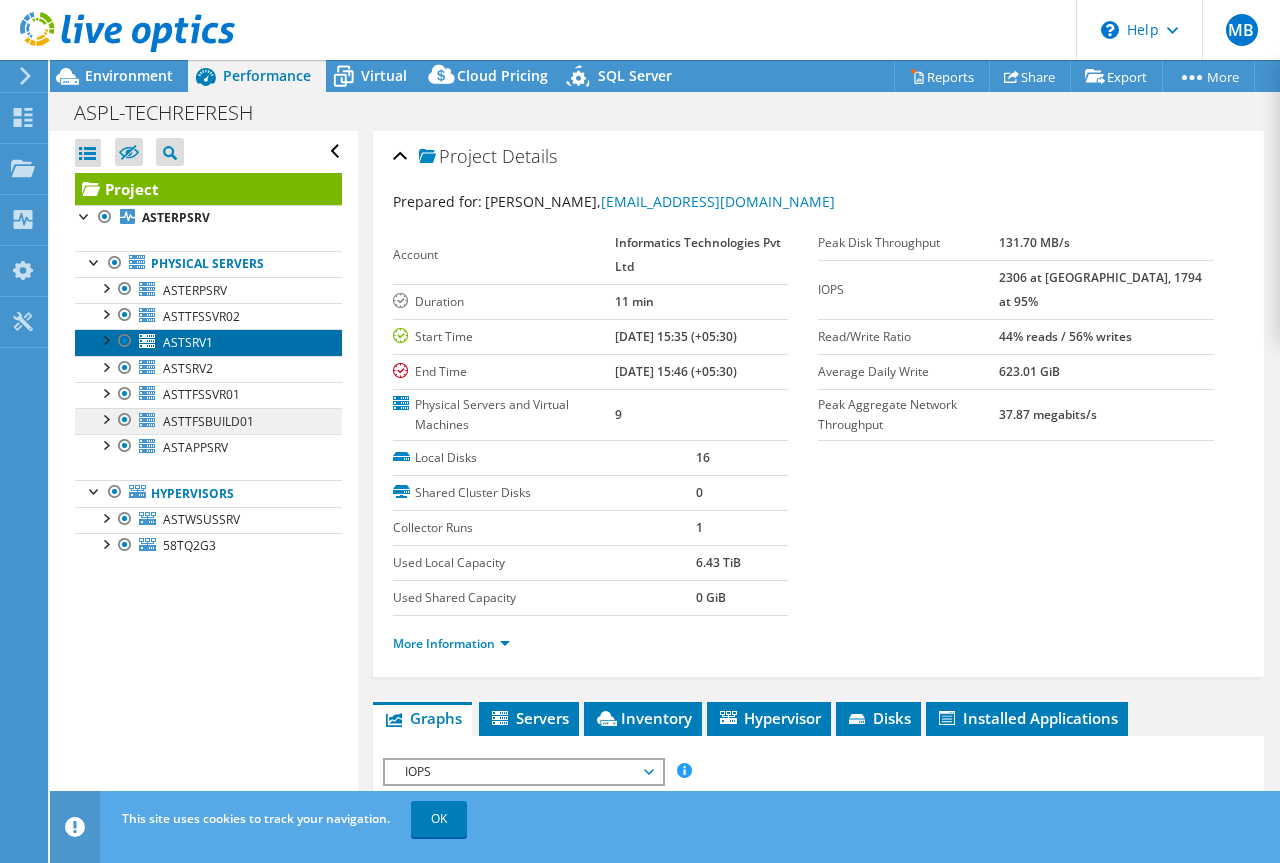 drag, startPoint x: 206, startPoint y: 335, endPoint x: 232, endPoint y: 412, distance: 81.27115 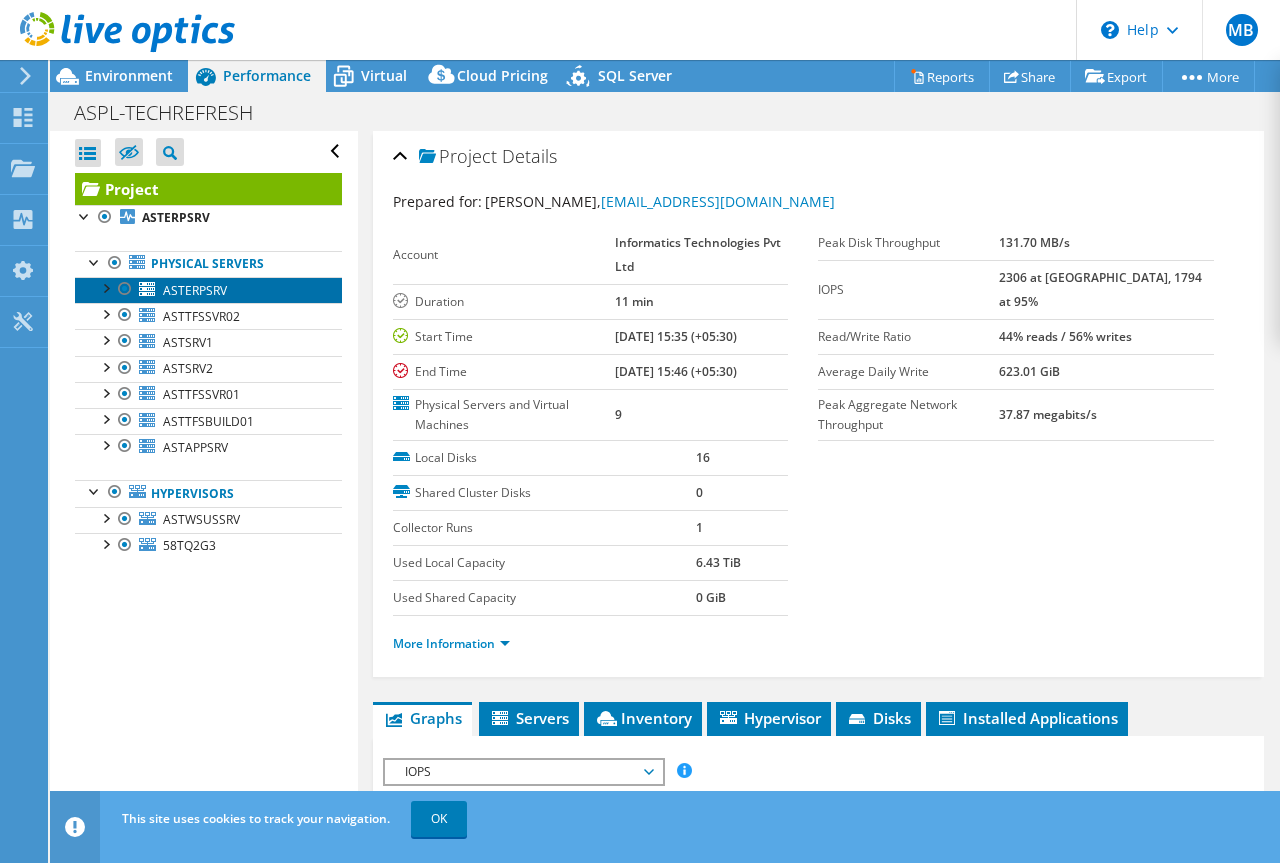 drag, startPoint x: 232, startPoint y: 412, endPoint x: 234, endPoint y: 289, distance: 123.01626 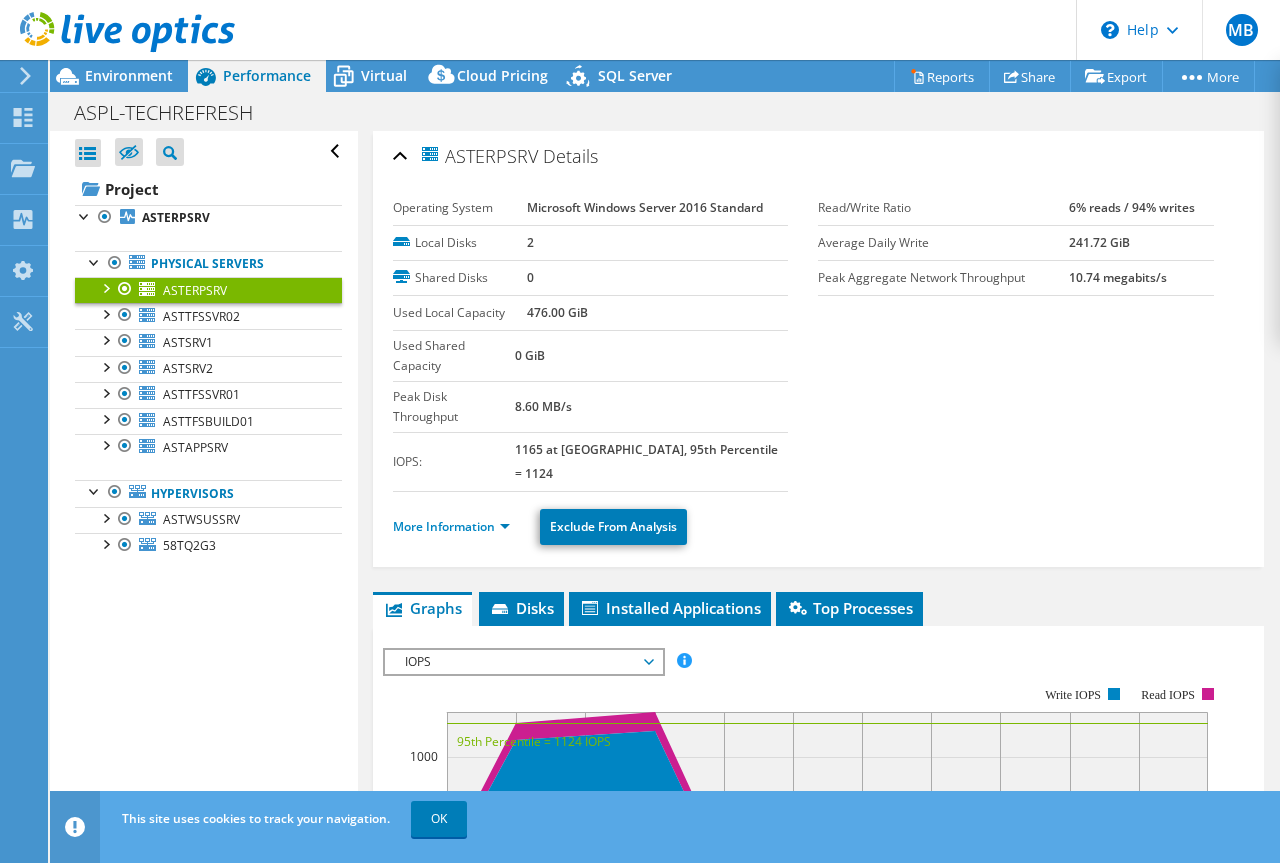 click on "More Information
Exclude From Analysis" at bounding box center (818, 524) 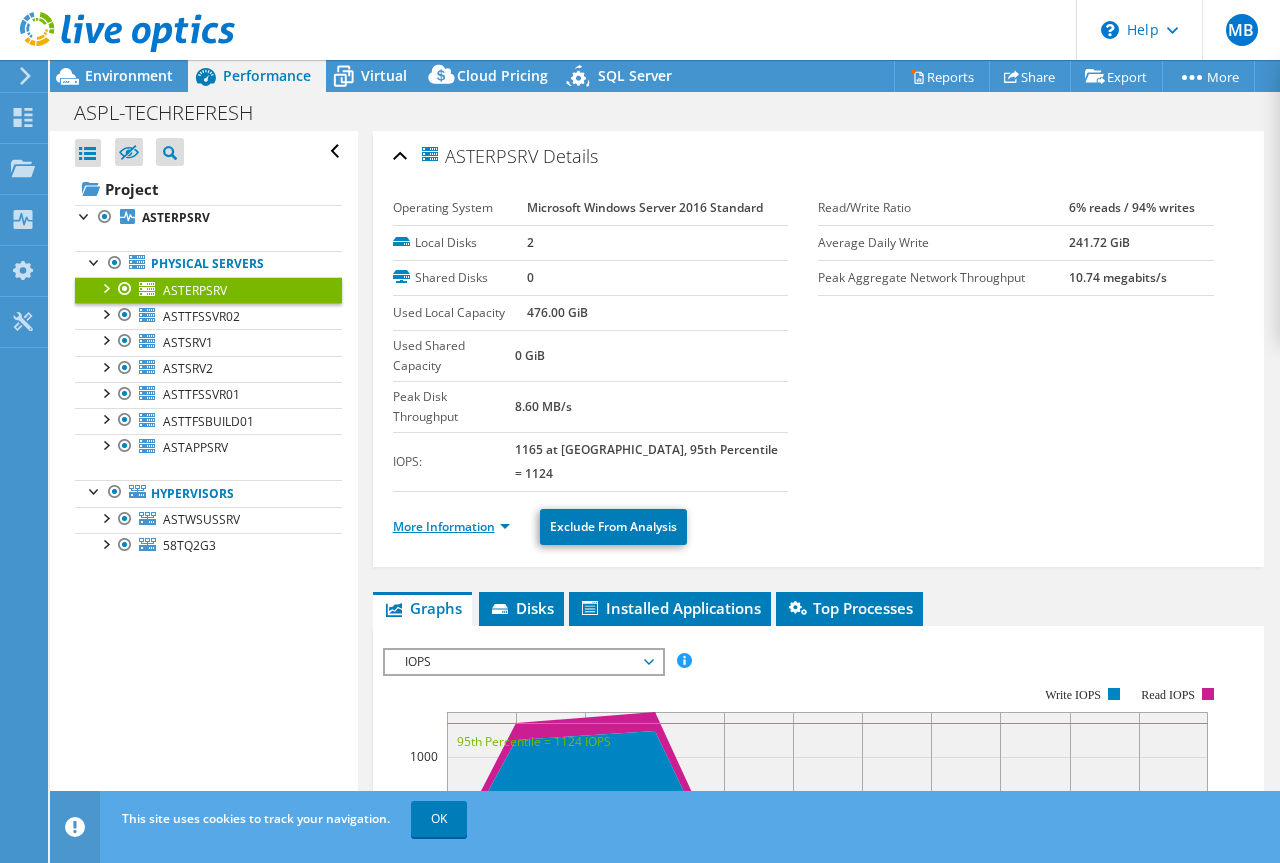 click on "More Information" at bounding box center [451, 526] 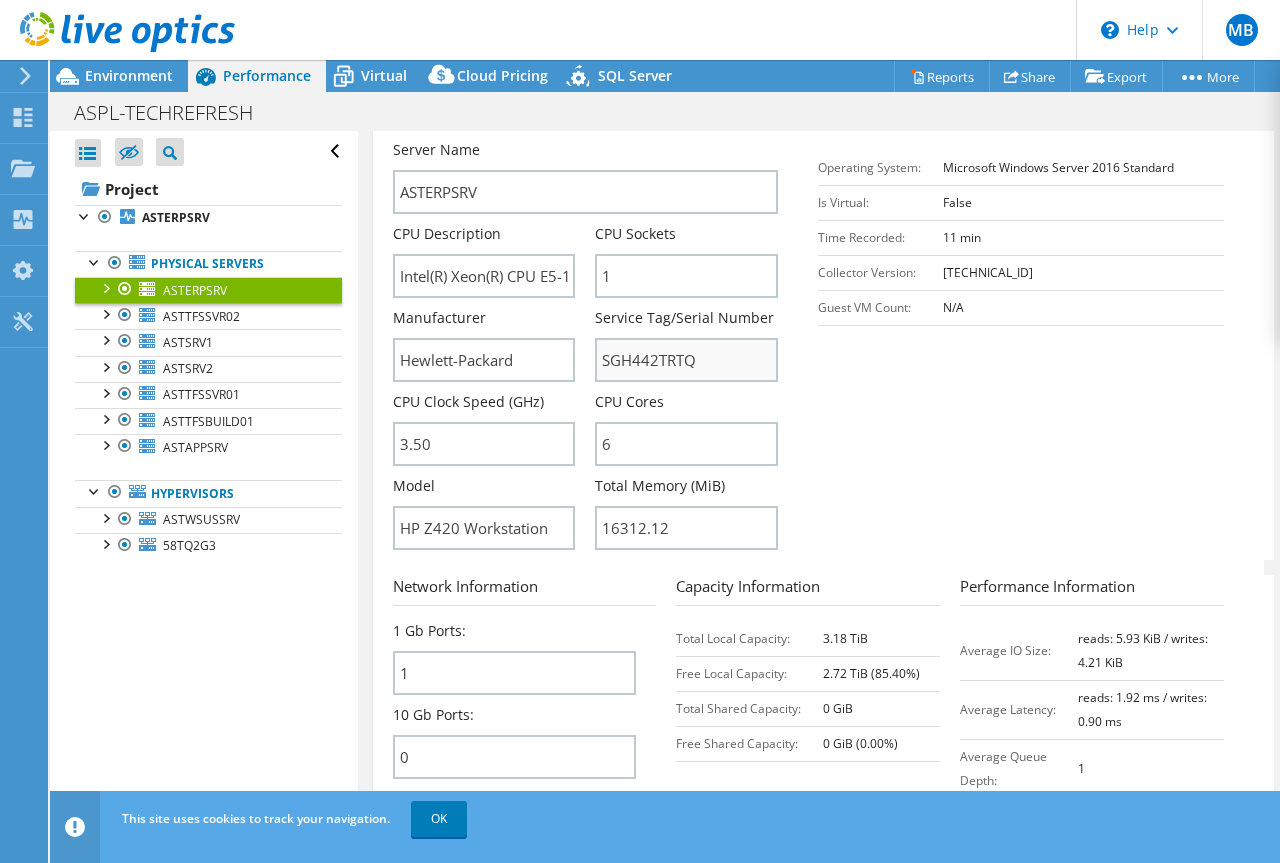 scroll, scrollTop: 300, scrollLeft: 0, axis: vertical 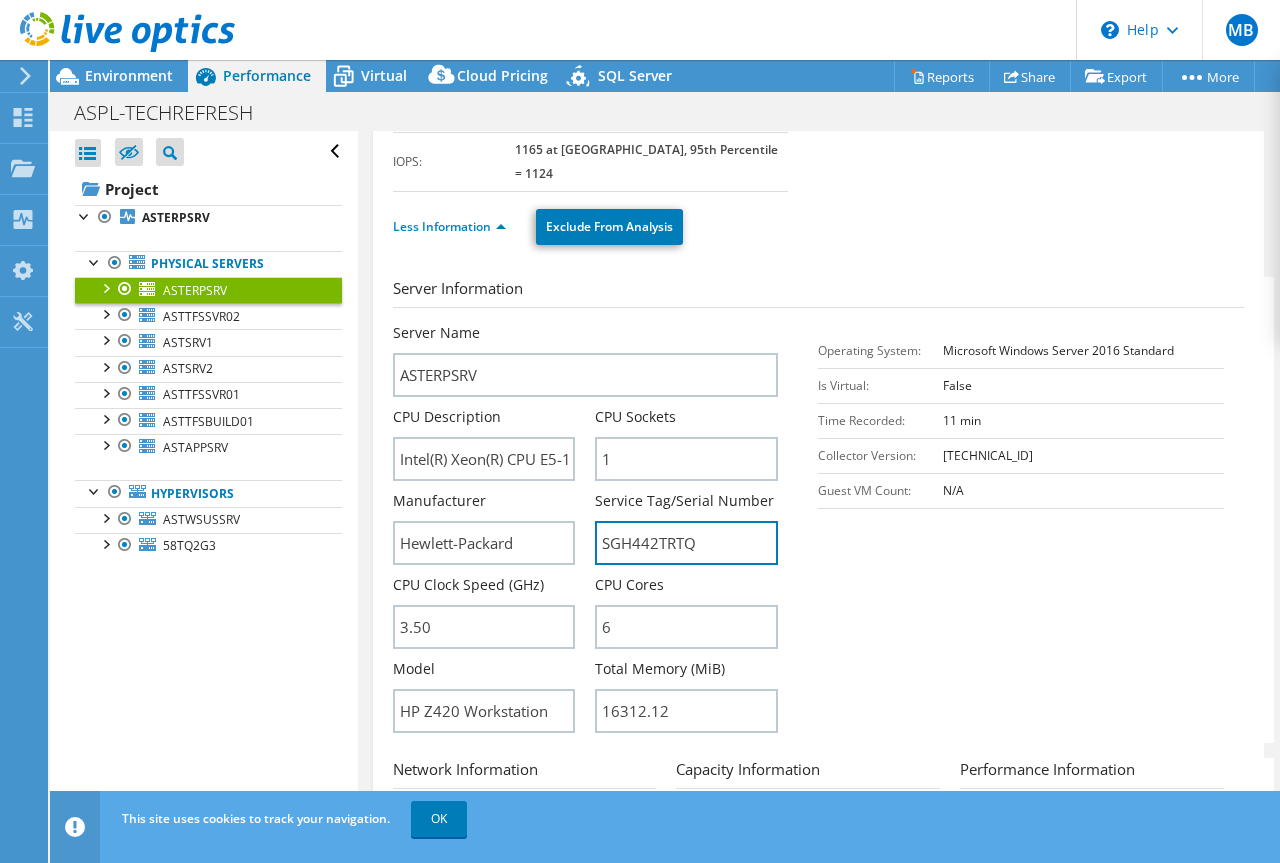 drag, startPoint x: 704, startPoint y: 487, endPoint x: 438, endPoint y: 441, distance: 269.94815 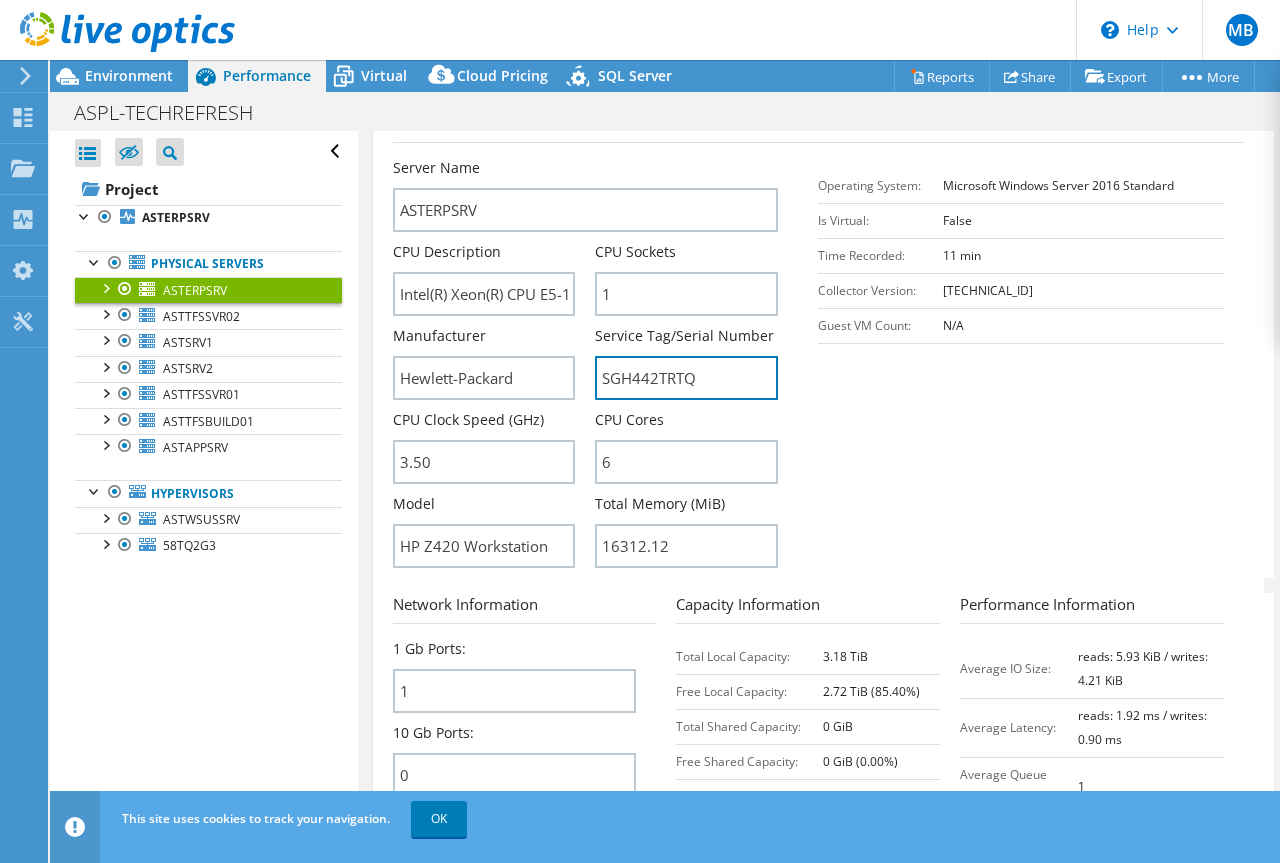 scroll, scrollTop: 500, scrollLeft: 0, axis: vertical 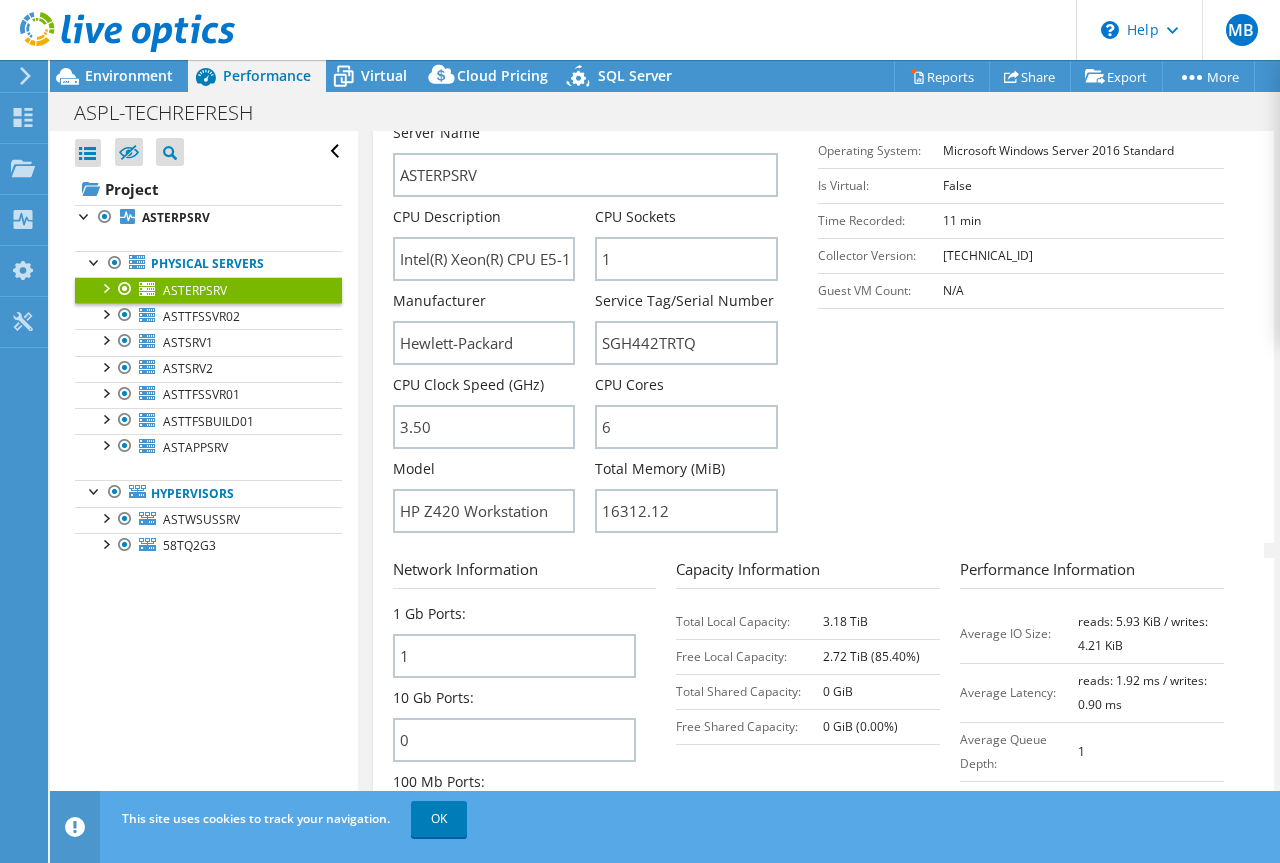 click on "3.18 TiB" at bounding box center [881, 621] 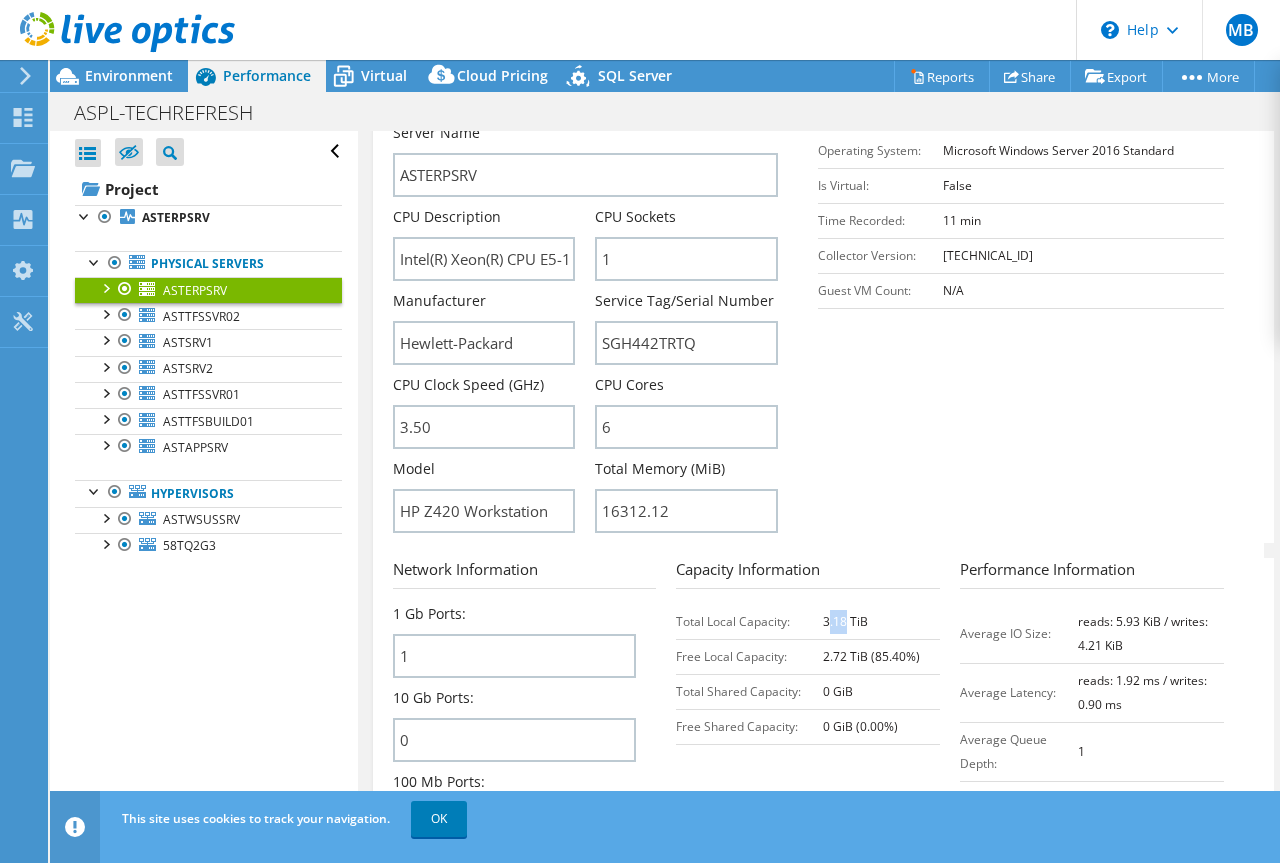 drag, startPoint x: 838, startPoint y: 561, endPoint x: 819, endPoint y: 565, distance: 19.416489 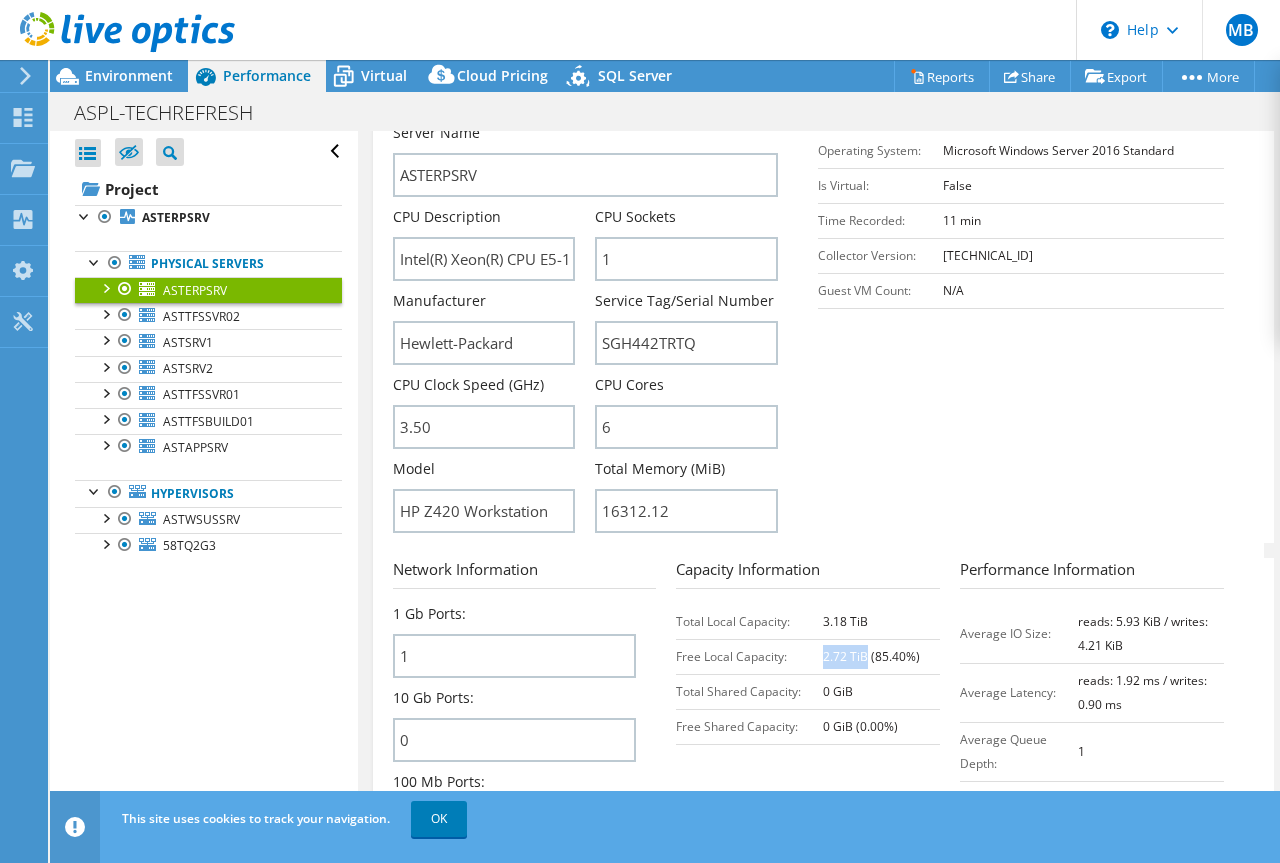 drag, startPoint x: 859, startPoint y: 600, endPoint x: 814, endPoint y: 598, distance: 45.044422 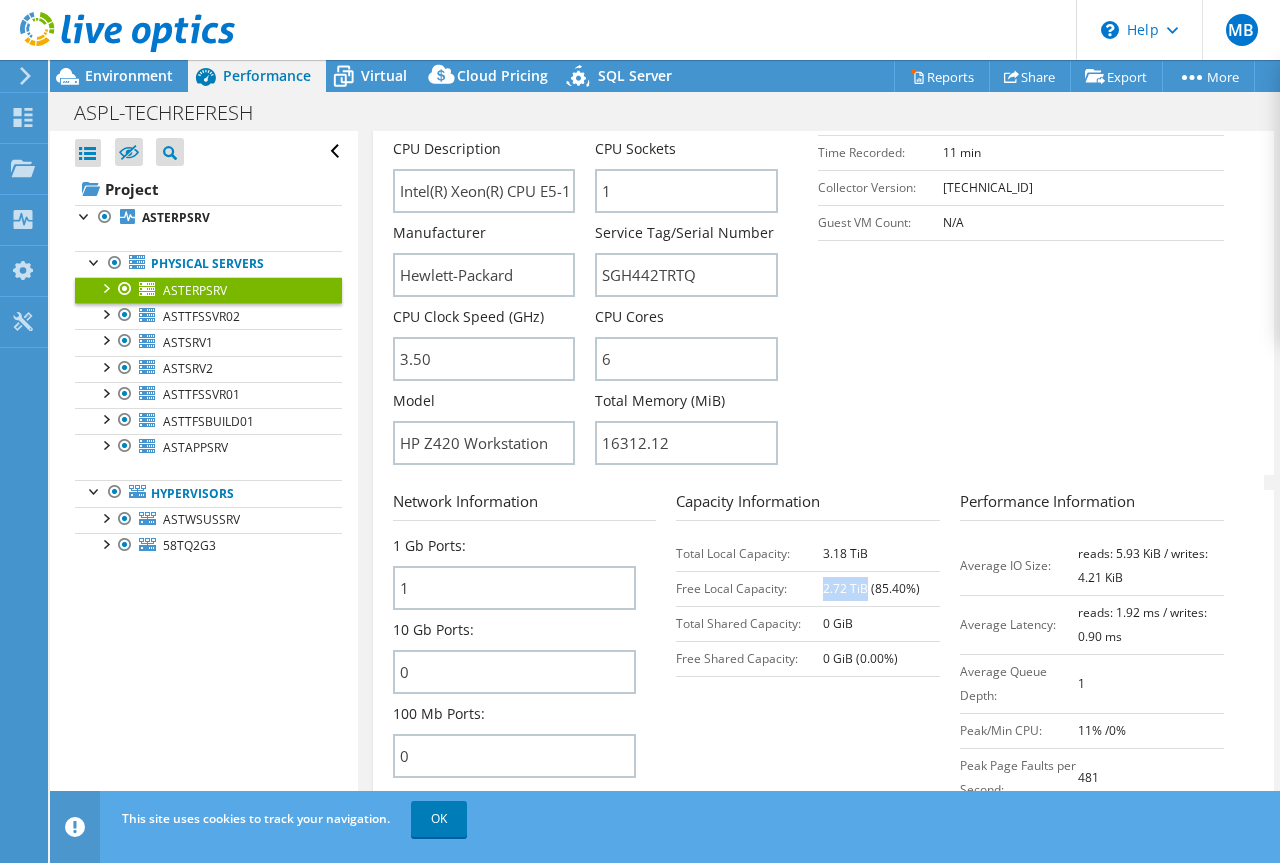 scroll, scrollTop: 600, scrollLeft: 0, axis: vertical 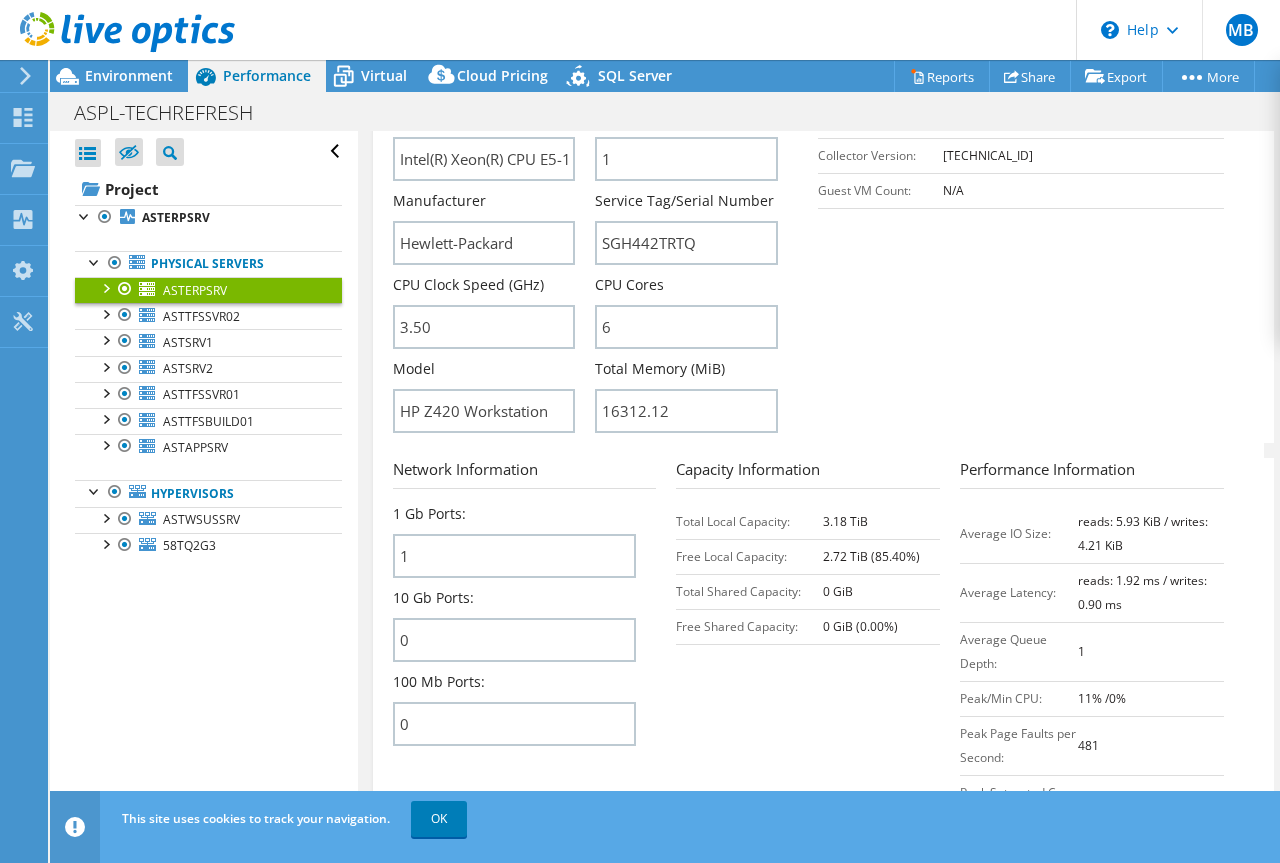 click on "0 GiB (0.00%)" at bounding box center (881, 626) 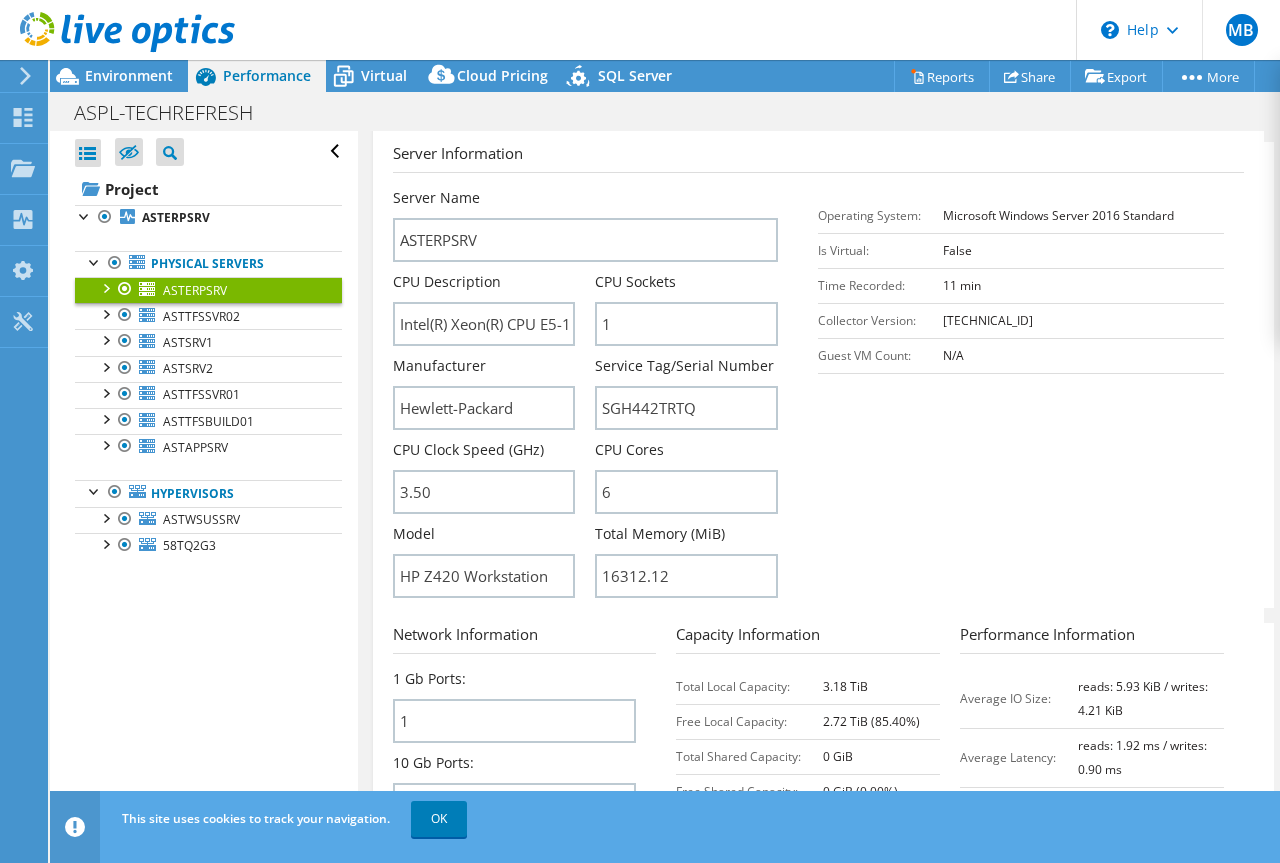 scroll, scrollTop: 400, scrollLeft: 0, axis: vertical 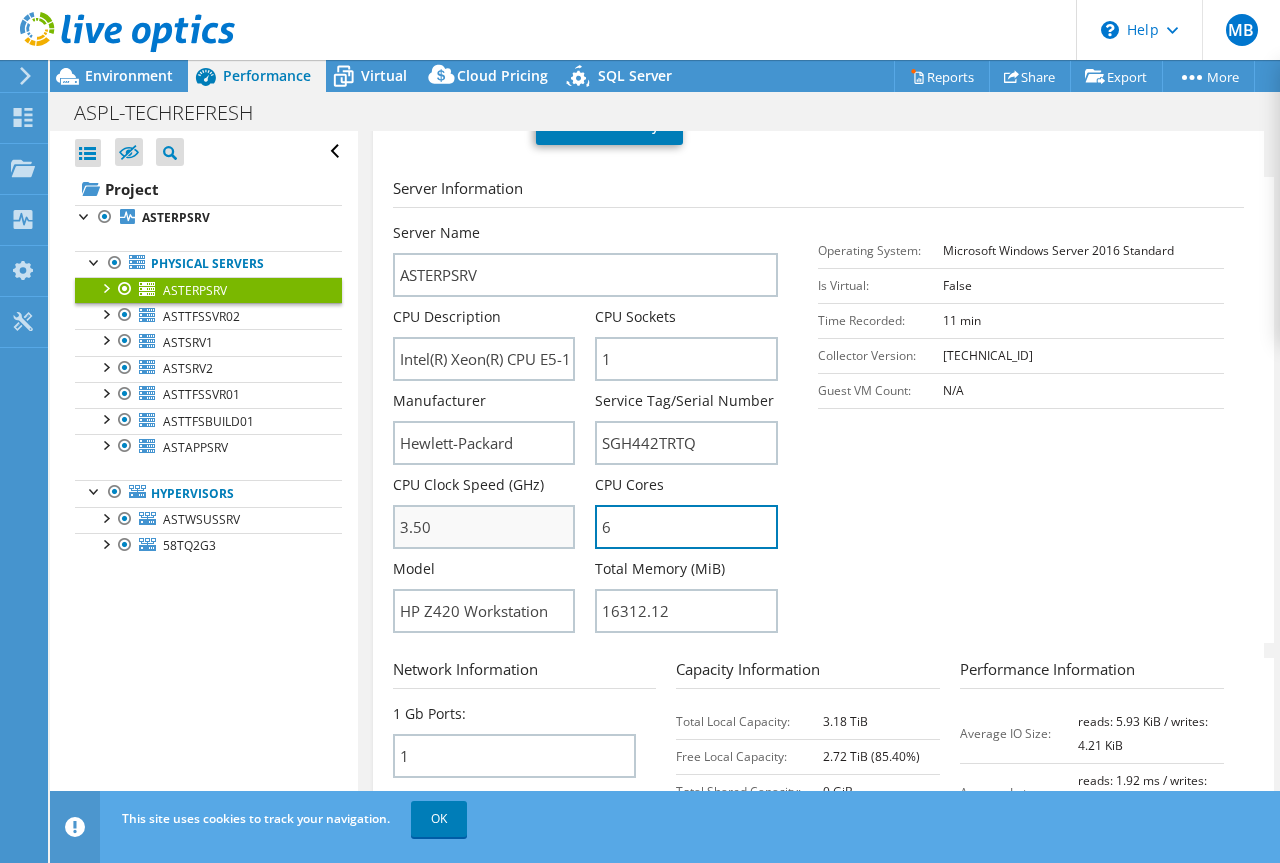 drag, startPoint x: 608, startPoint y: 472, endPoint x: 419, endPoint y: 454, distance: 189.85521 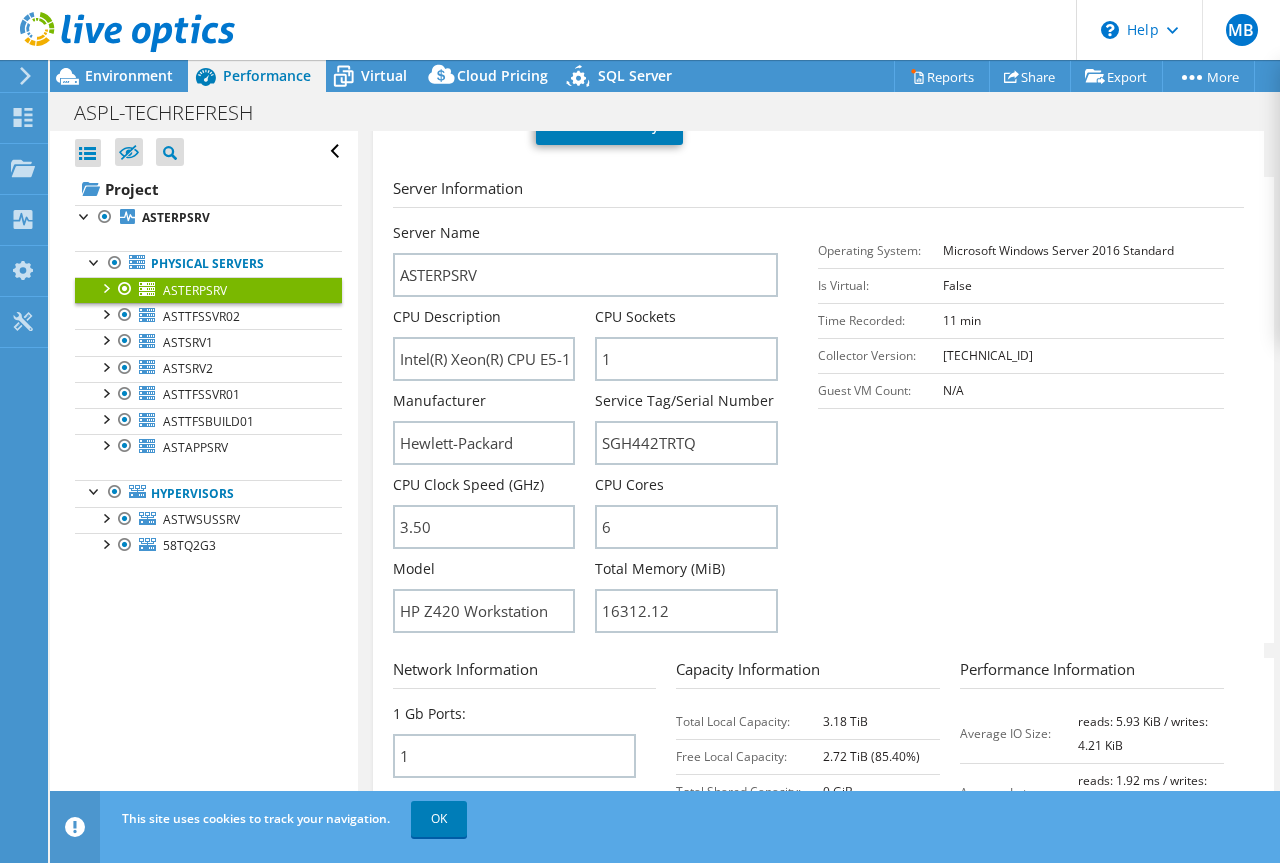 click on "Server Information
Server Name
ASTERPSRV
CPU Description
Intel(R) Xeon(R) CPU E5-1650 v2 @ 3.50GHz
CPU Sockets
1
3.50 6" at bounding box center (823, 410) 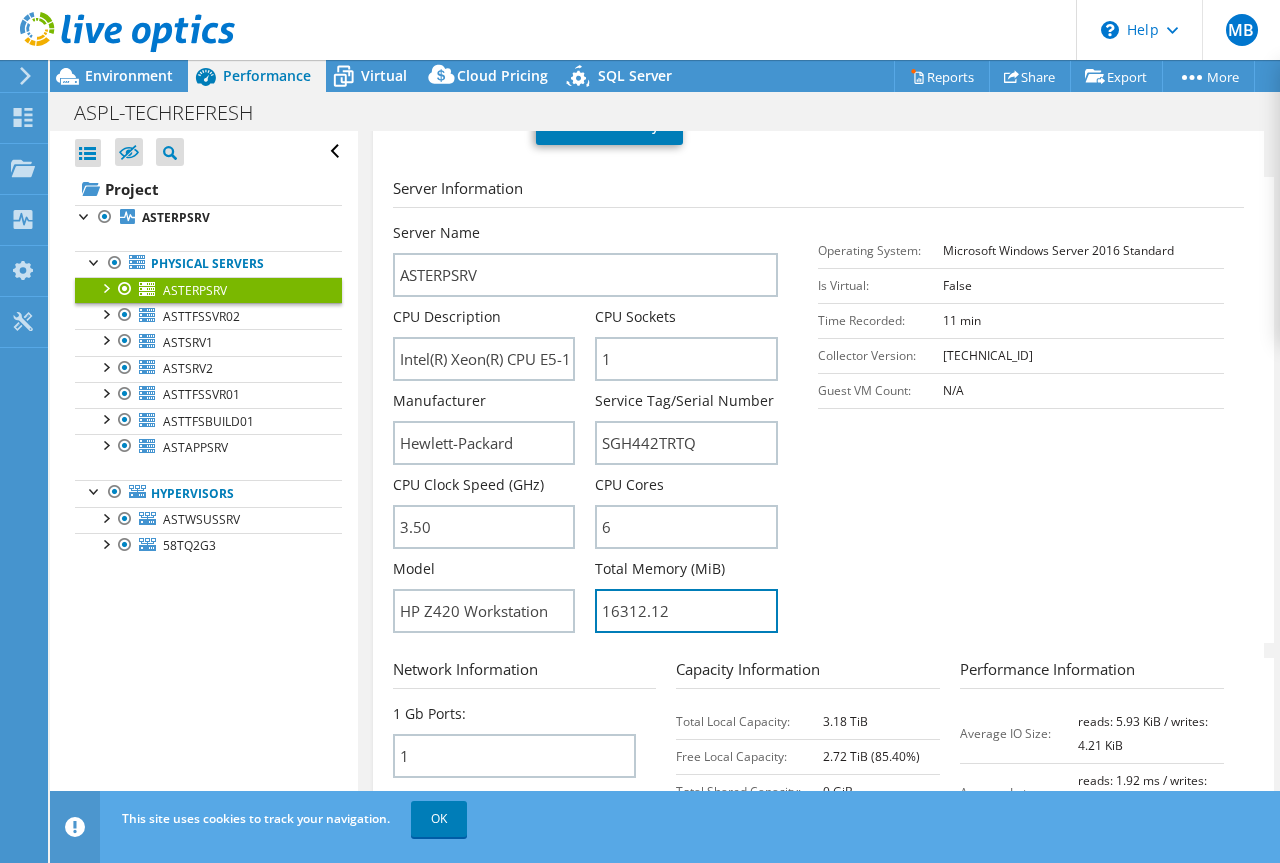 drag, startPoint x: 671, startPoint y: 550, endPoint x: 572, endPoint y: 543, distance: 99.24717 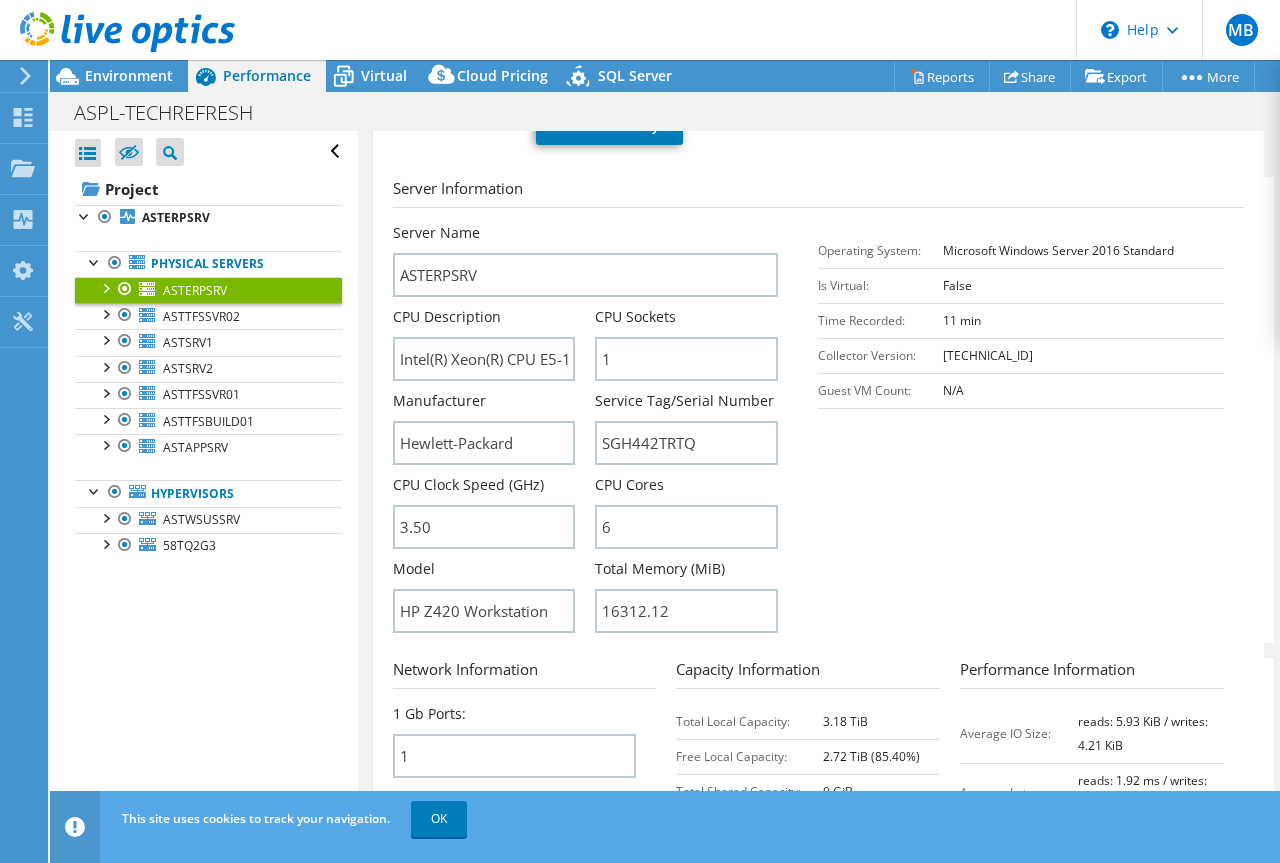 click on "Server Information
Server Name
ASTERPSRV
CPU Description
Intel(R) Xeon(R) CPU E5-1650 v2 @ 3.50GHz
CPU Sockets
1
3.50 6" at bounding box center [823, 410] 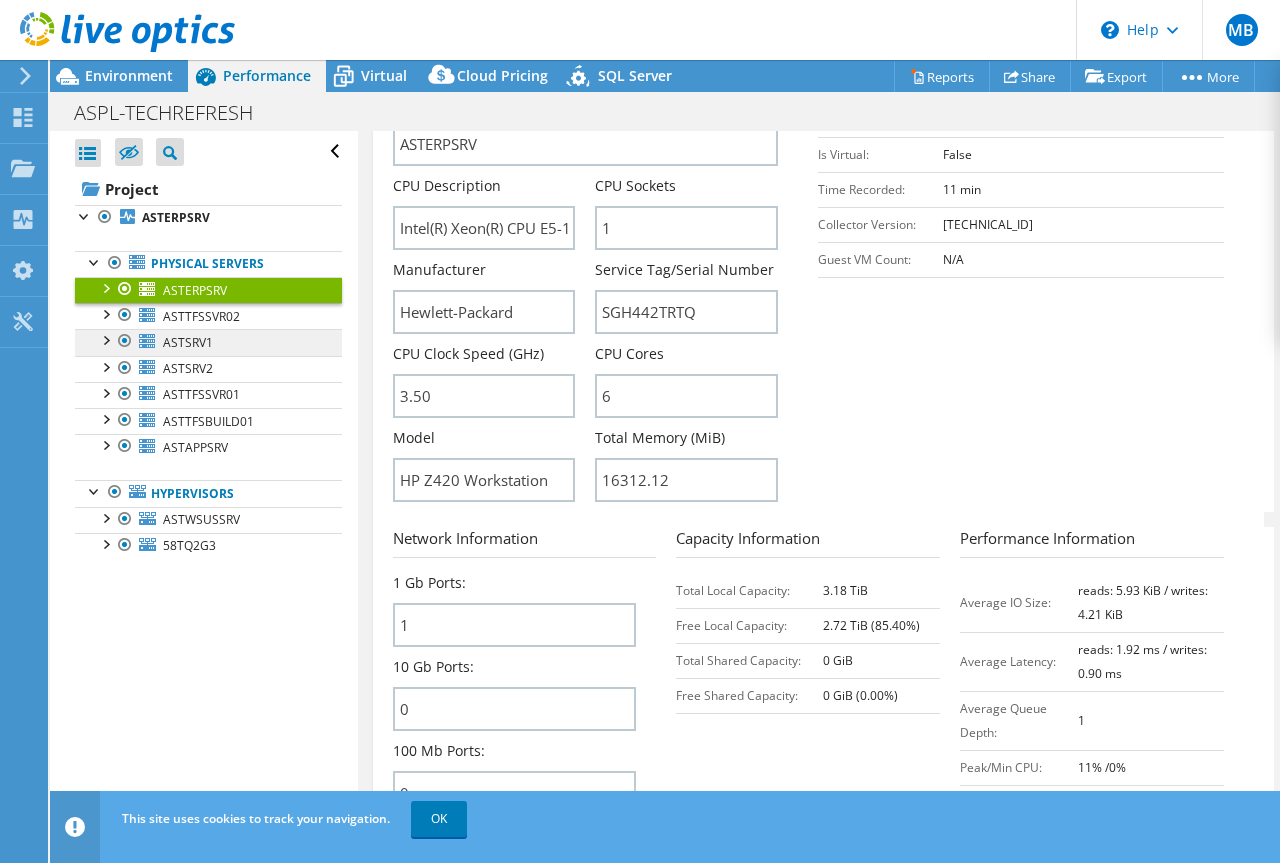 scroll, scrollTop: 500, scrollLeft: 0, axis: vertical 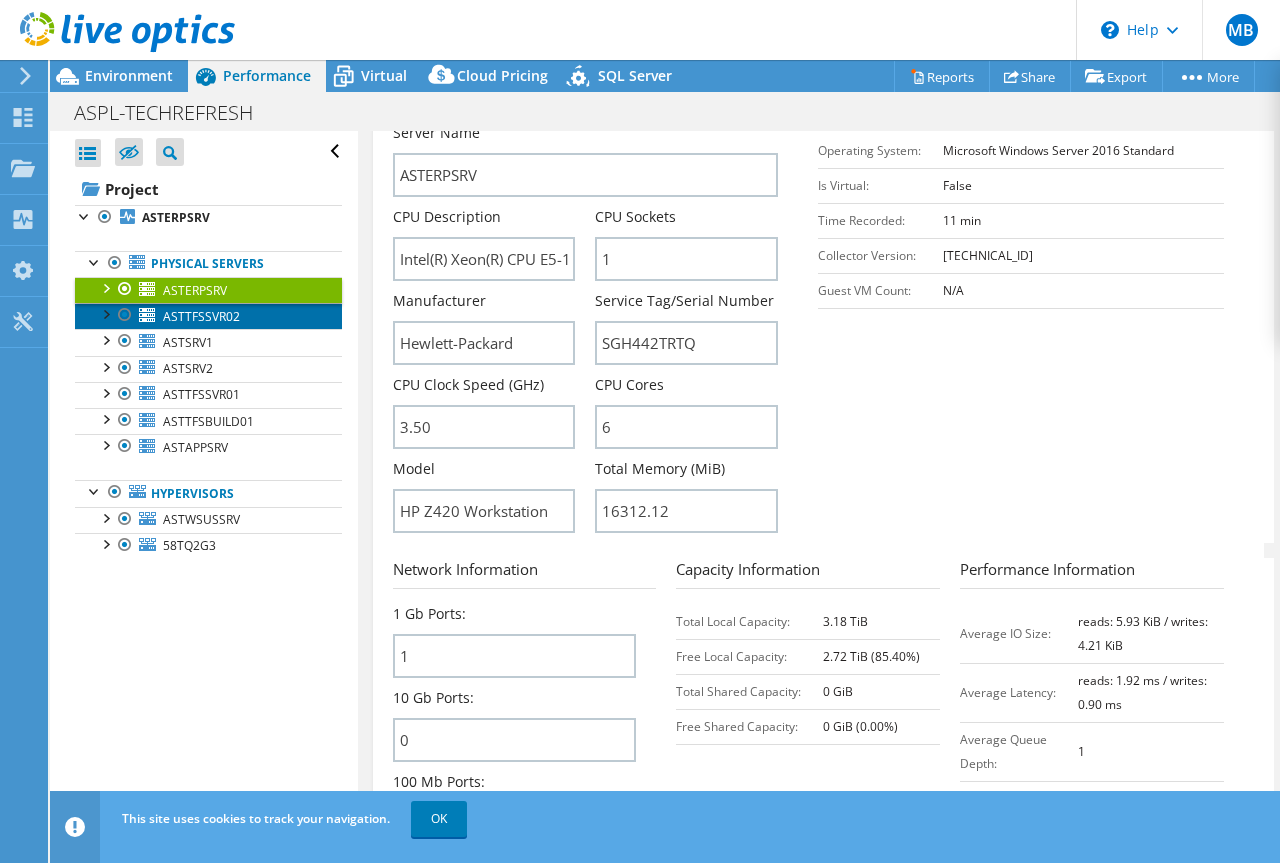 click on "ASTTFSSVR02" at bounding box center [201, 316] 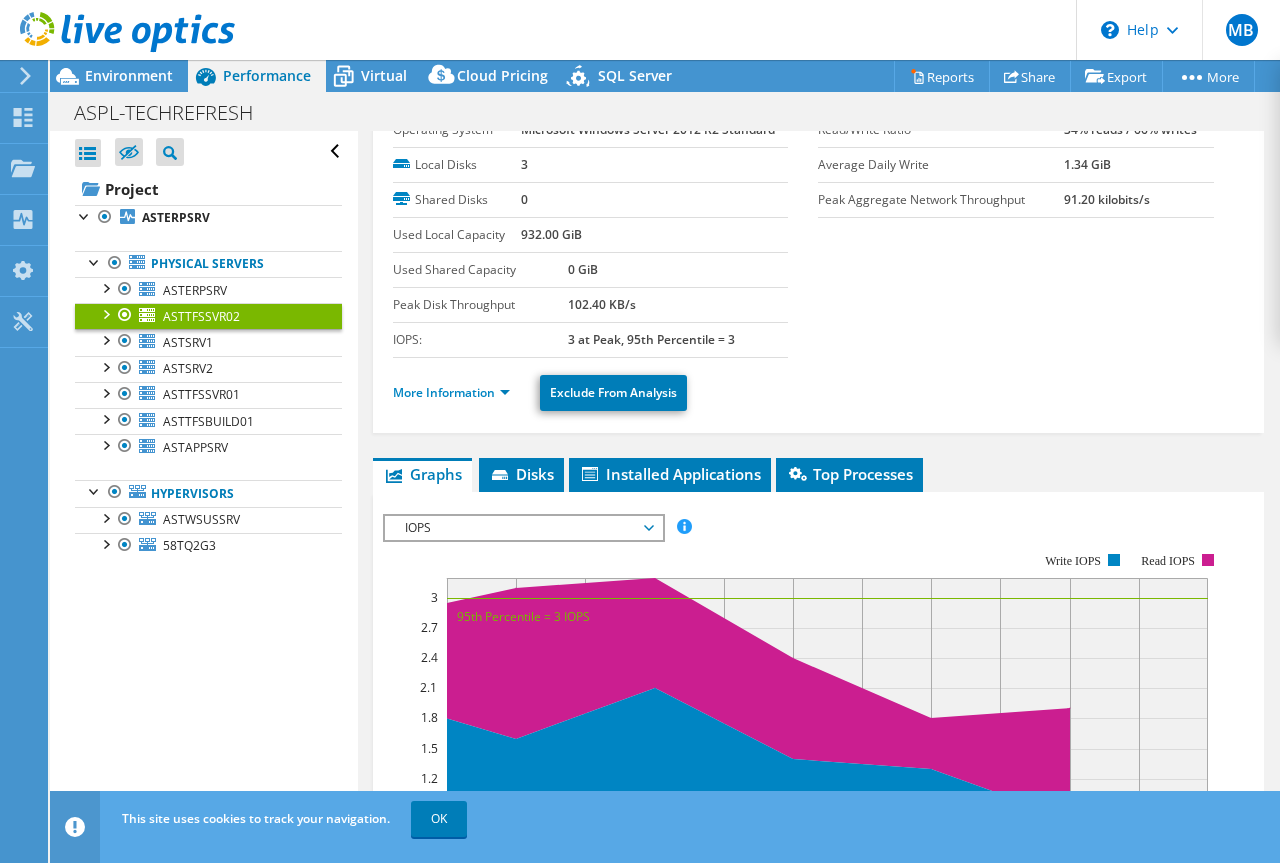 scroll, scrollTop: 0, scrollLeft: 0, axis: both 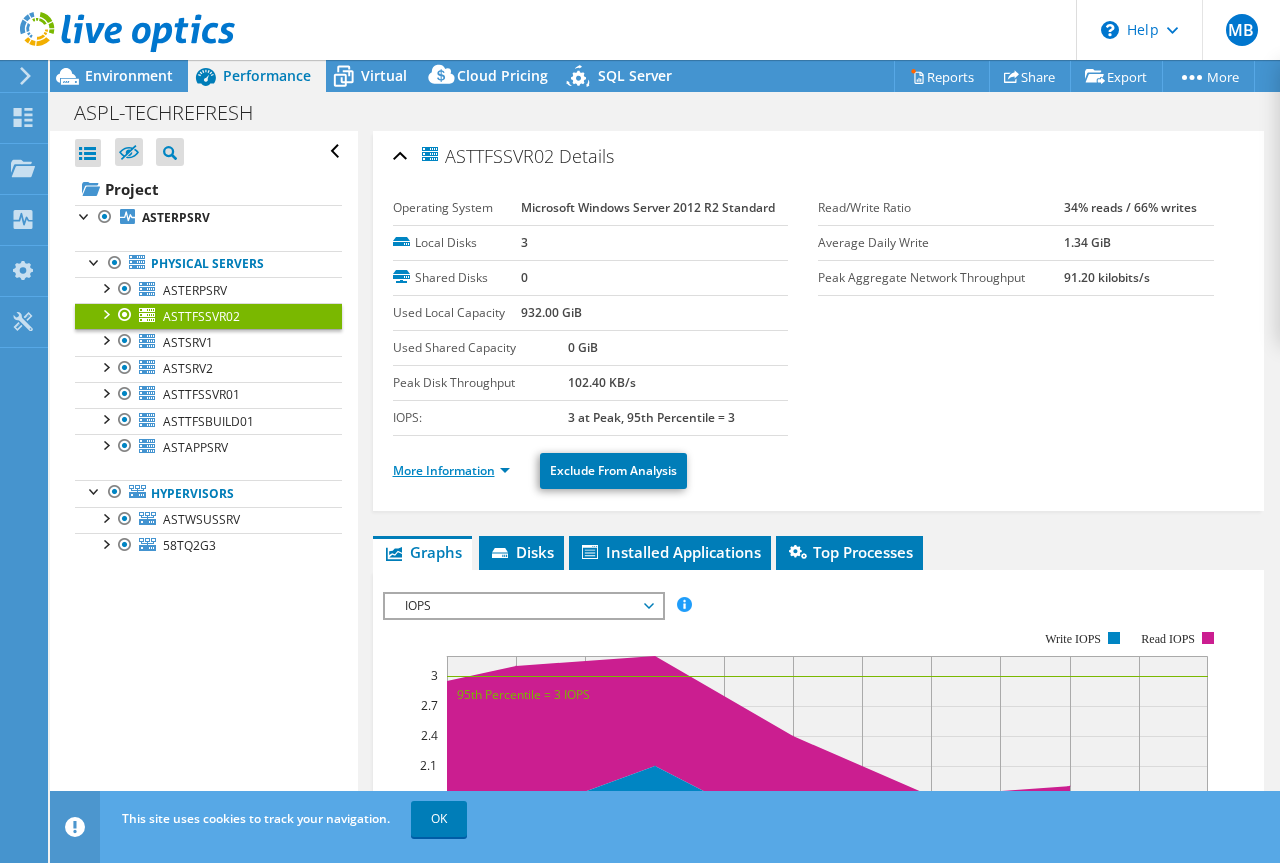 click on "More Information" at bounding box center [451, 470] 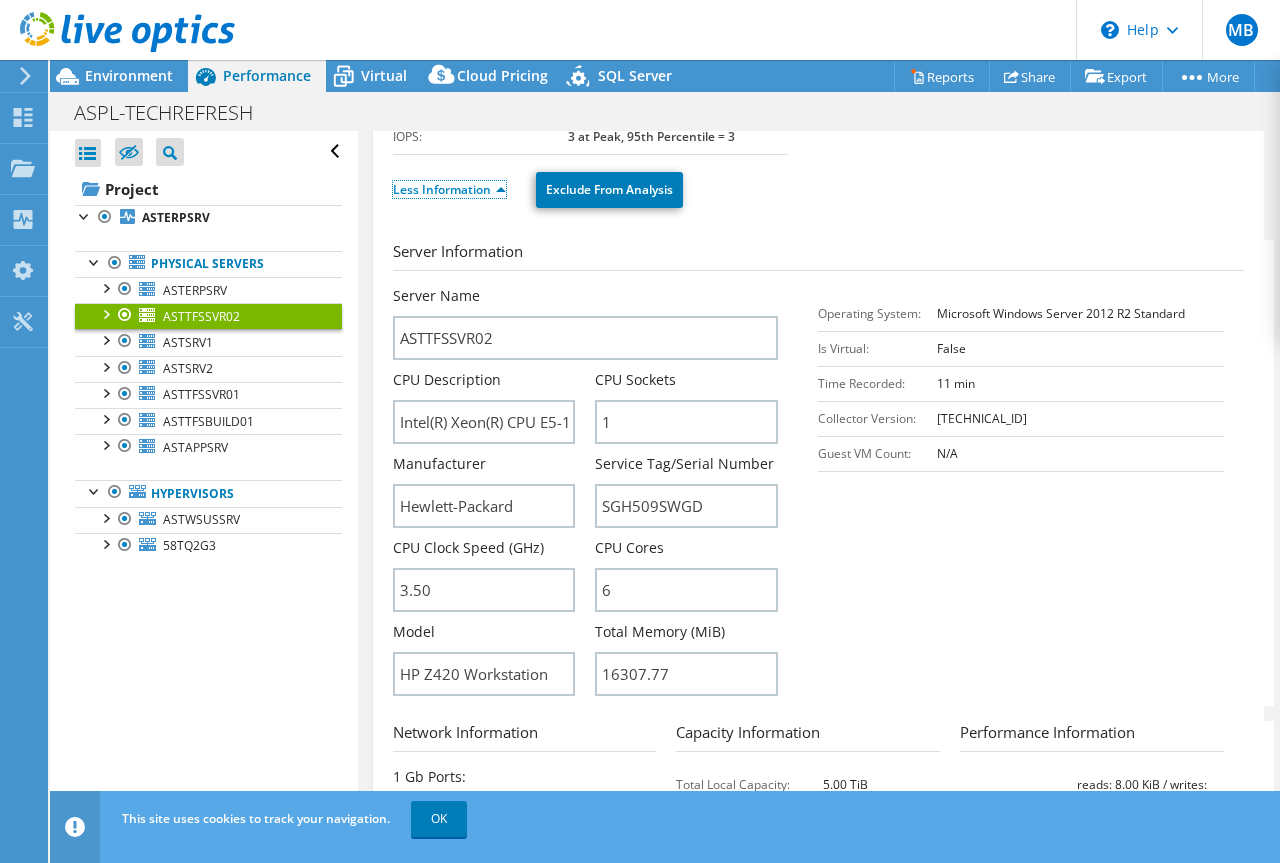 scroll, scrollTop: 300, scrollLeft: 0, axis: vertical 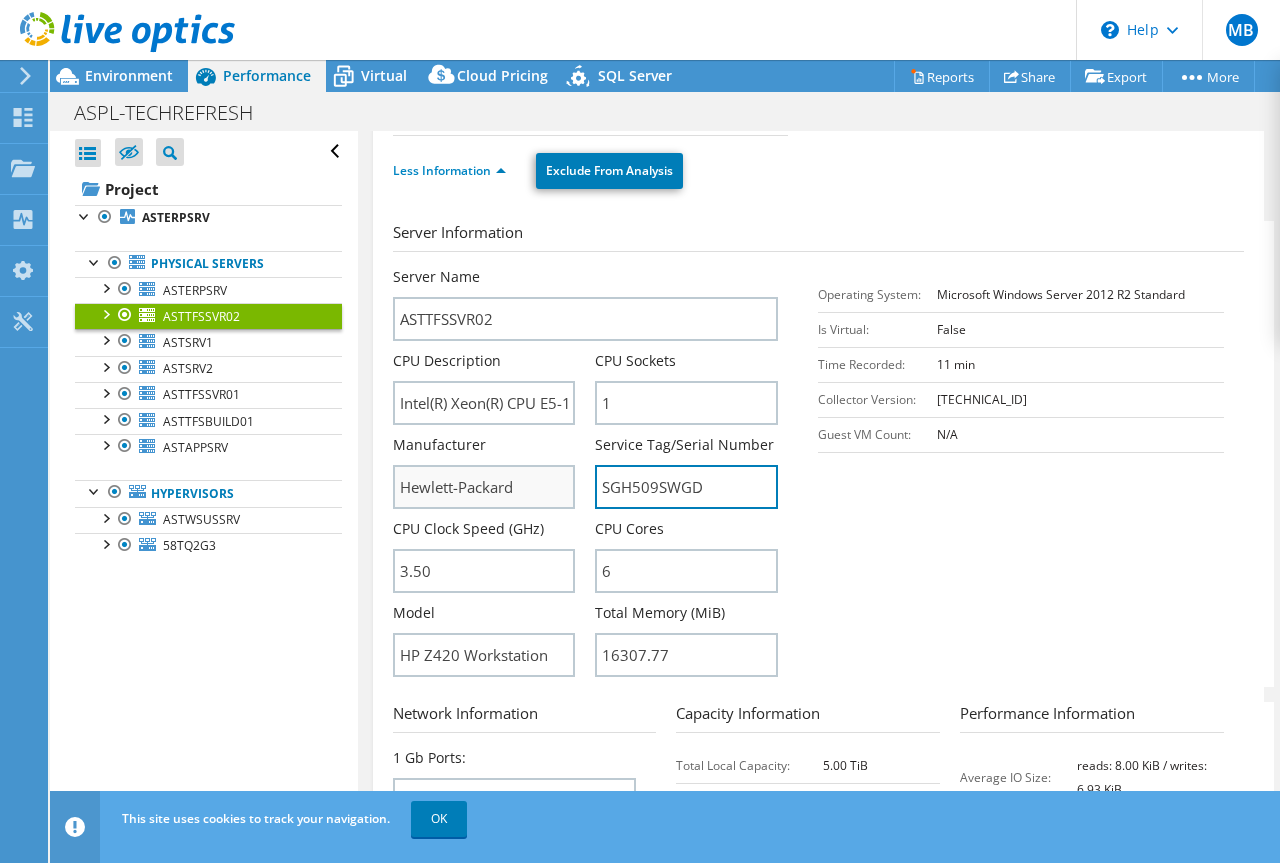 drag, startPoint x: 714, startPoint y: 490, endPoint x: 490, endPoint y: 494, distance: 224.0357 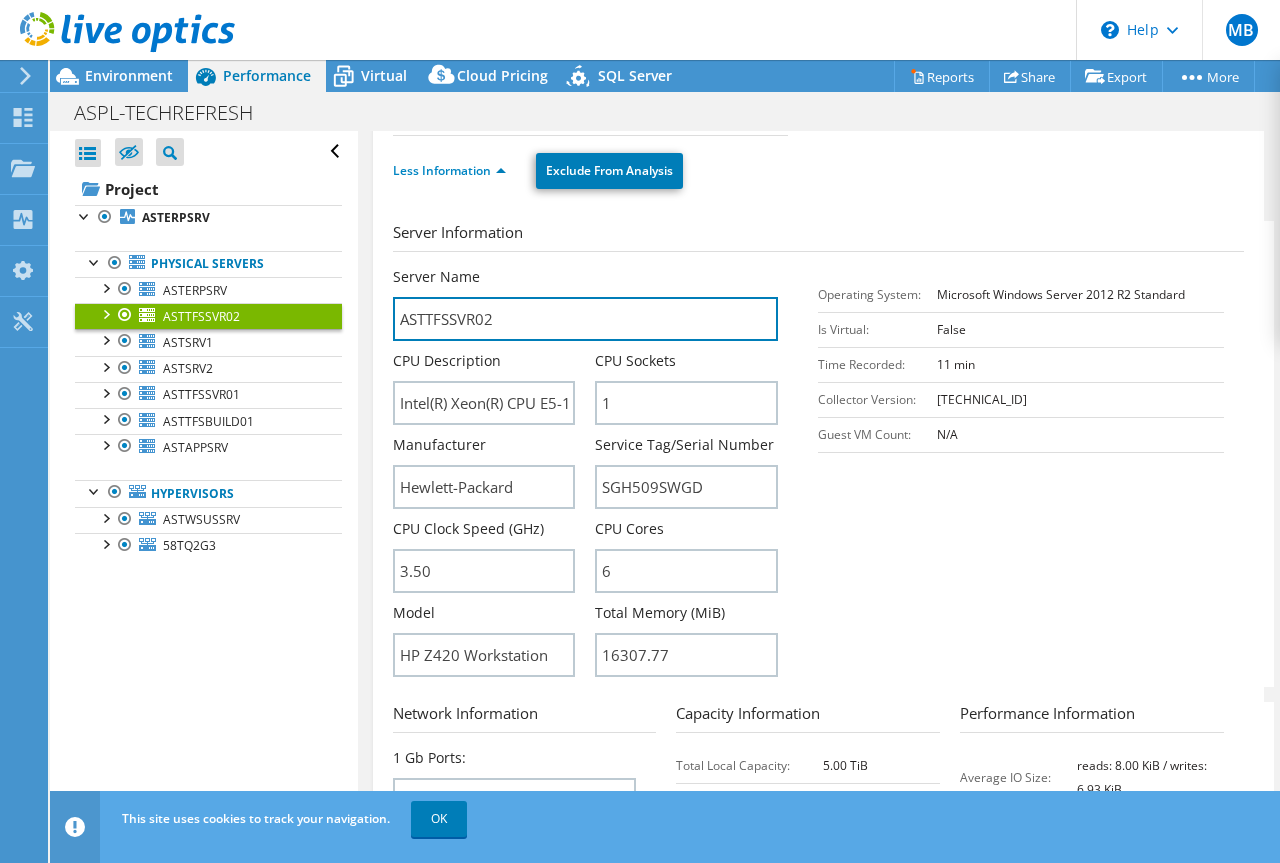drag, startPoint x: 515, startPoint y: 320, endPoint x: 280, endPoint y: 323, distance: 235.01915 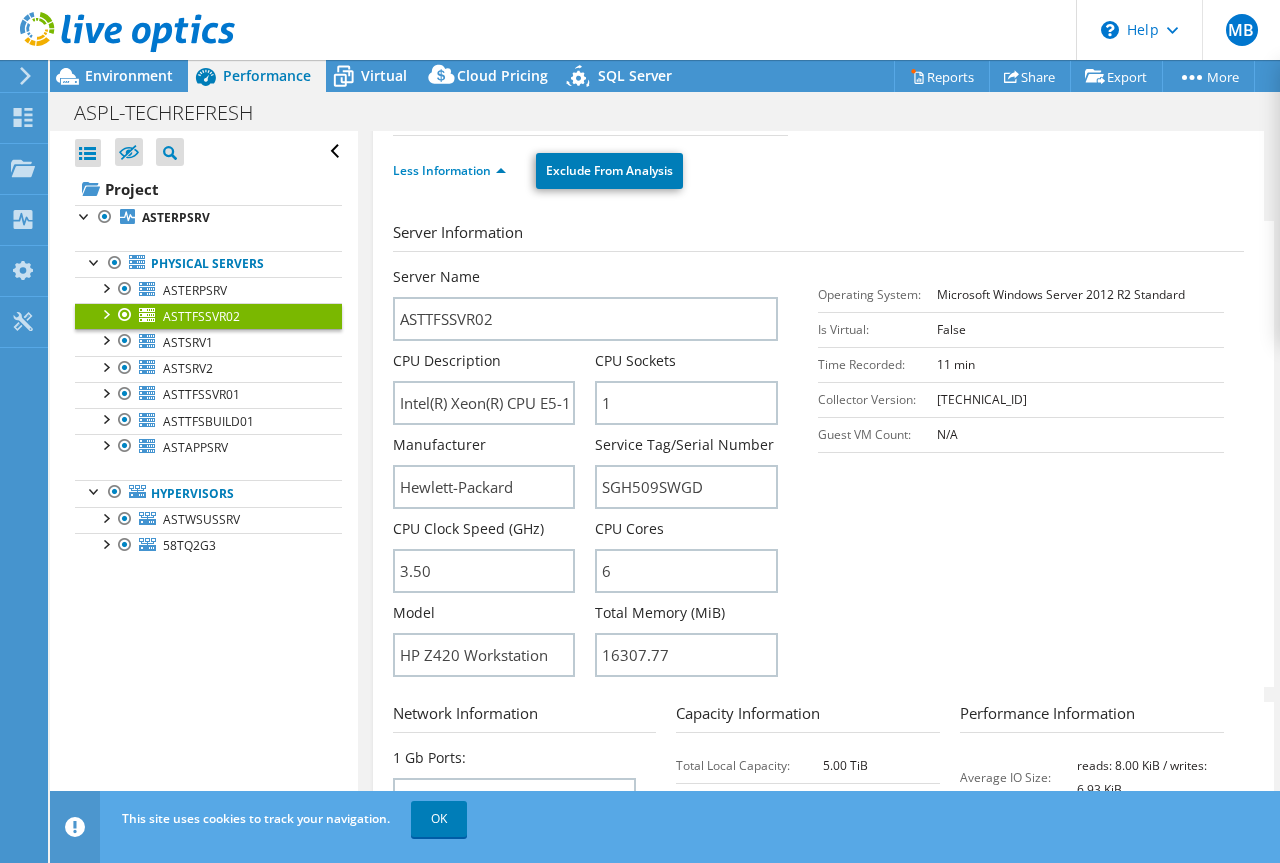 click on "Server Information
Server Name
ASTTFSSVR02
CPU Description
Intel(R) Xeon(R) CPU E5-1650 v2 @ 3.50GHz
CPU Sockets
1
3.50" at bounding box center (823, 454) 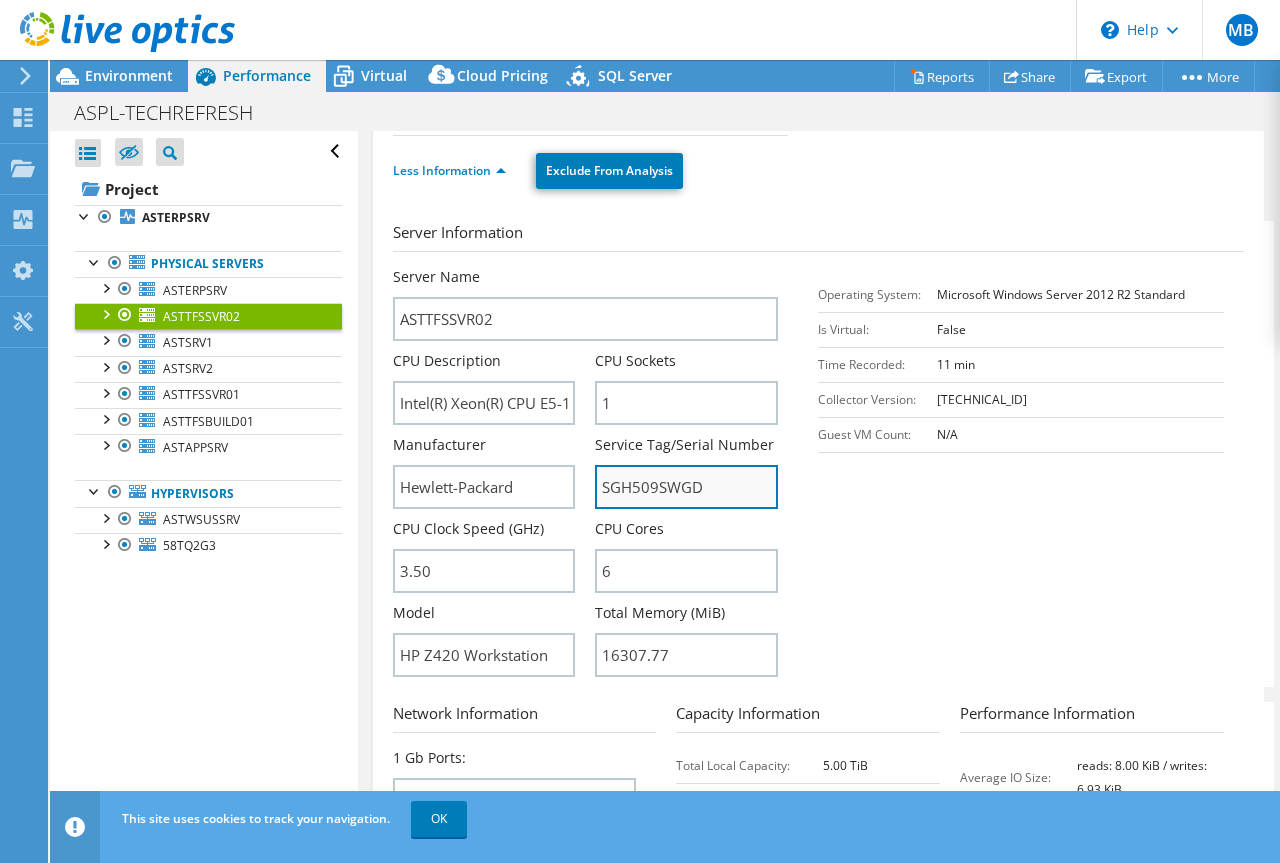 drag, startPoint x: 722, startPoint y: 491, endPoint x: 597, endPoint y: 493, distance: 125.016 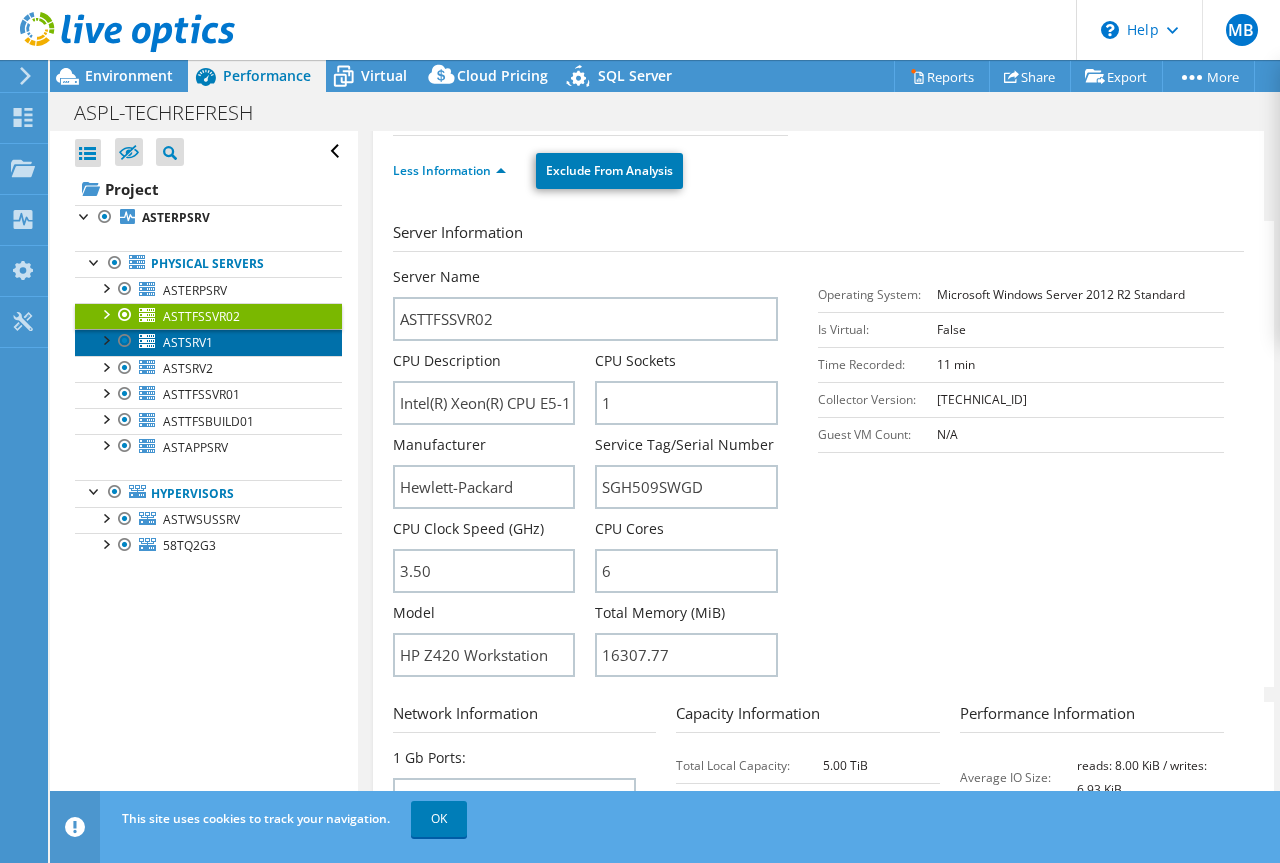 click on "ASTSRV1" at bounding box center (188, 342) 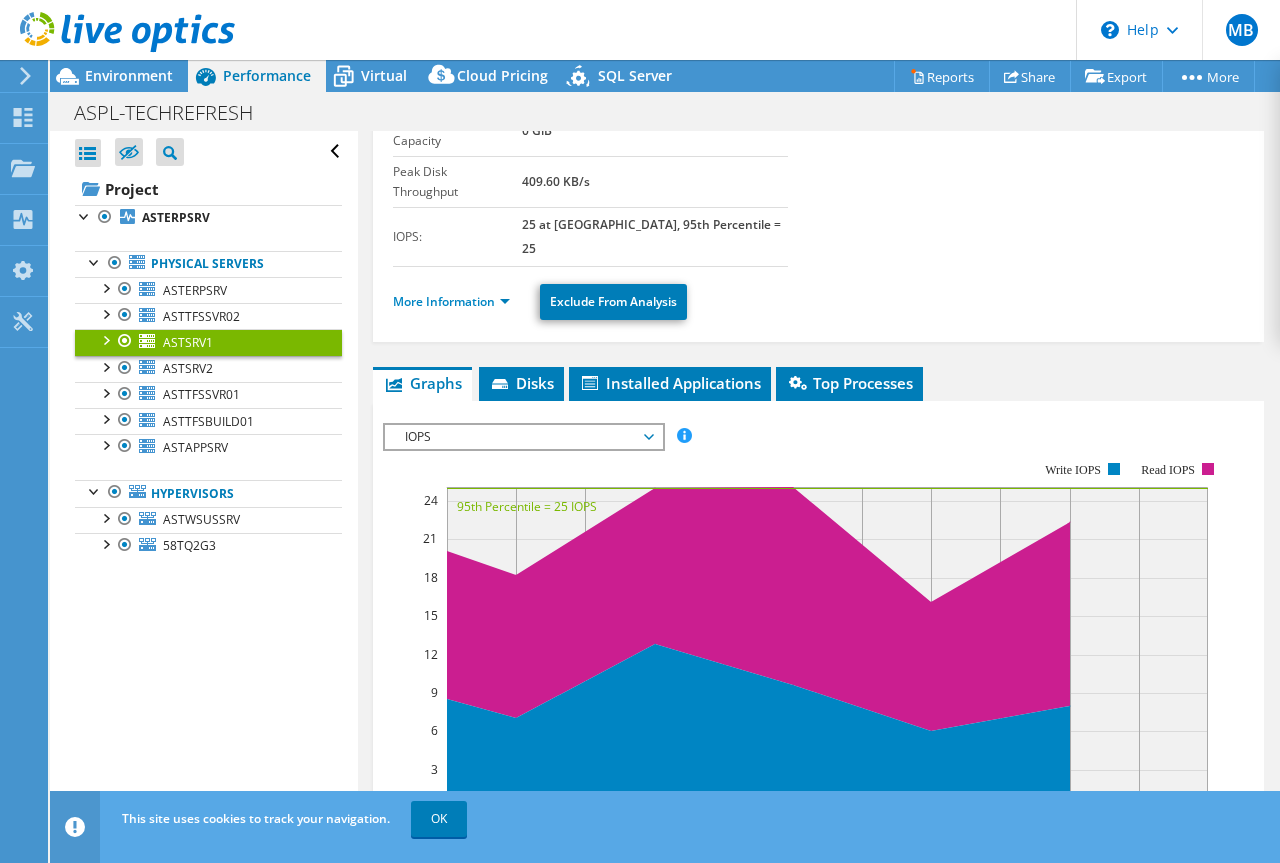 scroll, scrollTop: 189, scrollLeft: 0, axis: vertical 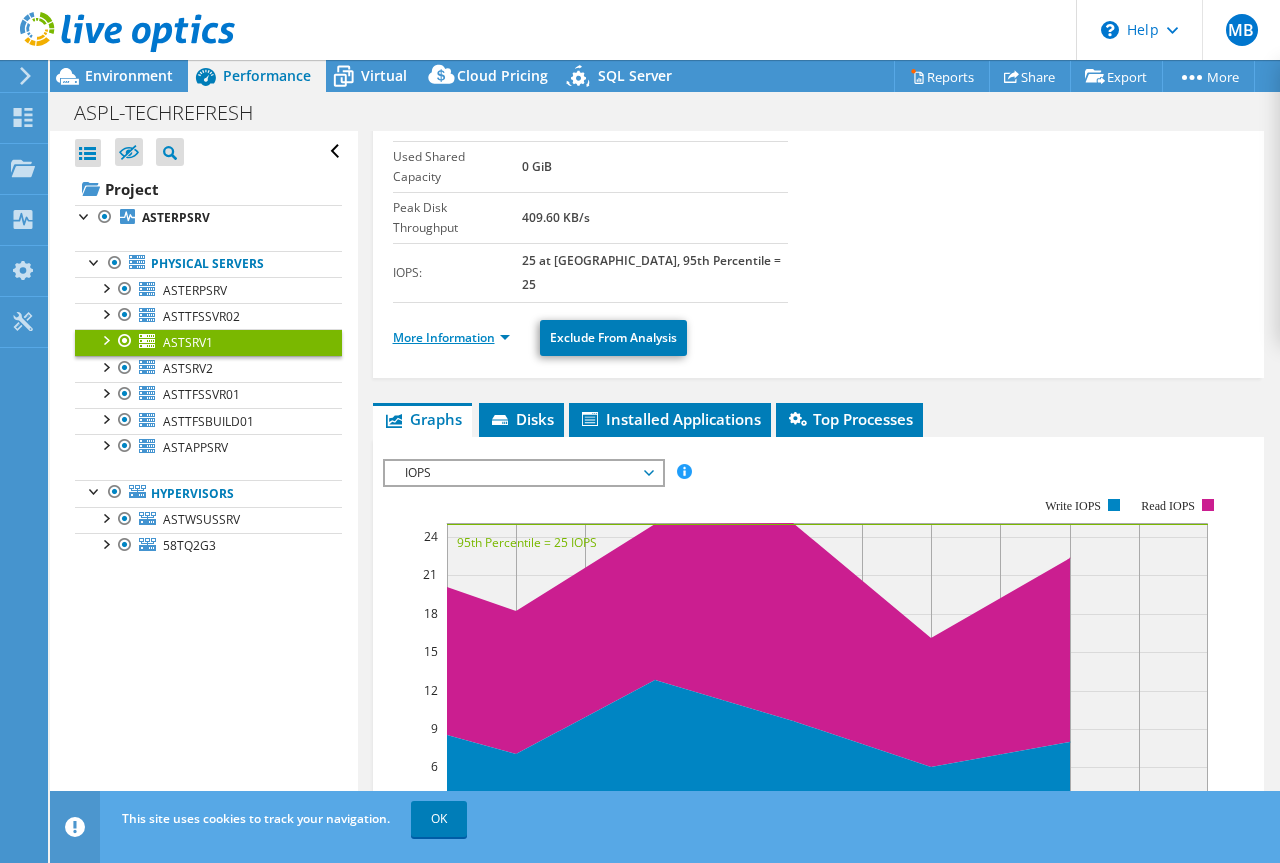 click on "More Information" at bounding box center [451, 337] 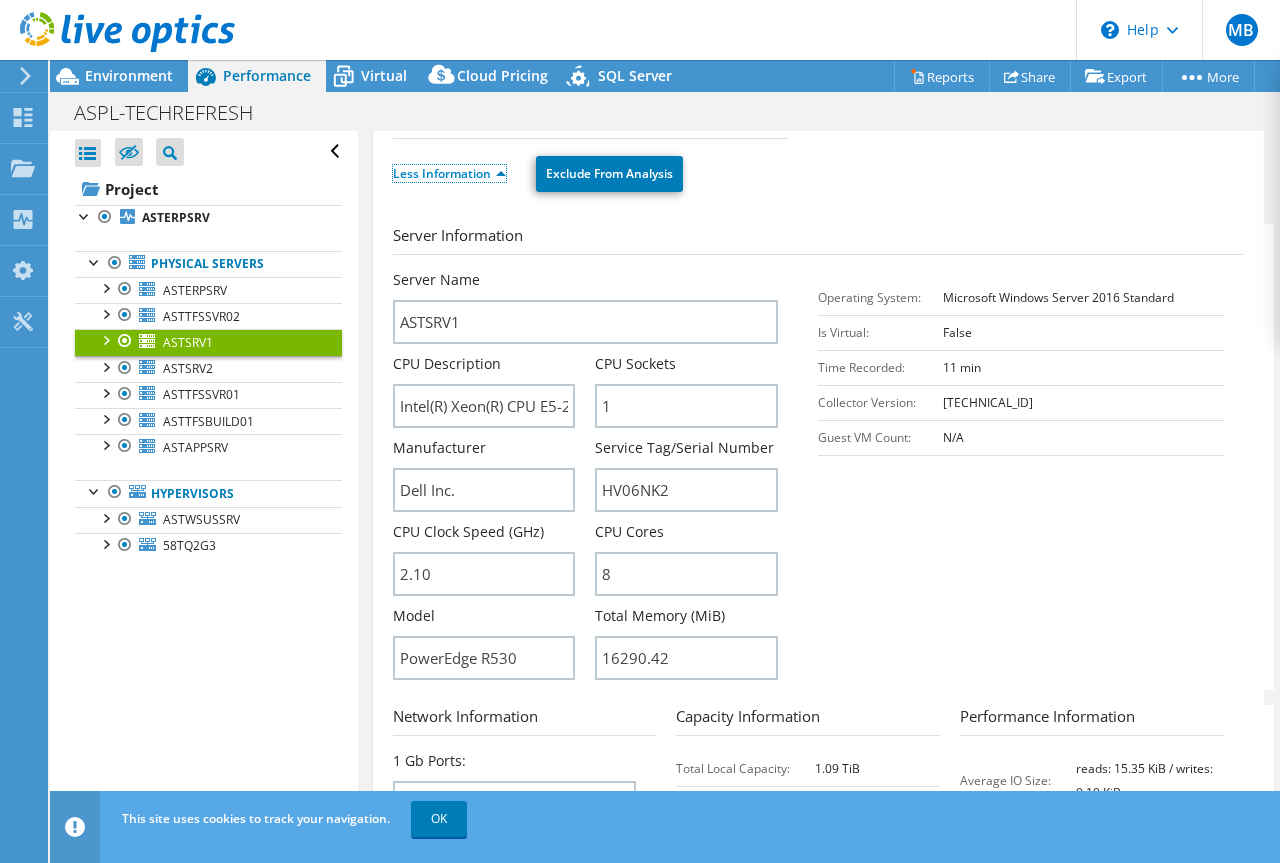 scroll, scrollTop: 389, scrollLeft: 0, axis: vertical 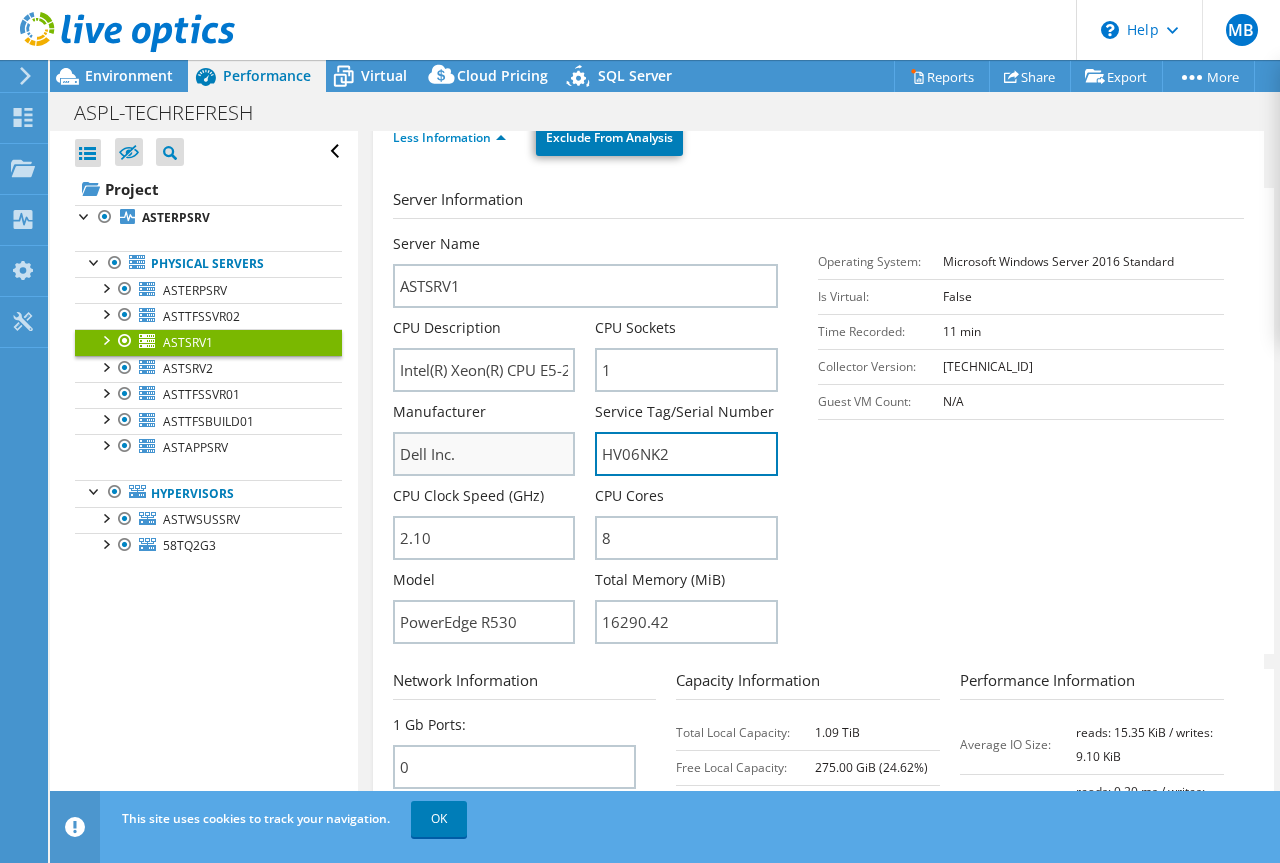 drag, startPoint x: 703, startPoint y: 400, endPoint x: 462, endPoint y: 385, distance: 241.46635 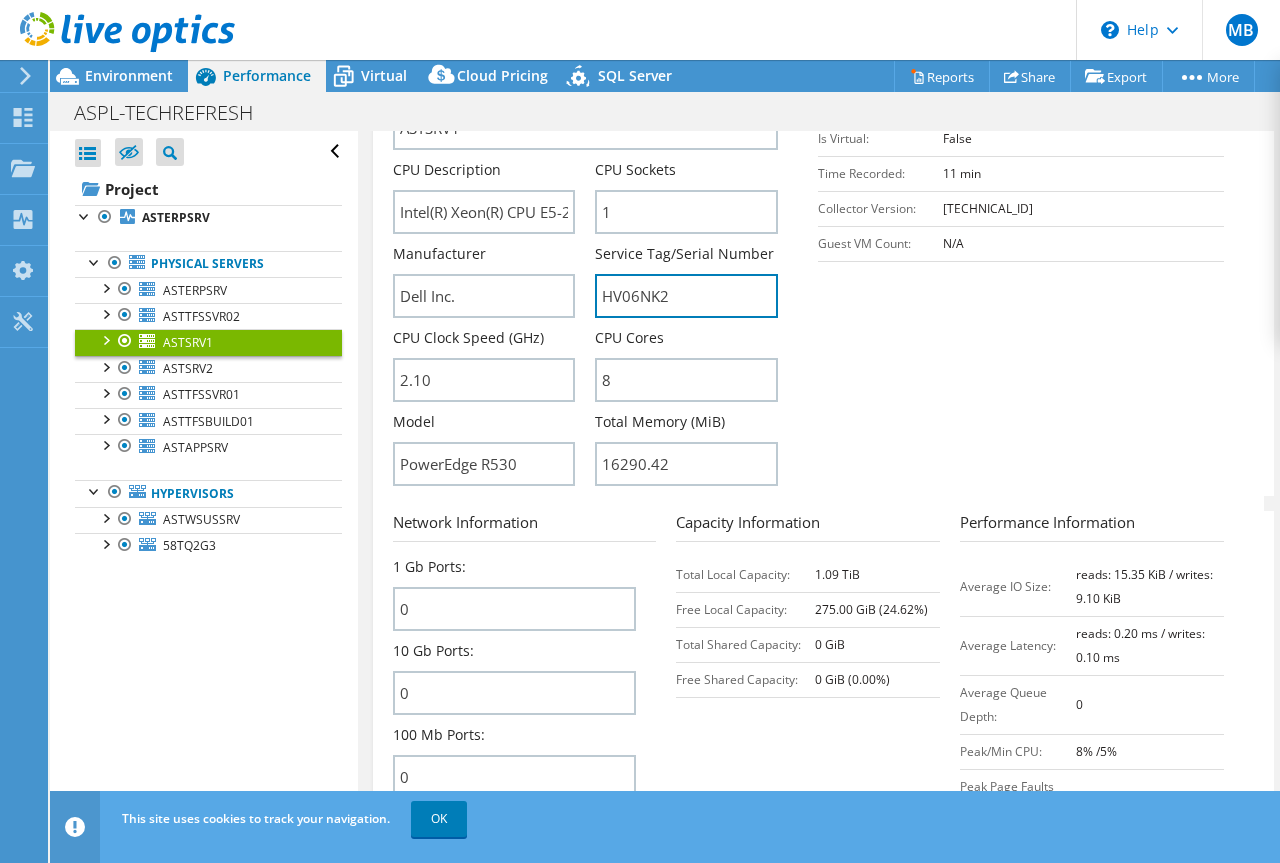scroll, scrollTop: 589, scrollLeft: 0, axis: vertical 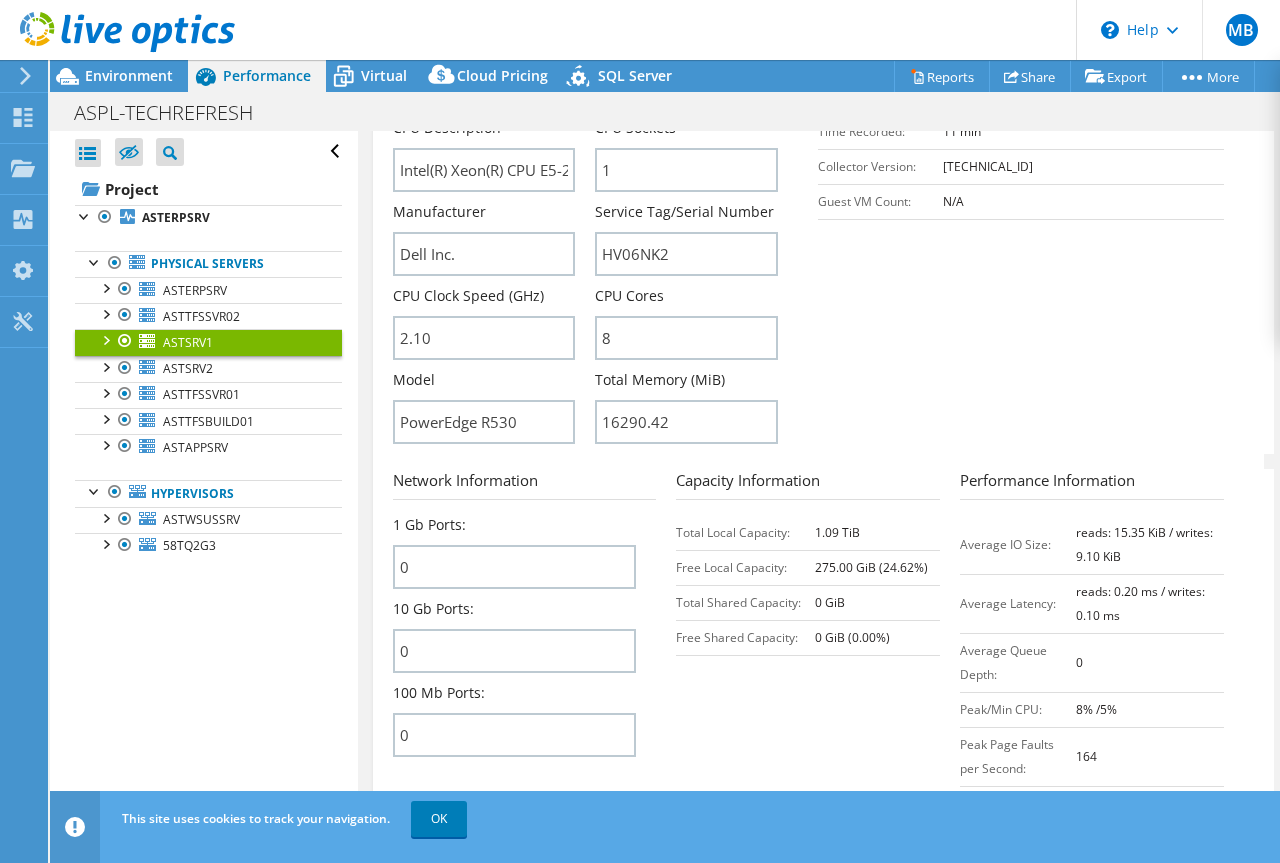 drag, startPoint x: 859, startPoint y: 481, endPoint x: 803, endPoint y: 482, distance: 56.008926 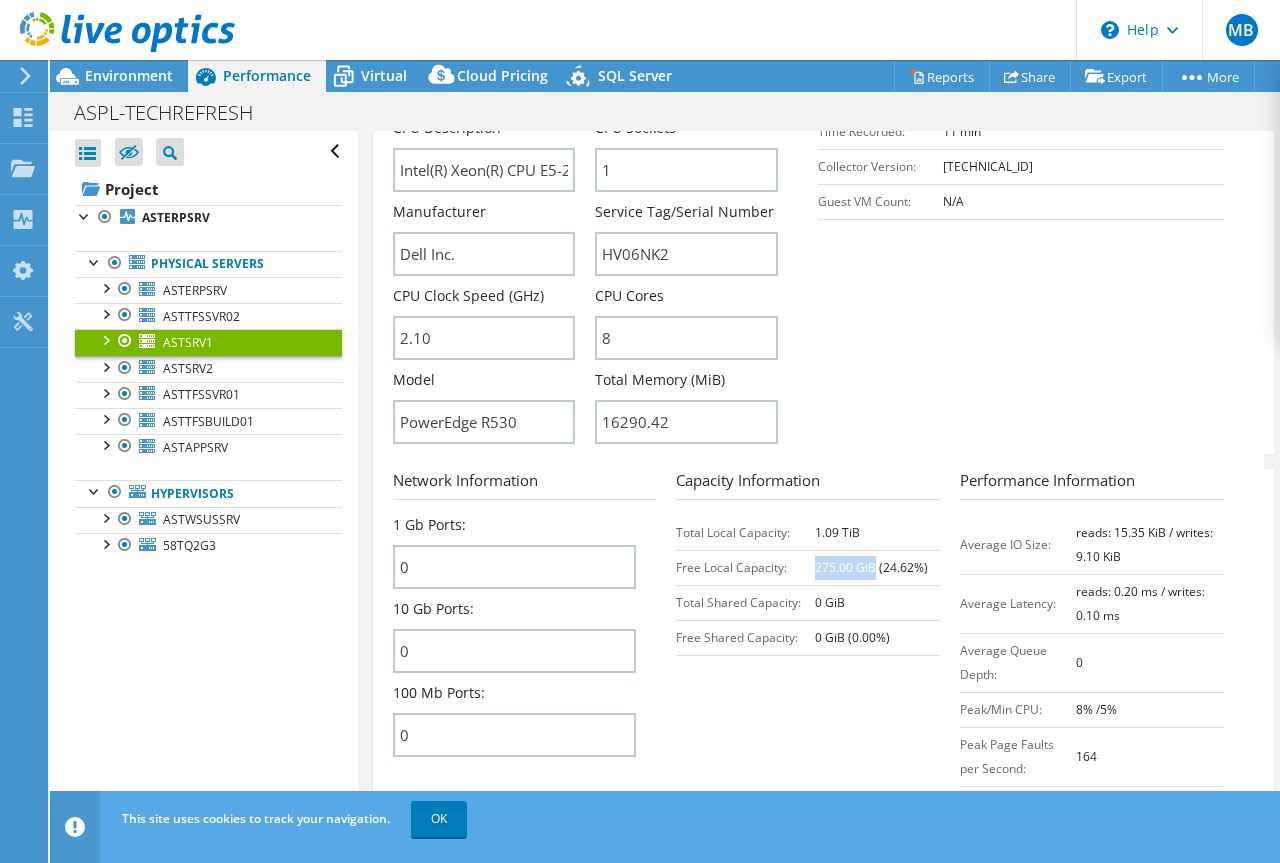 drag, startPoint x: 808, startPoint y: 509, endPoint x: 866, endPoint y: 505, distance: 58.137768 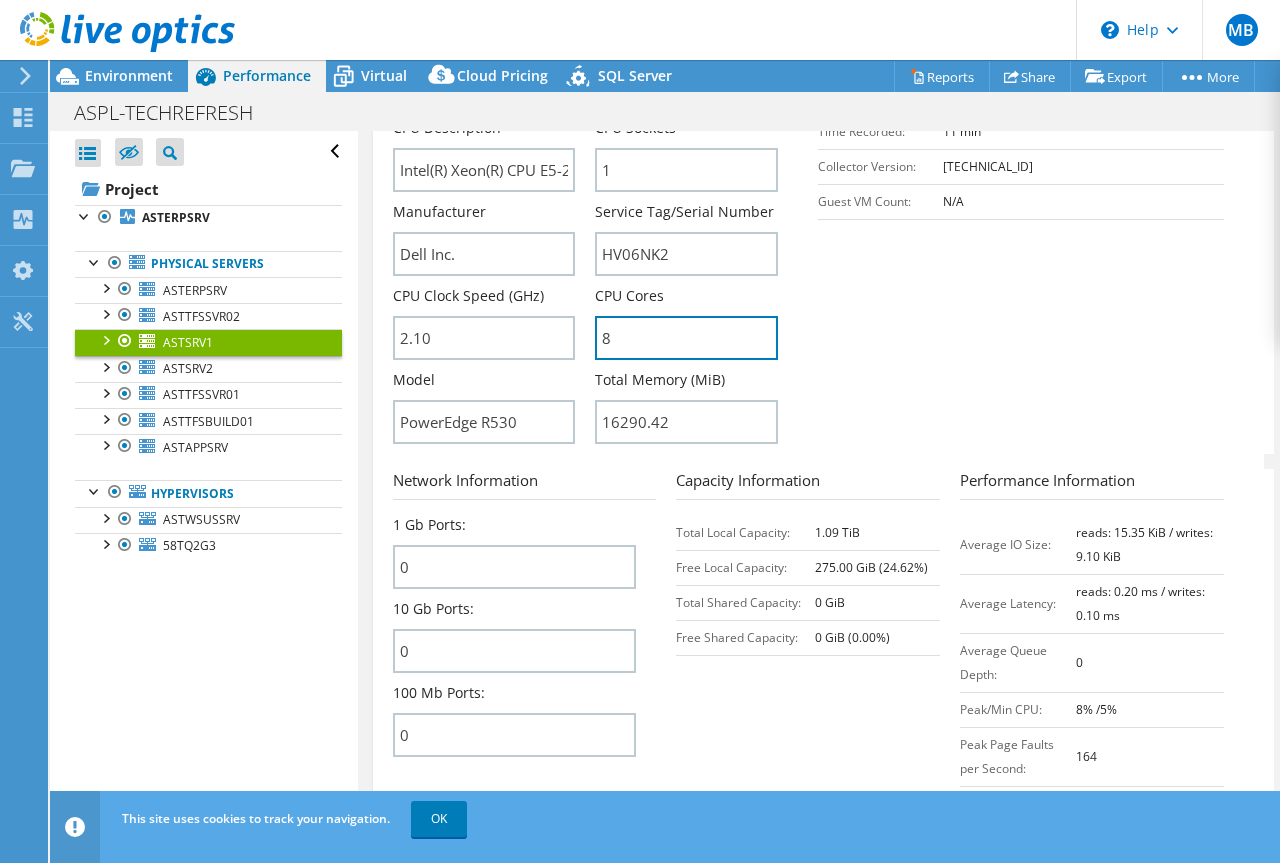 drag, startPoint x: 643, startPoint y: 282, endPoint x: 505, endPoint y: 256, distance: 140.42792 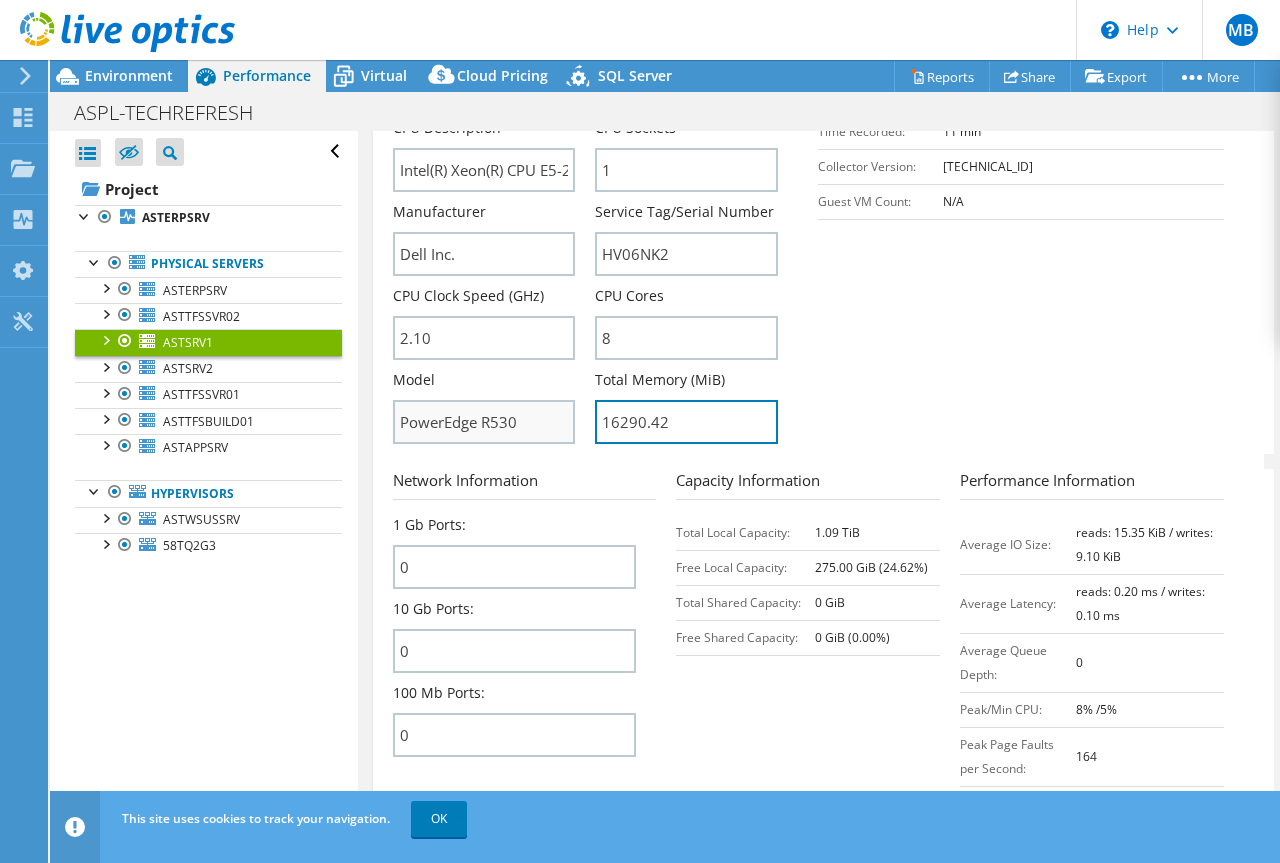 drag, startPoint x: 554, startPoint y: 362, endPoint x: 484, endPoint y: 353, distance: 70.5762 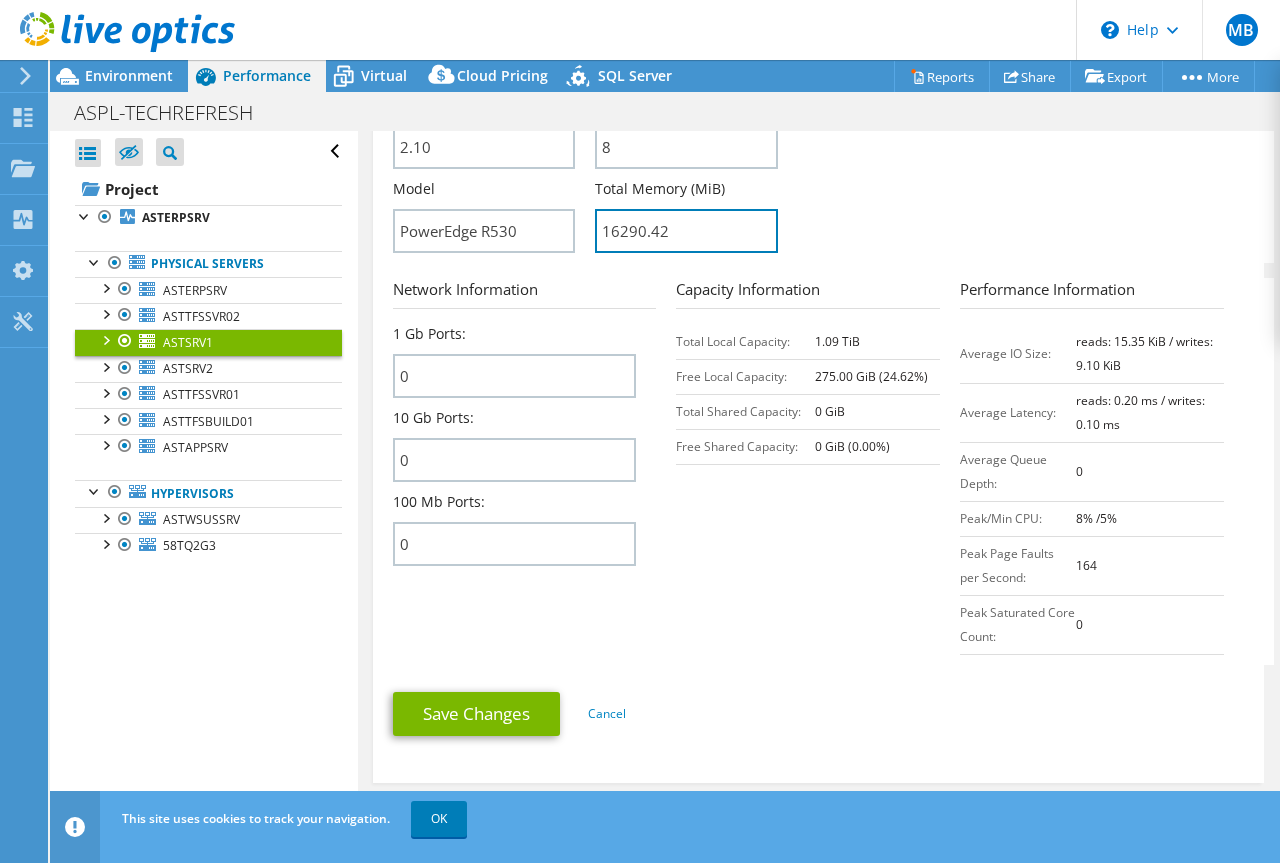 scroll, scrollTop: 789, scrollLeft: 0, axis: vertical 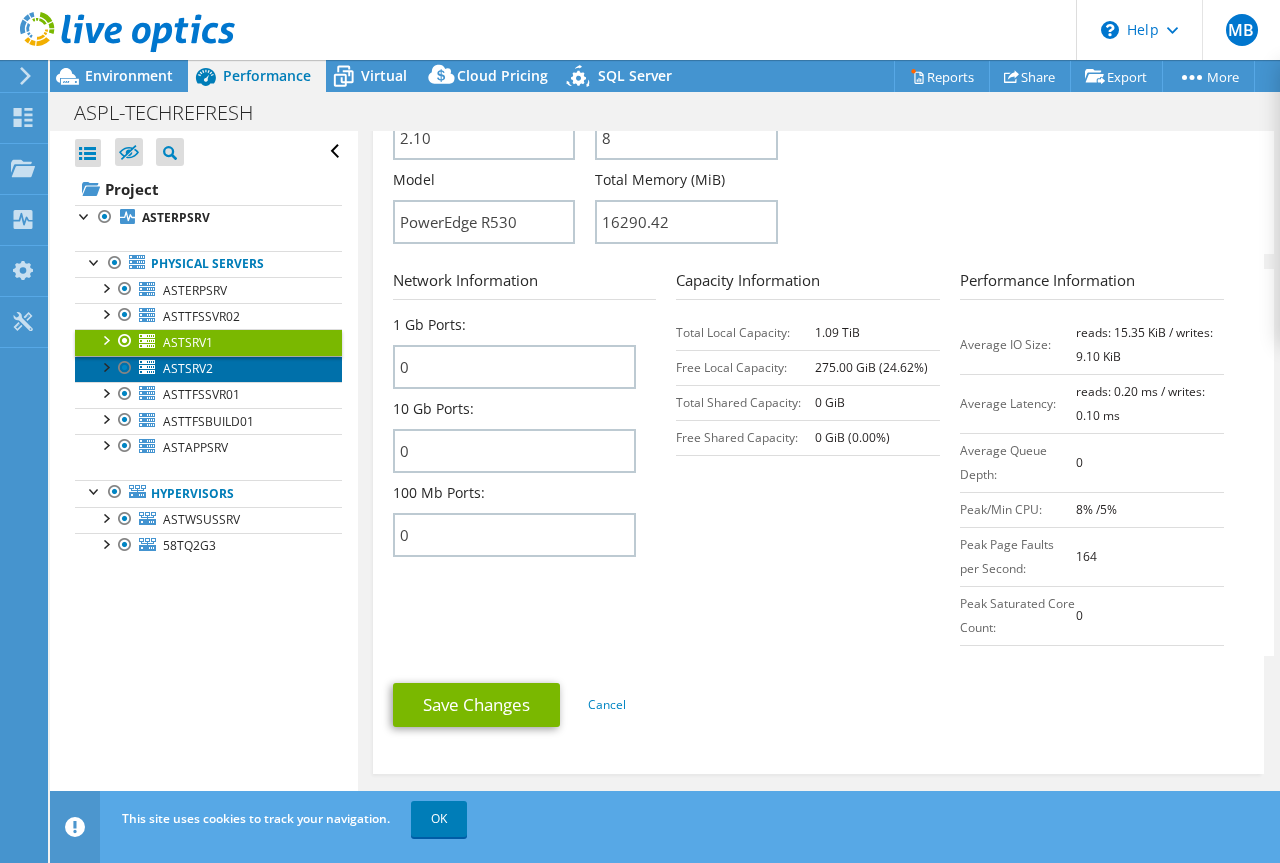 click on "ASTSRV2" at bounding box center [188, 368] 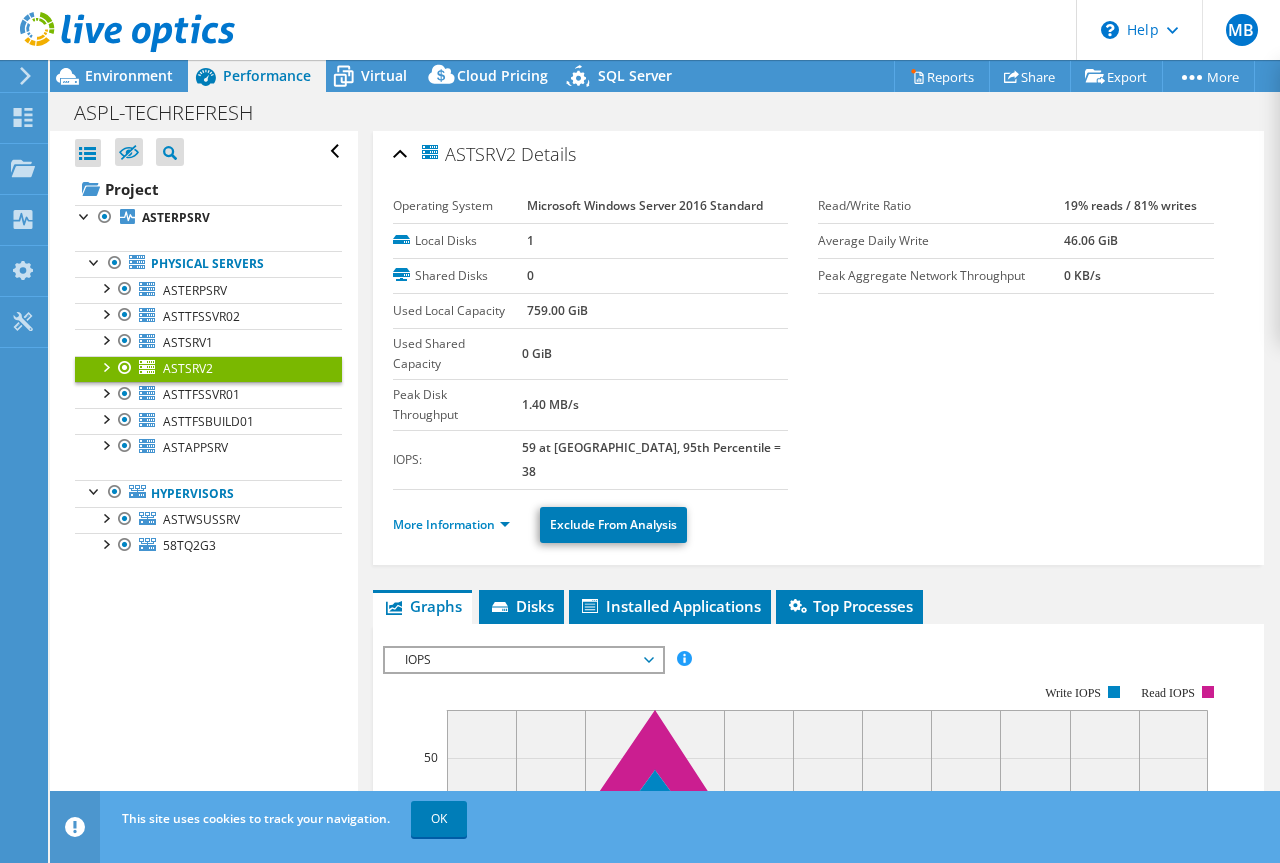 scroll, scrollTop: 0, scrollLeft: 0, axis: both 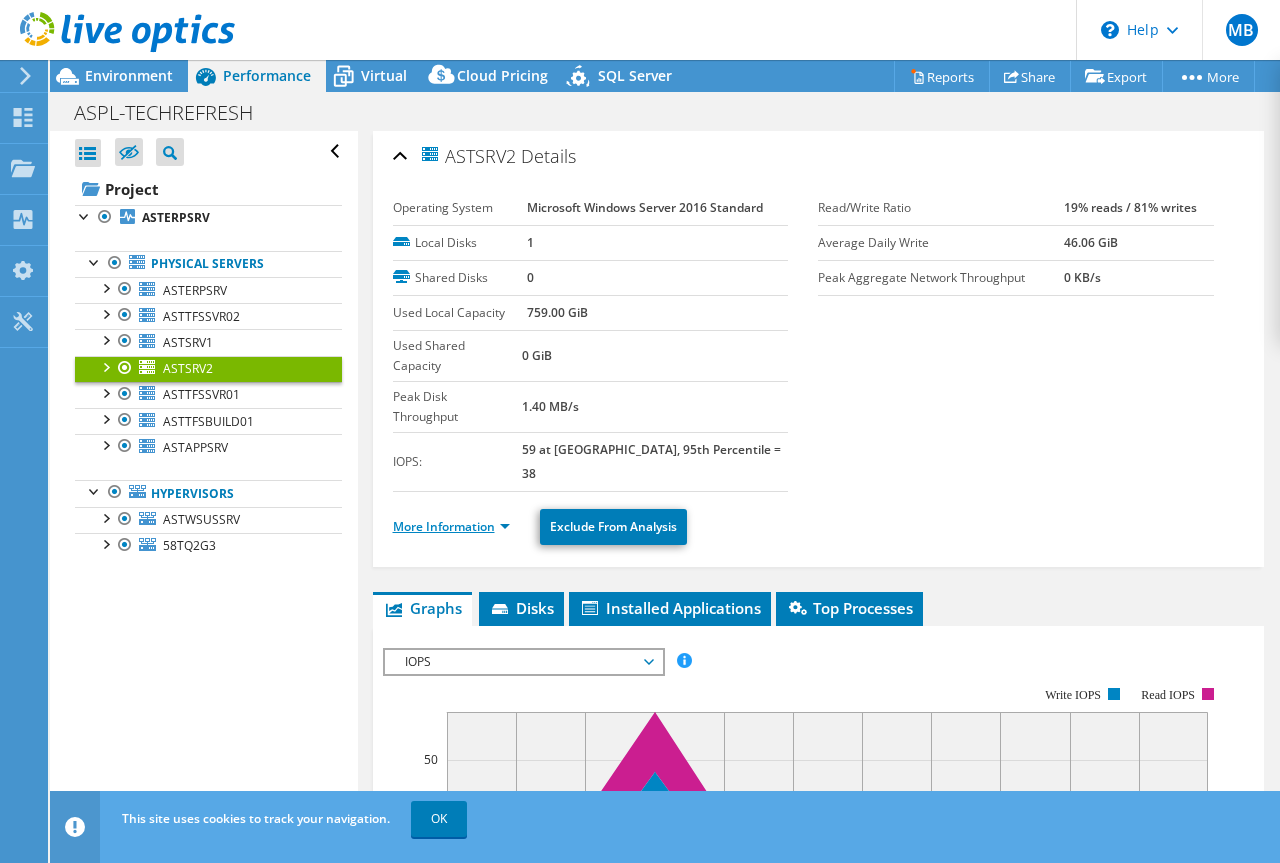 click on "More Information" at bounding box center (451, 526) 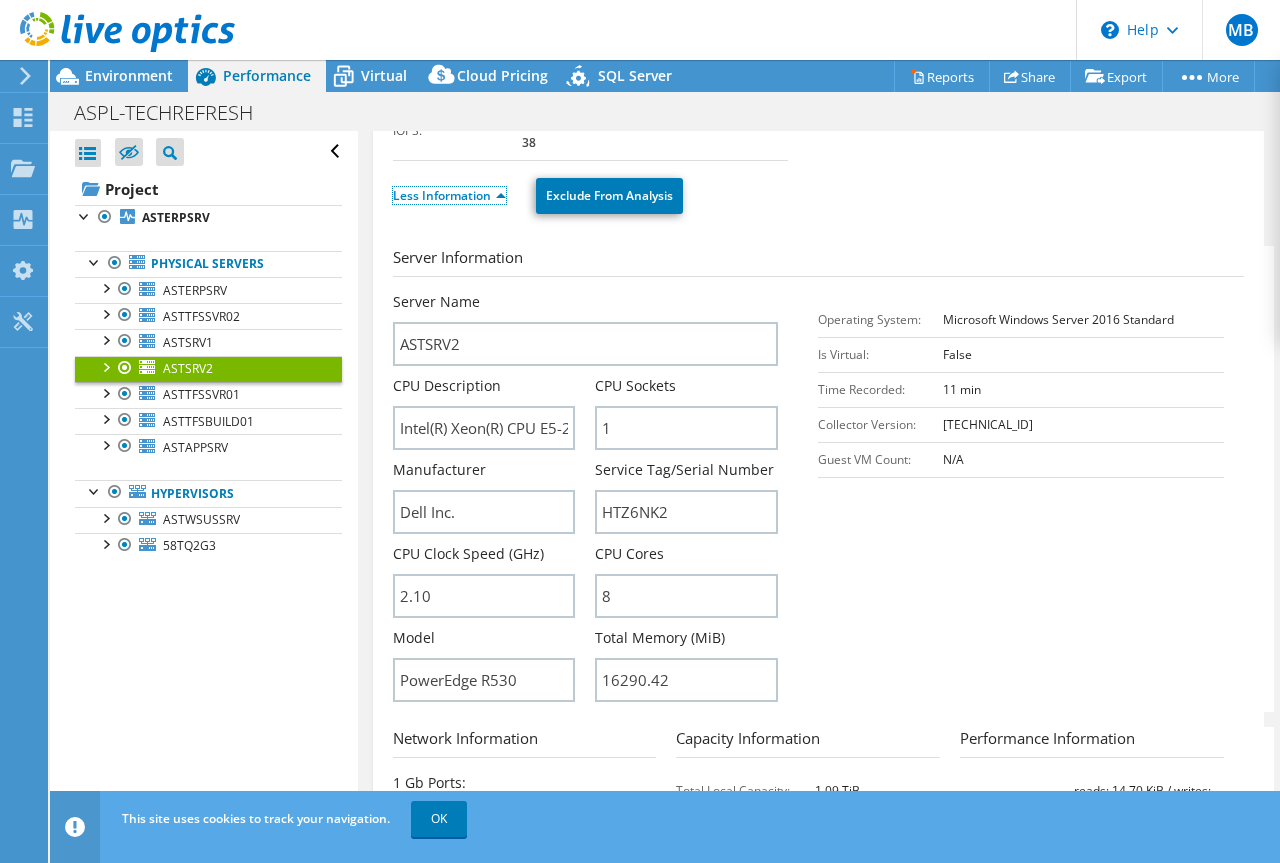 scroll, scrollTop: 400, scrollLeft: 0, axis: vertical 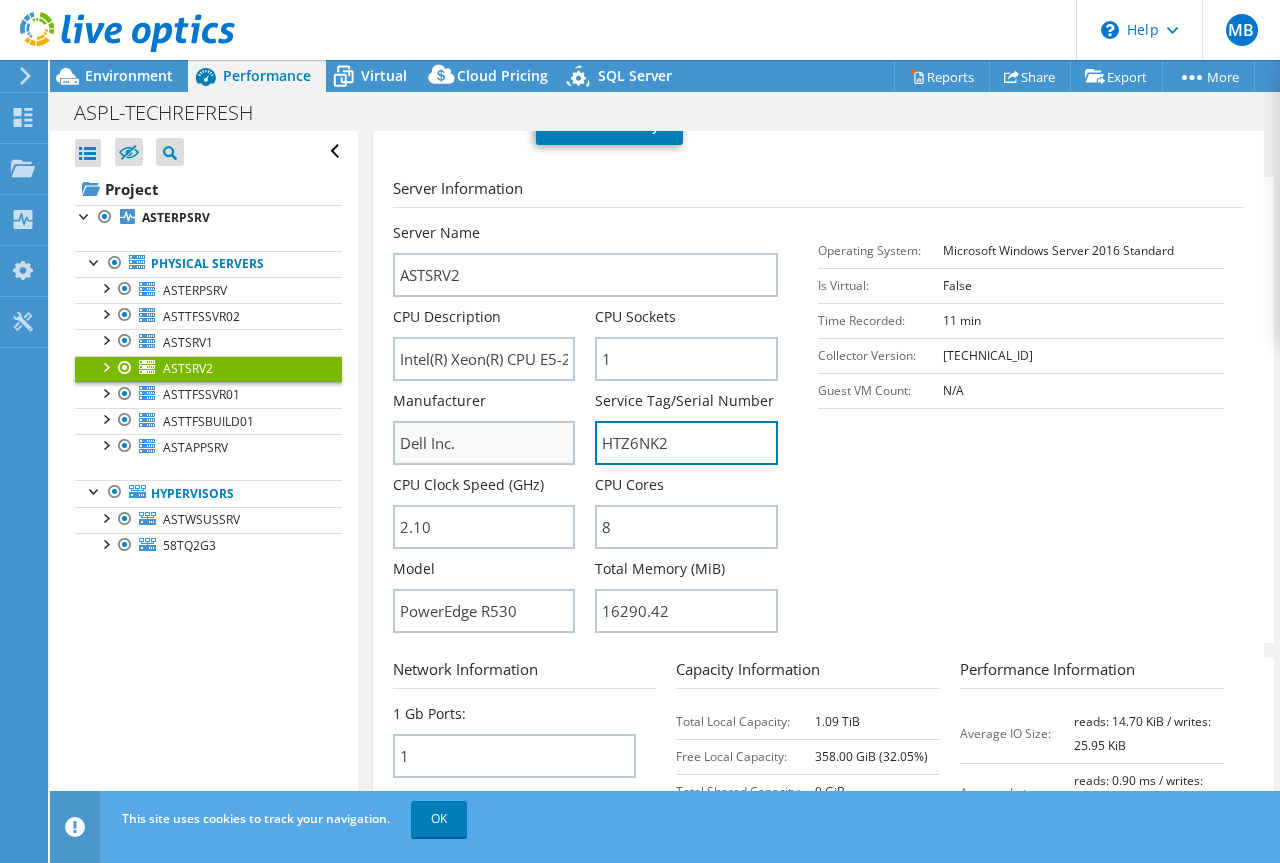 drag, startPoint x: 682, startPoint y: 389, endPoint x: 467, endPoint y: 391, distance: 215.00931 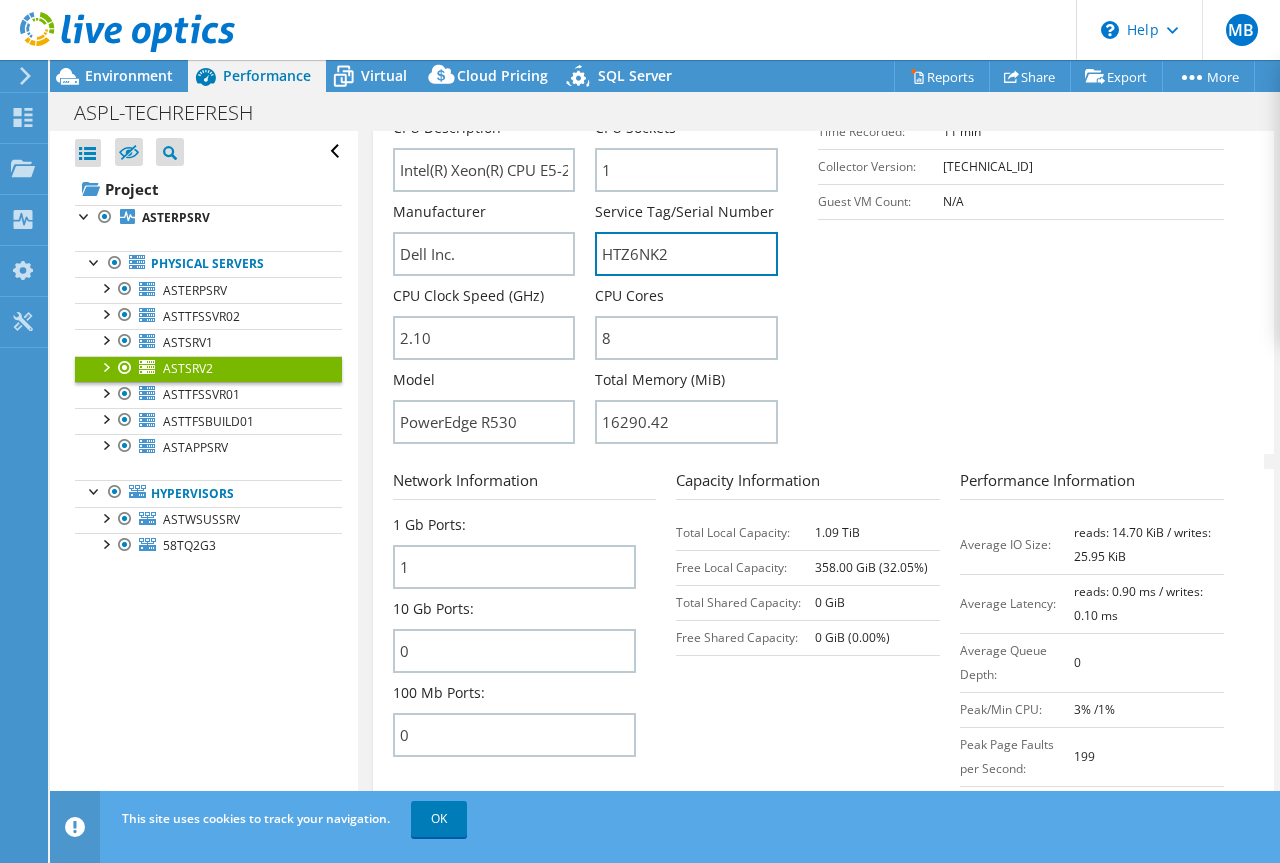 scroll, scrollTop: 600, scrollLeft: 0, axis: vertical 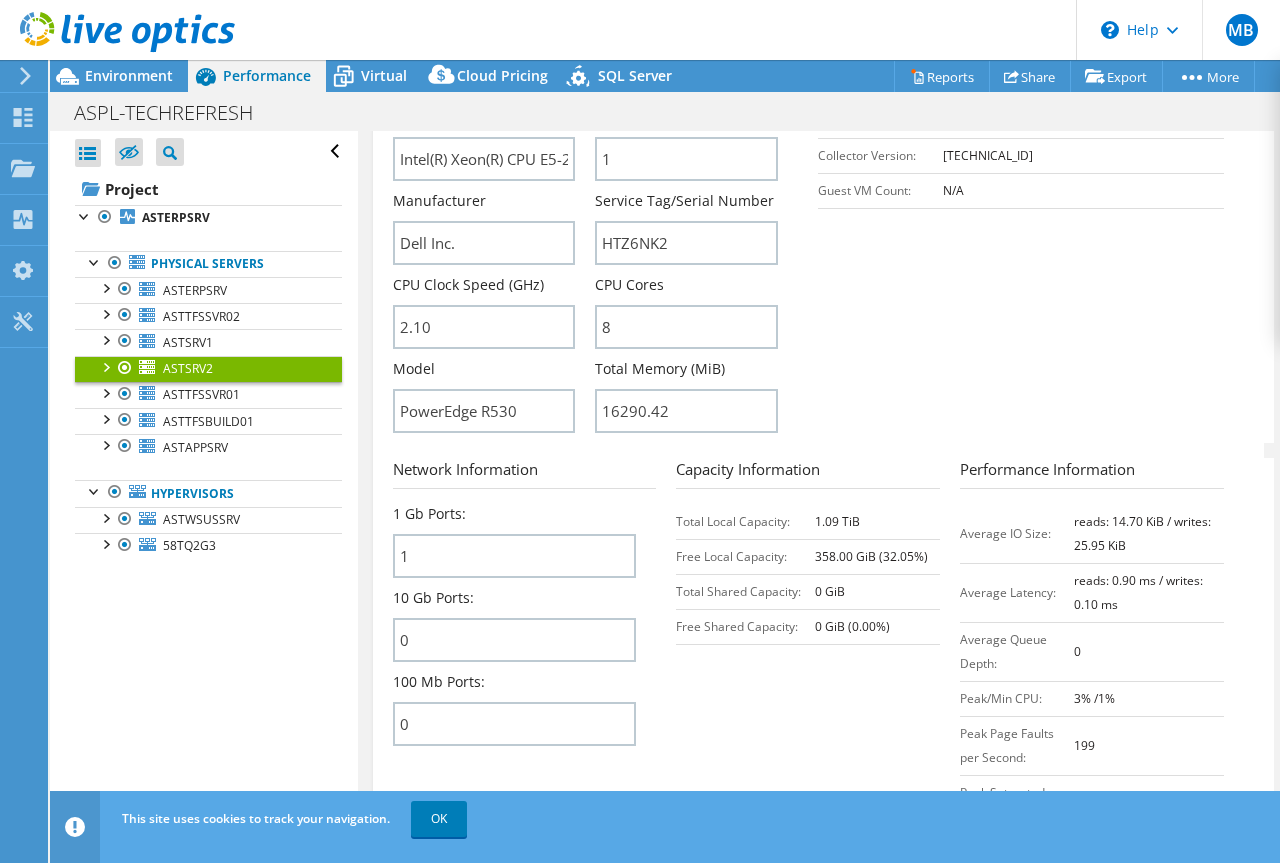 drag, startPoint x: 827, startPoint y: 462, endPoint x: 805, endPoint y: 462, distance: 22 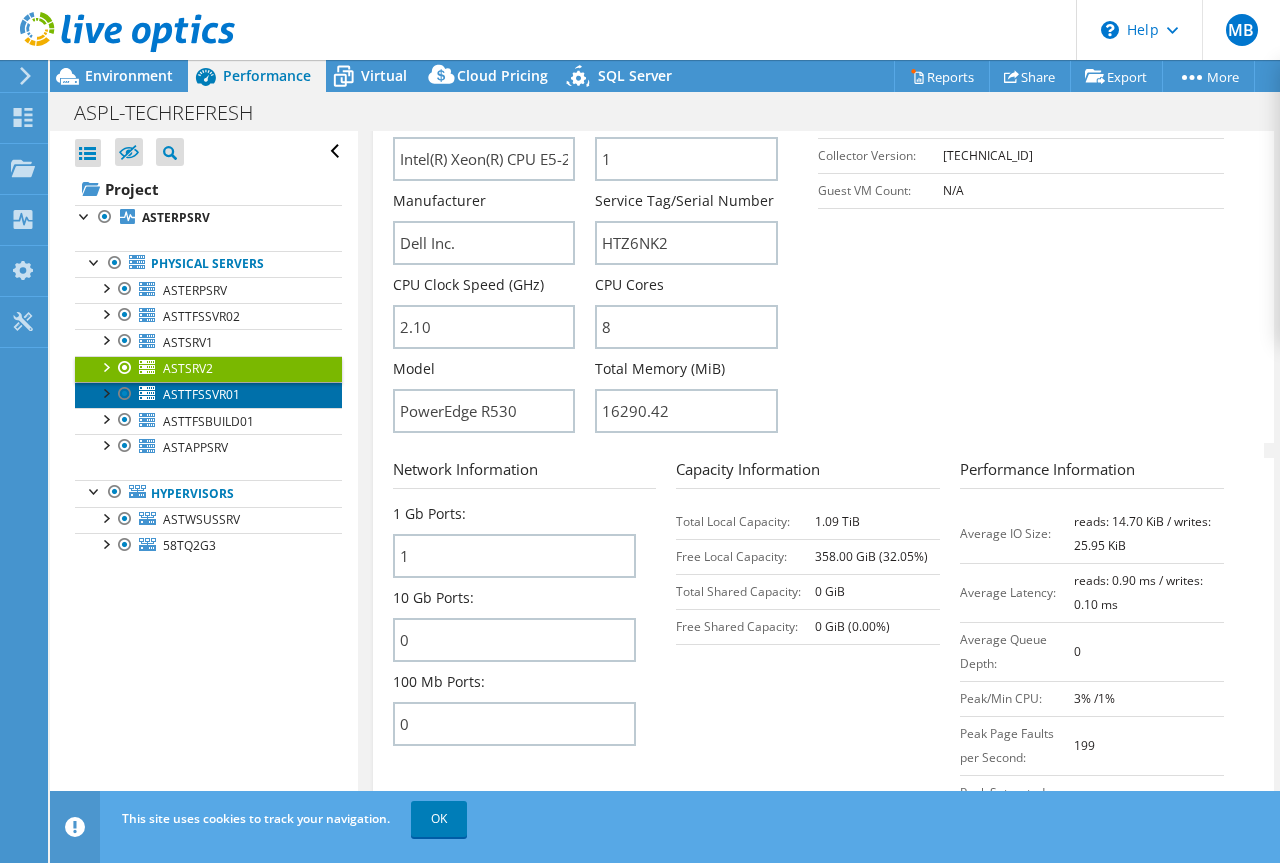 click on "ASTTFSSVR01" at bounding box center (201, 394) 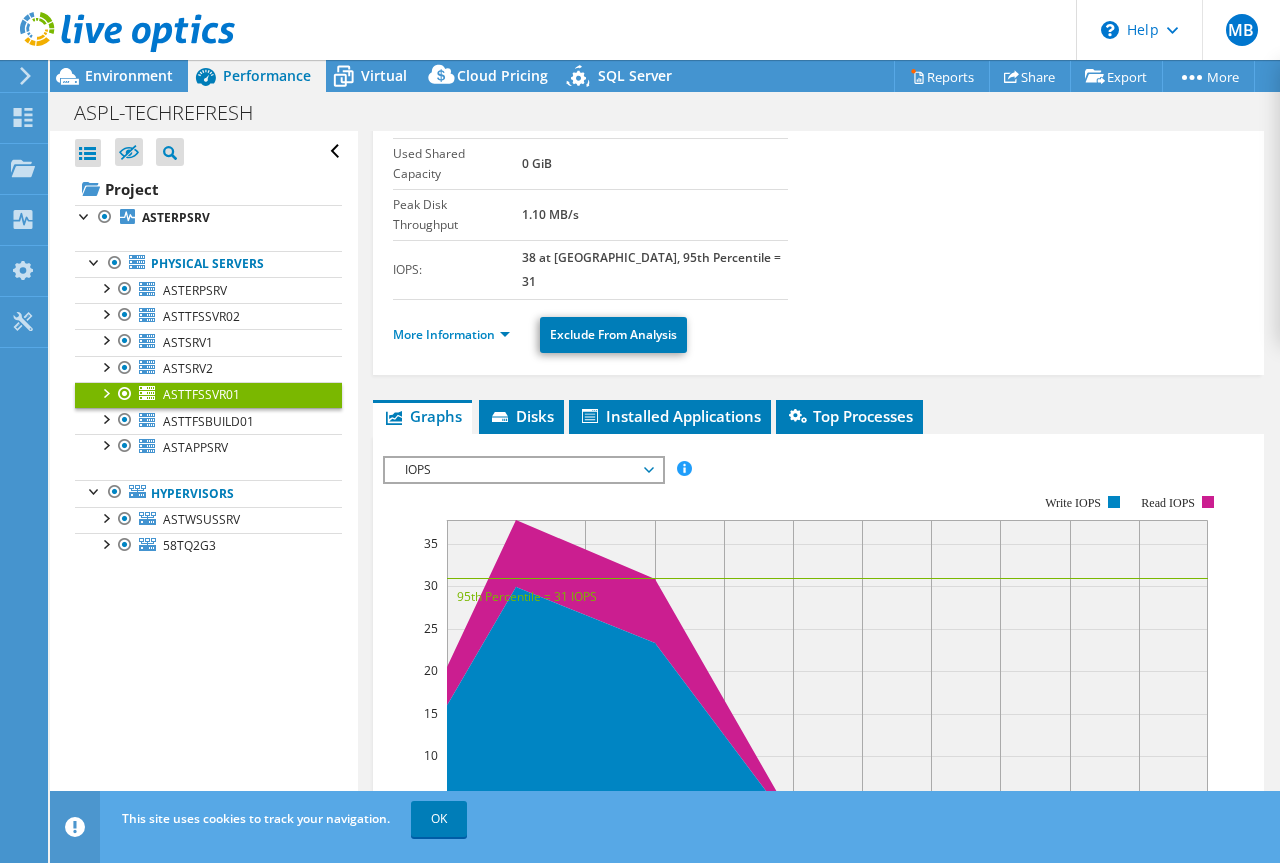 scroll, scrollTop: 200, scrollLeft: 0, axis: vertical 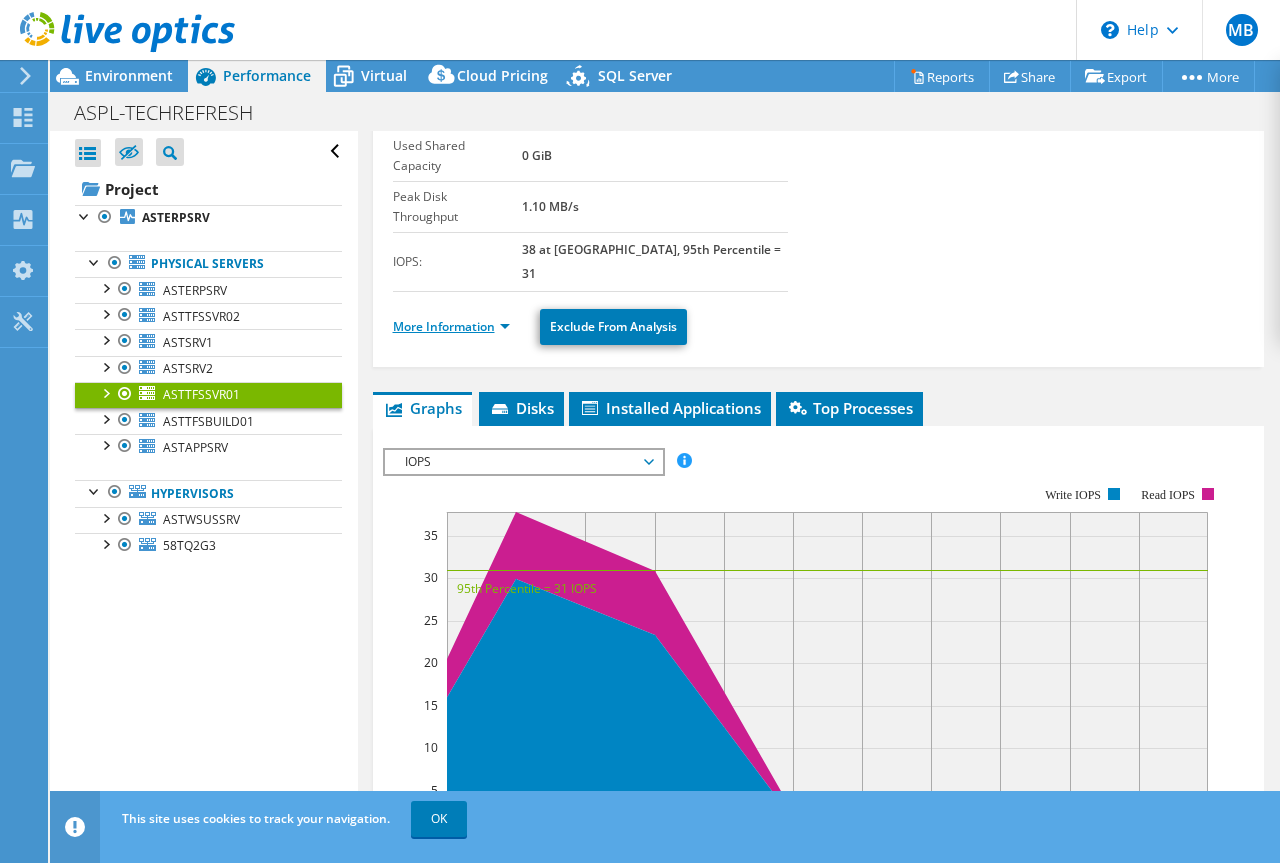 click on "More Information" at bounding box center [451, 326] 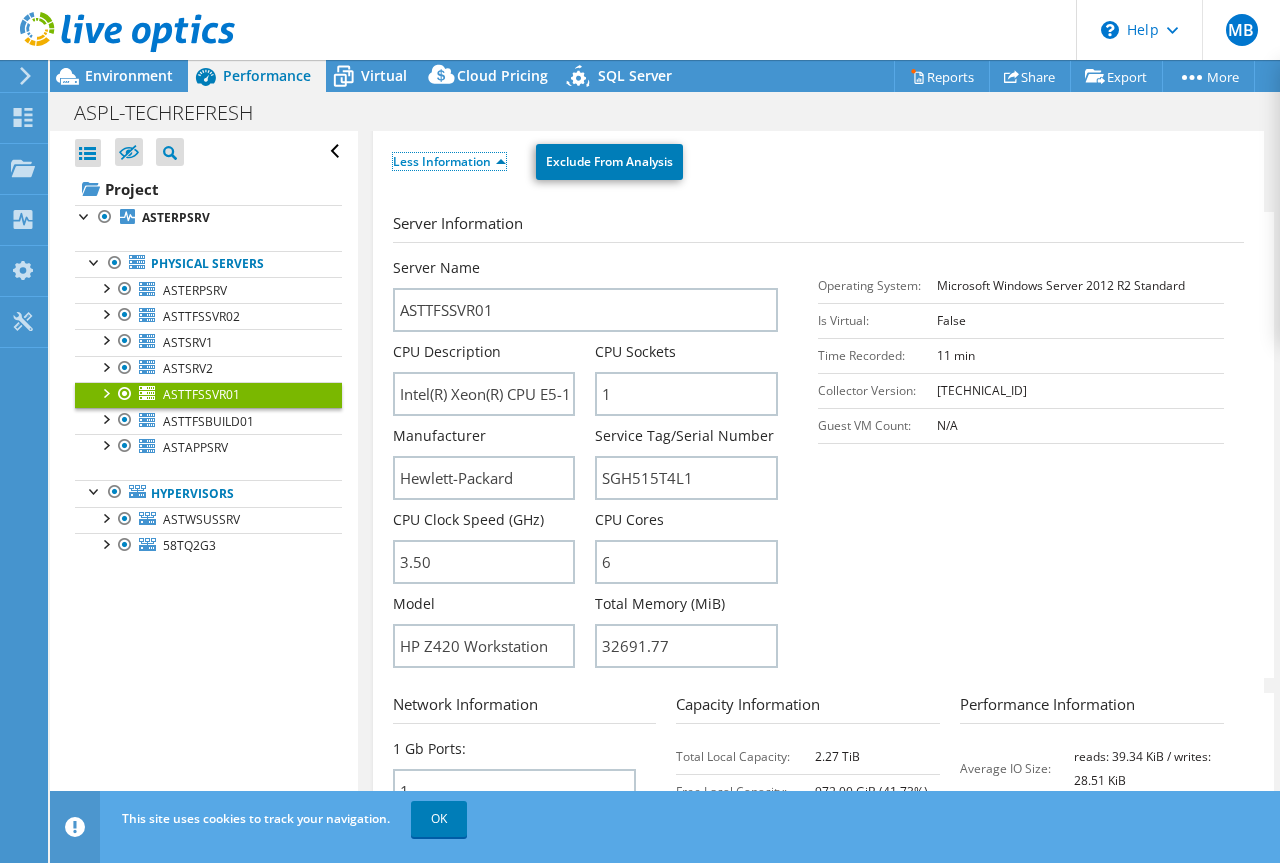 scroll, scrollTop: 400, scrollLeft: 0, axis: vertical 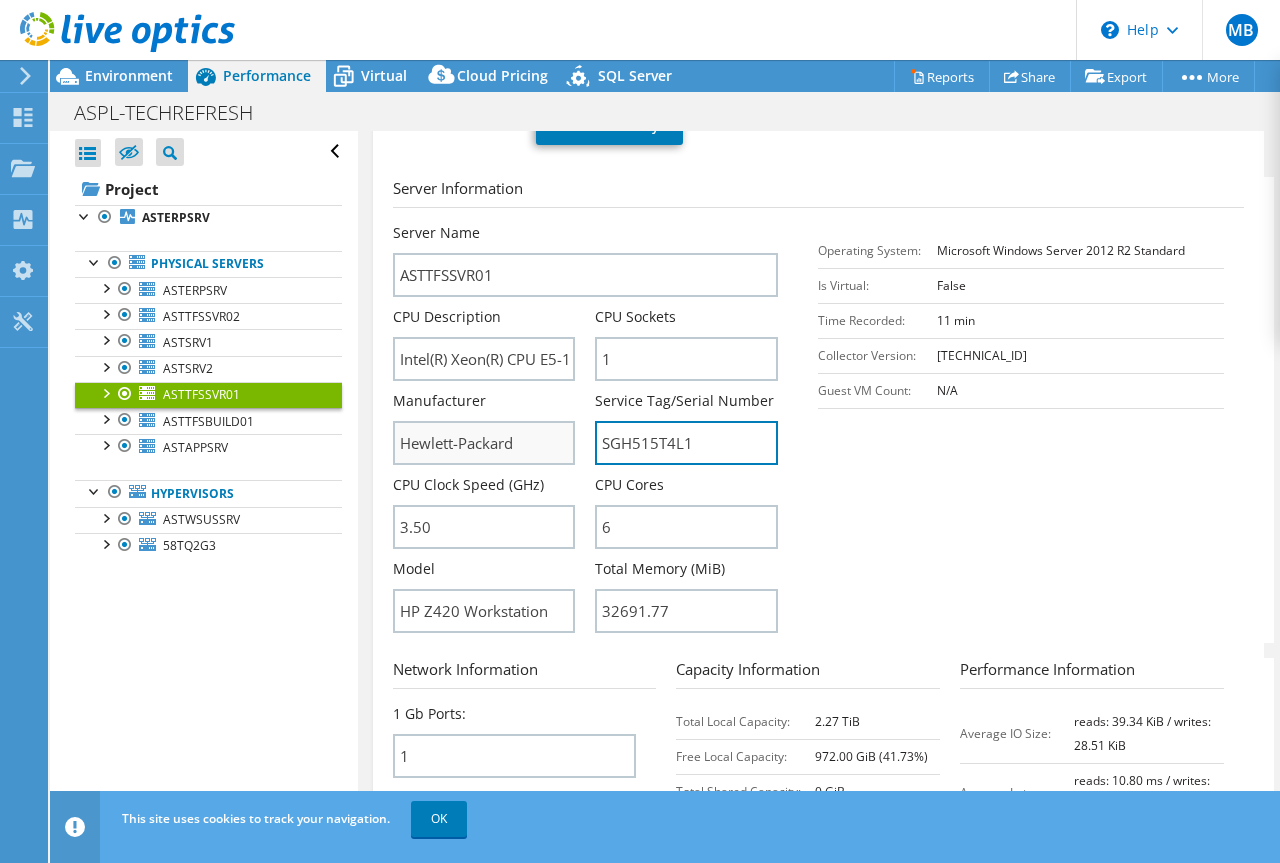 drag, startPoint x: 707, startPoint y: 395, endPoint x: 490, endPoint y: 382, distance: 217.38905 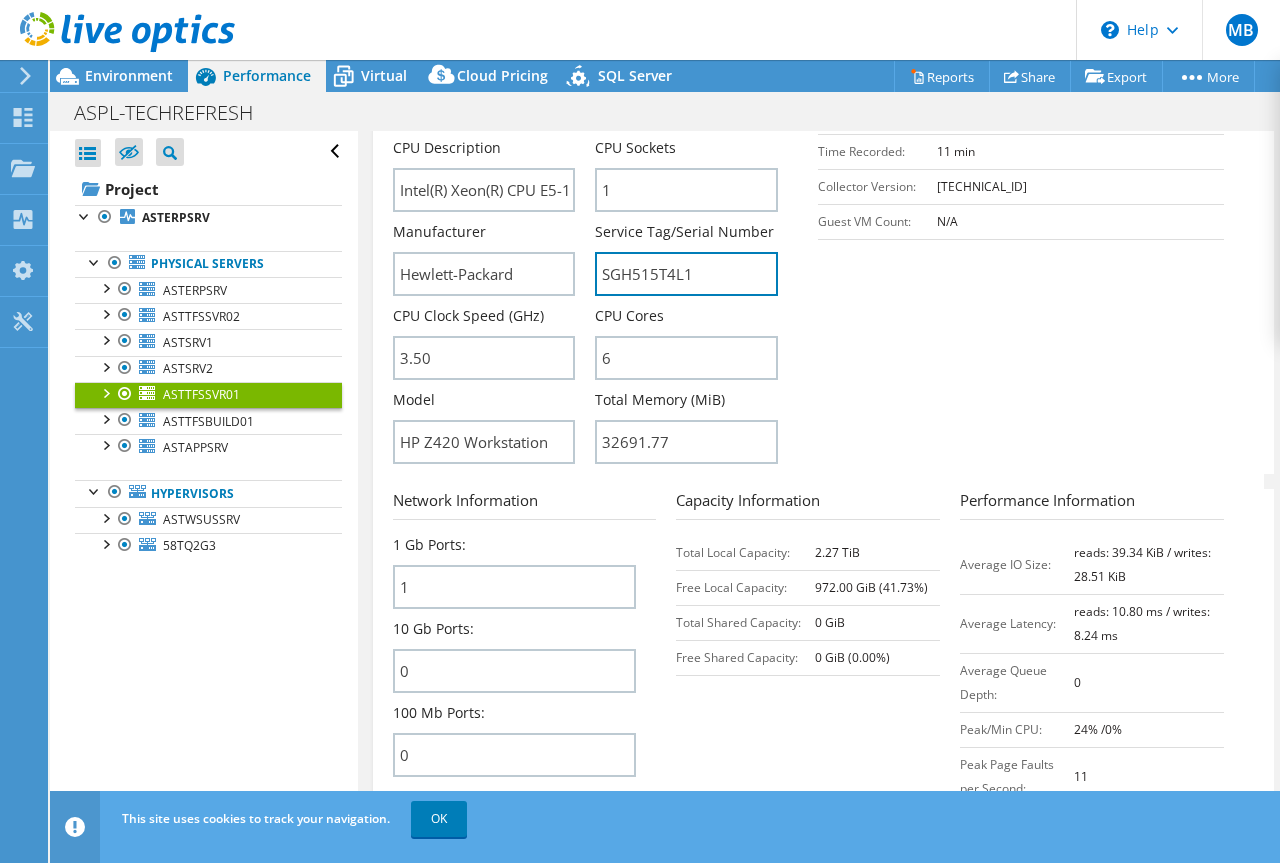 scroll, scrollTop: 600, scrollLeft: 0, axis: vertical 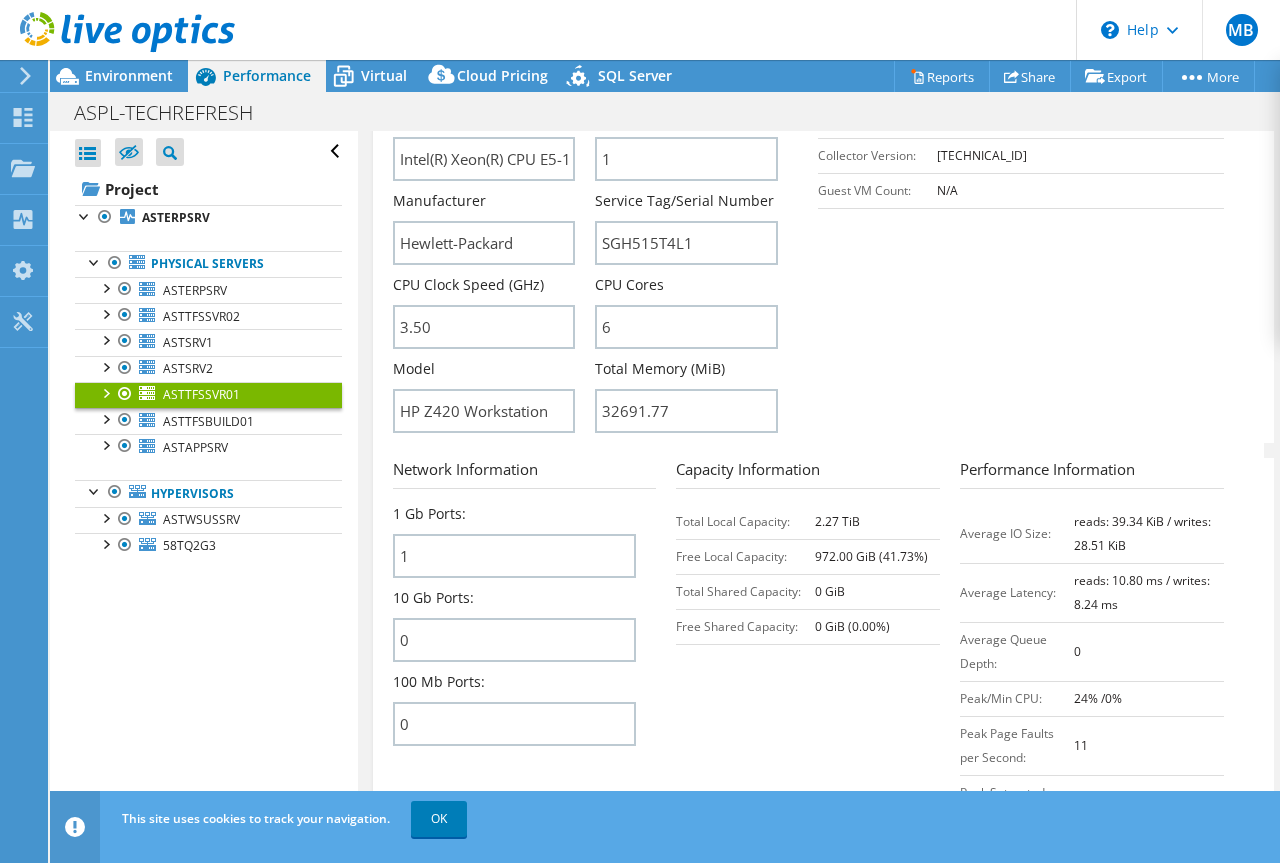 drag, startPoint x: 858, startPoint y: 466, endPoint x: 793, endPoint y: 465, distance: 65.00769 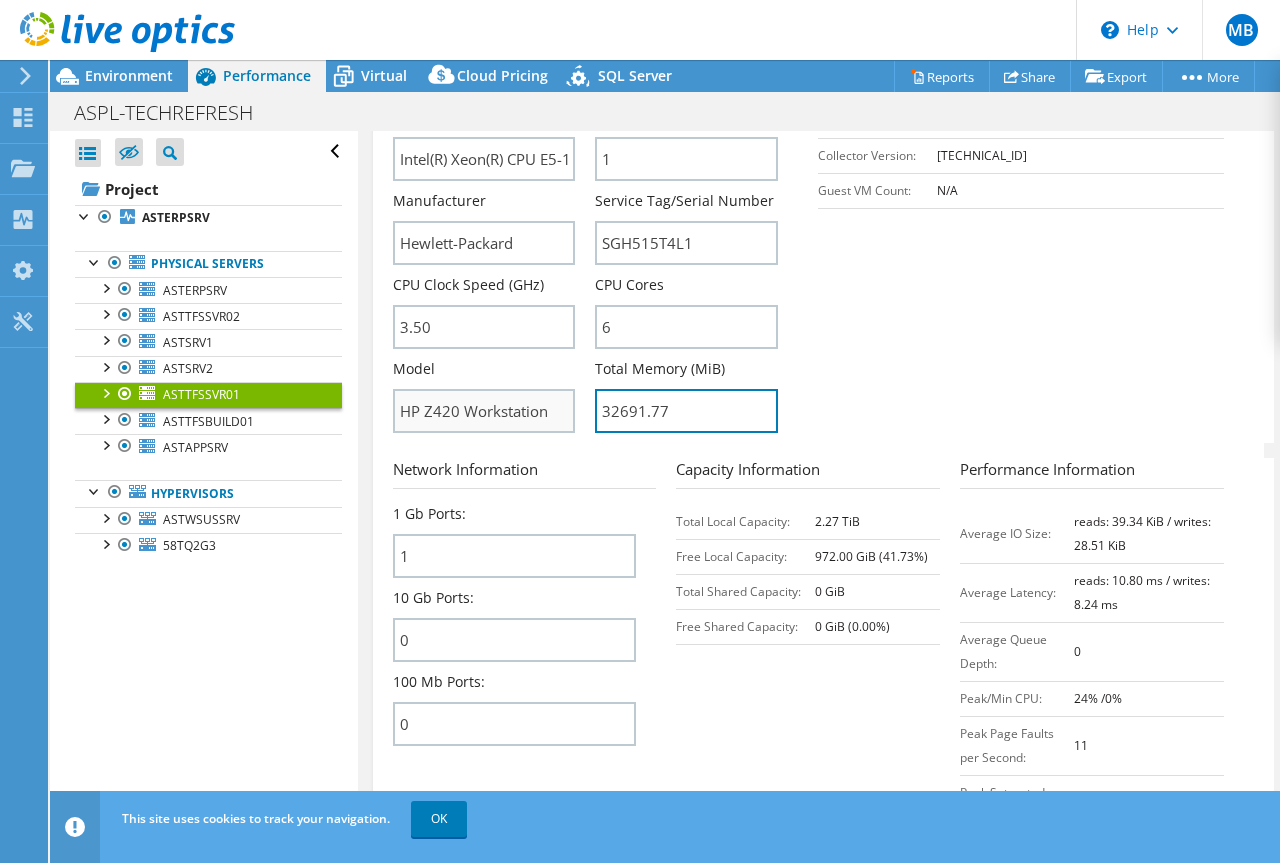 drag, startPoint x: 674, startPoint y: 357, endPoint x: 543, endPoint y: 347, distance: 131.38112 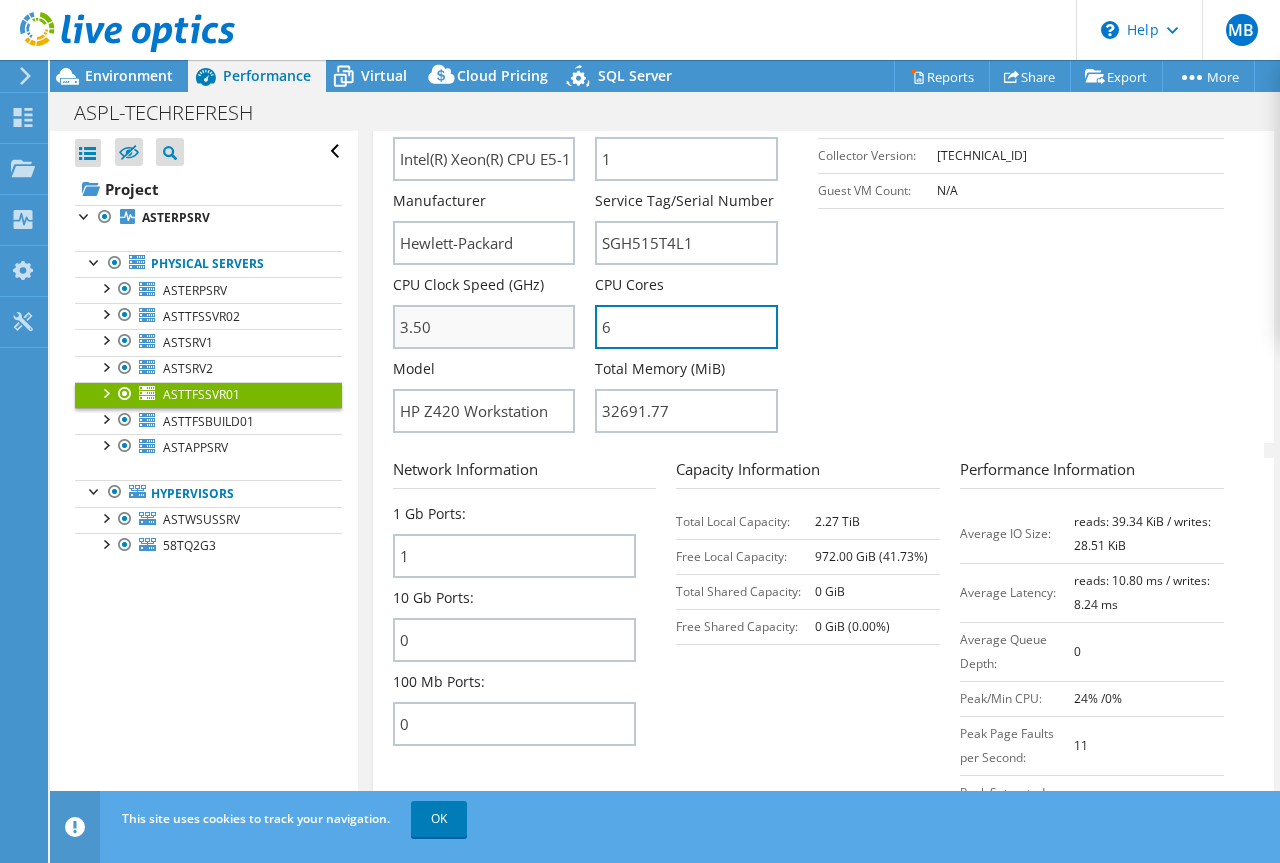 drag, startPoint x: 518, startPoint y: 263, endPoint x: 434, endPoint y: 252, distance: 84.71718 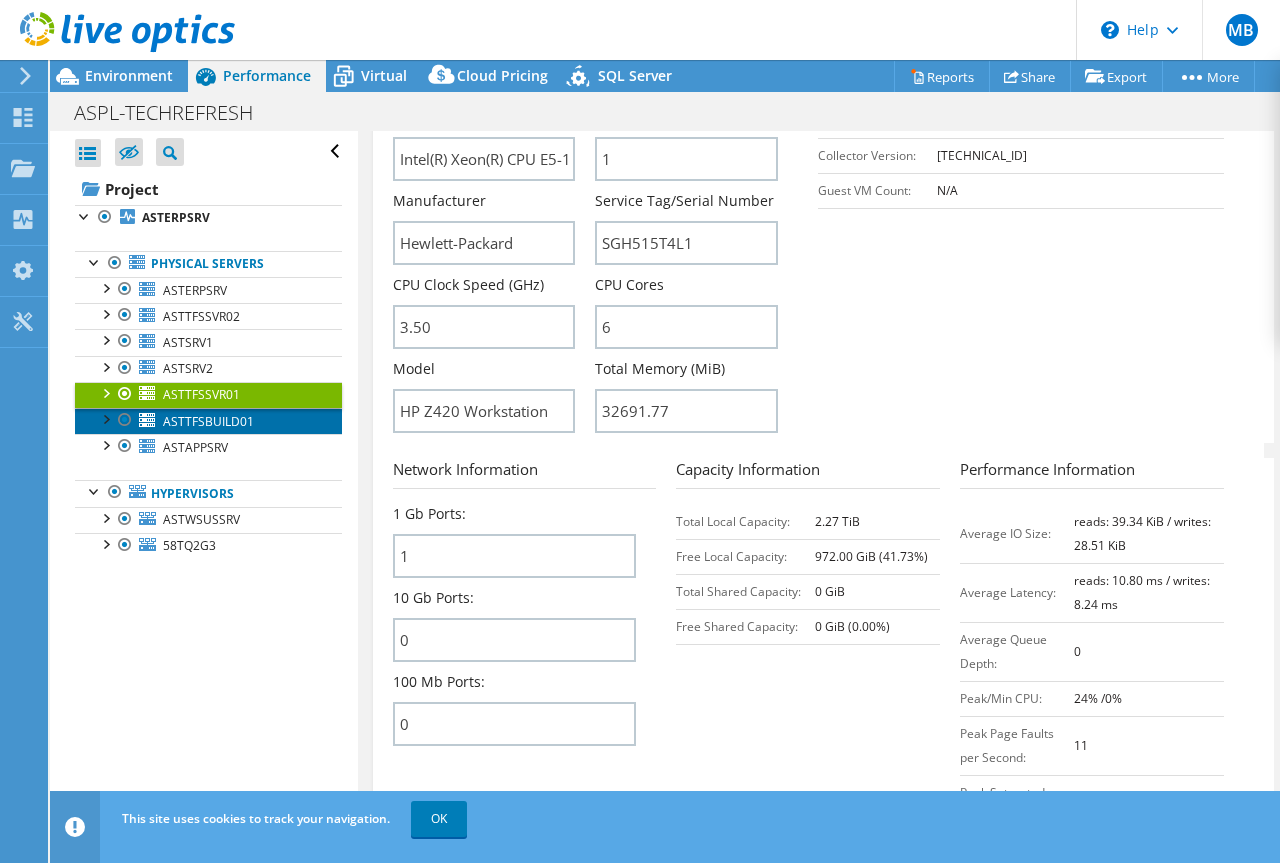 click on "ASTTFSBUILD01" at bounding box center (208, 421) 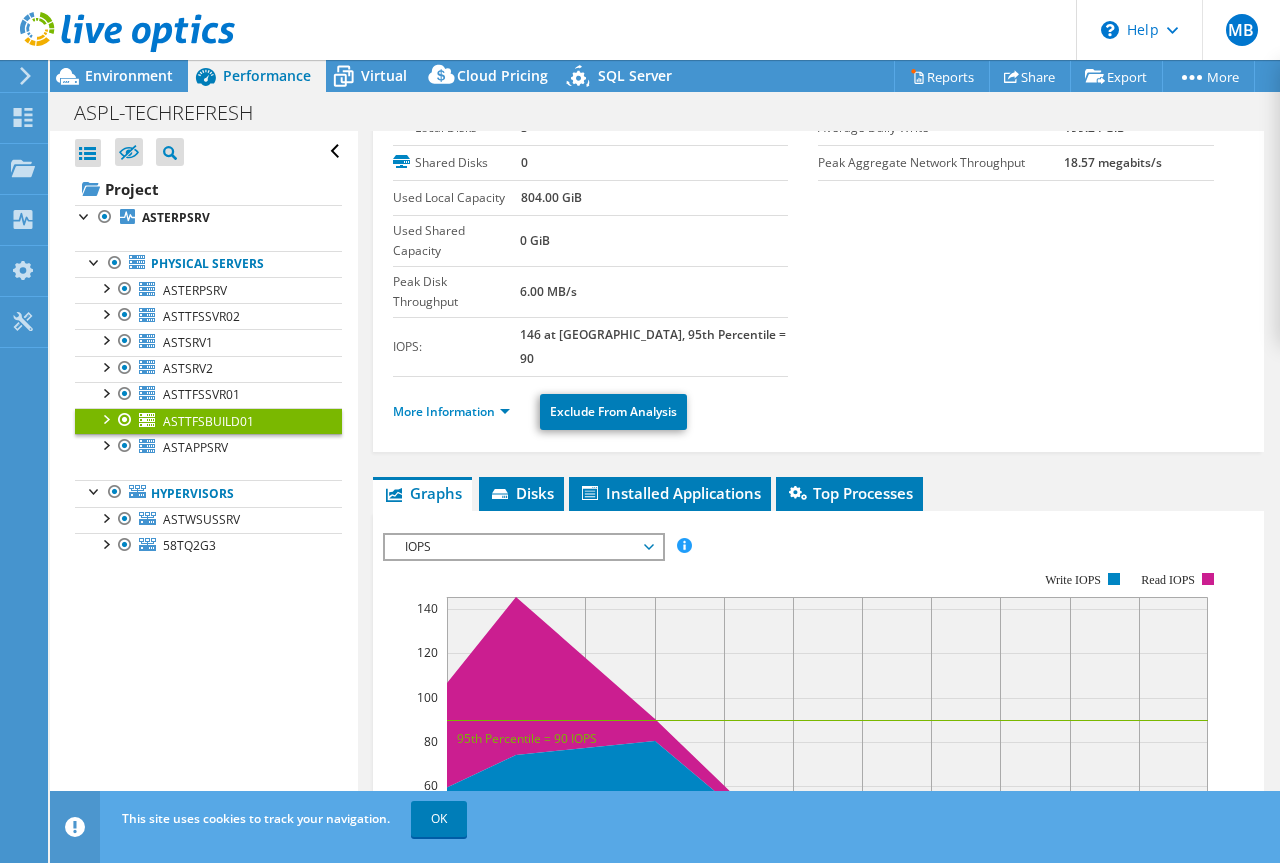 scroll, scrollTop: 43, scrollLeft: 0, axis: vertical 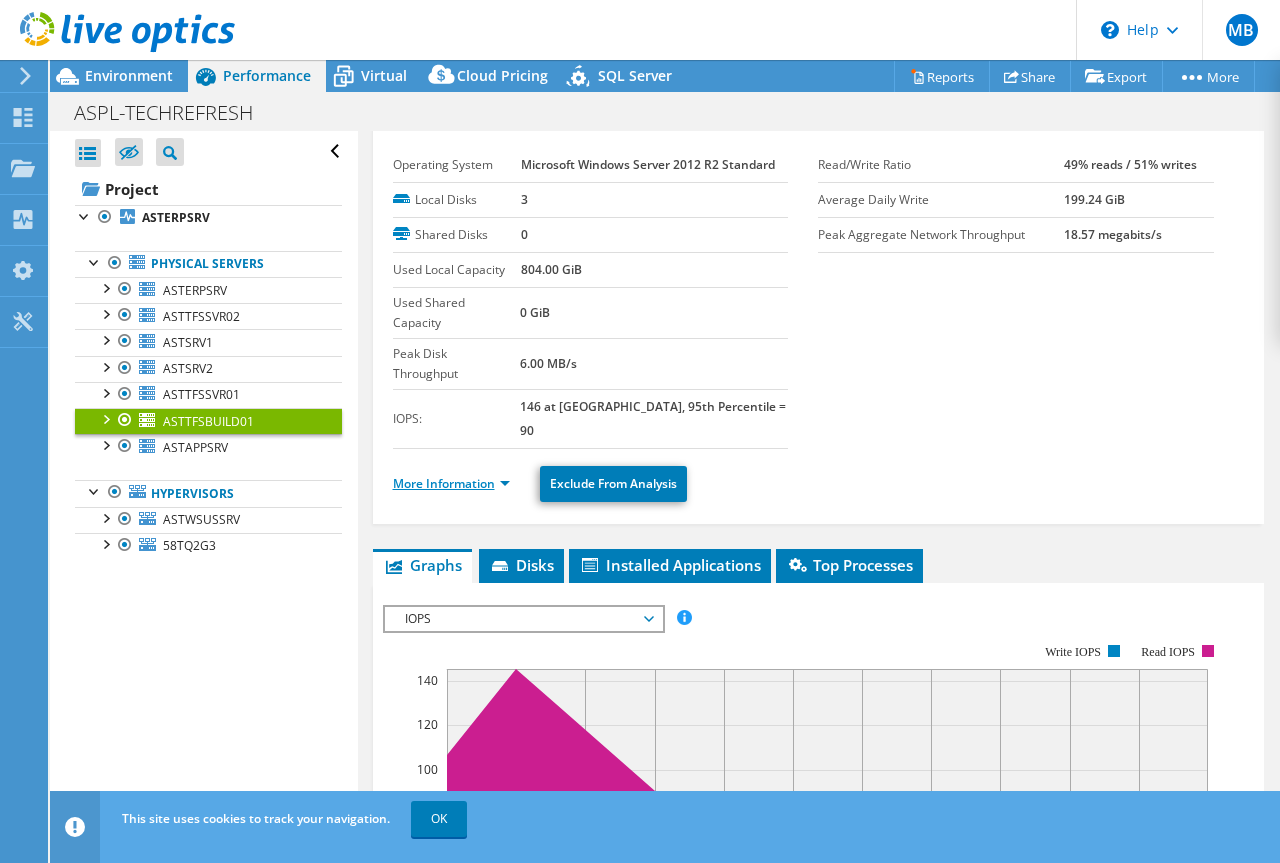 click on "More Information" at bounding box center (451, 483) 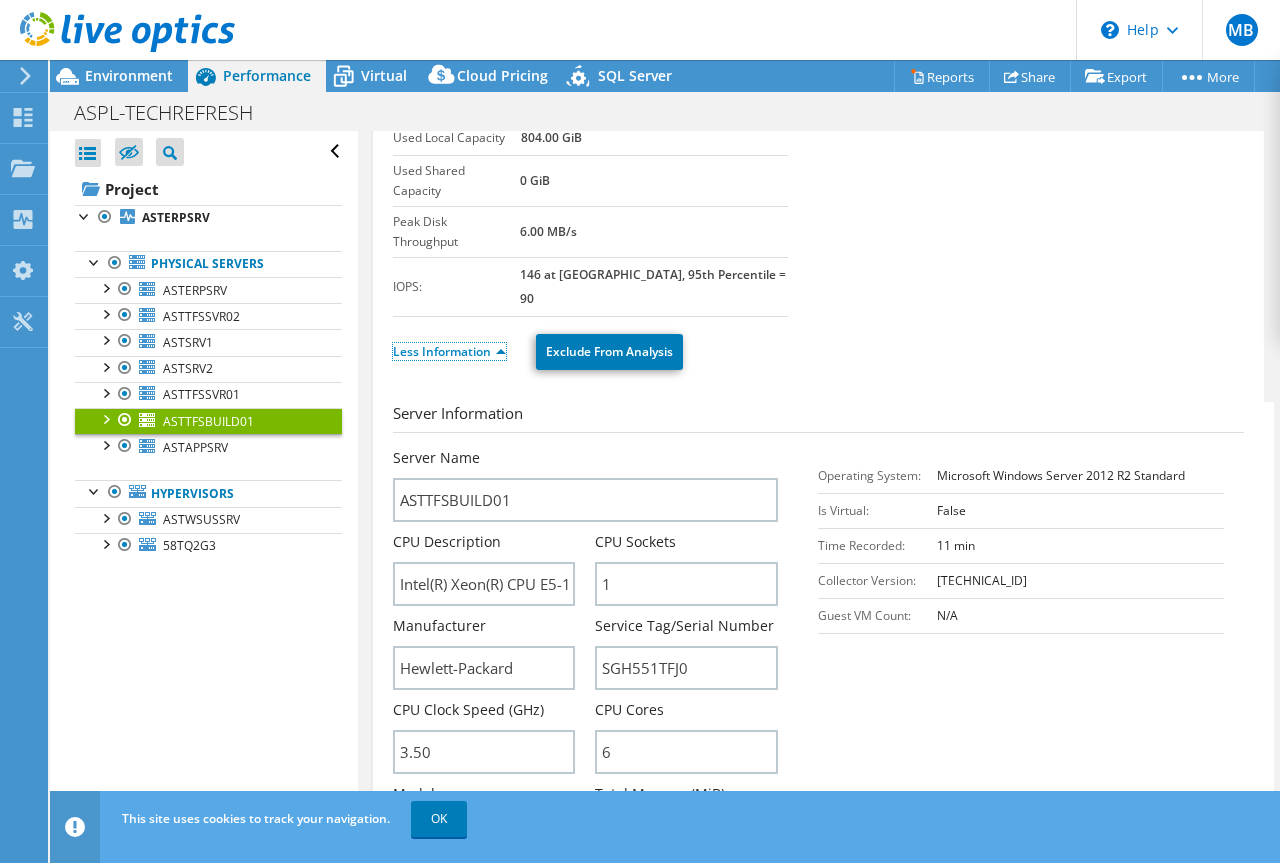 scroll, scrollTop: 343, scrollLeft: 0, axis: vertical 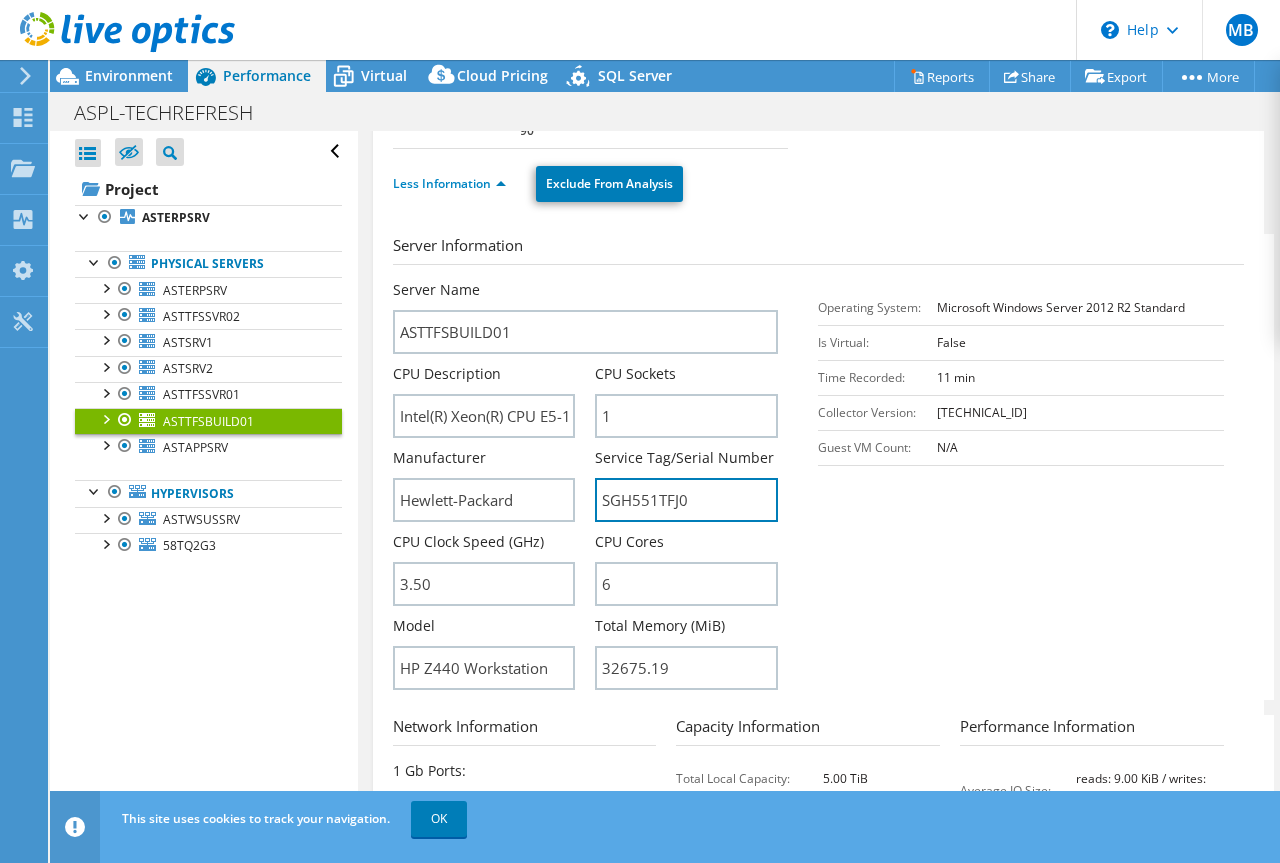 drag, startPoint x: 702, startPoint y: 450, endPoint x: 494, endPoint y: 467, distance: 208.69356 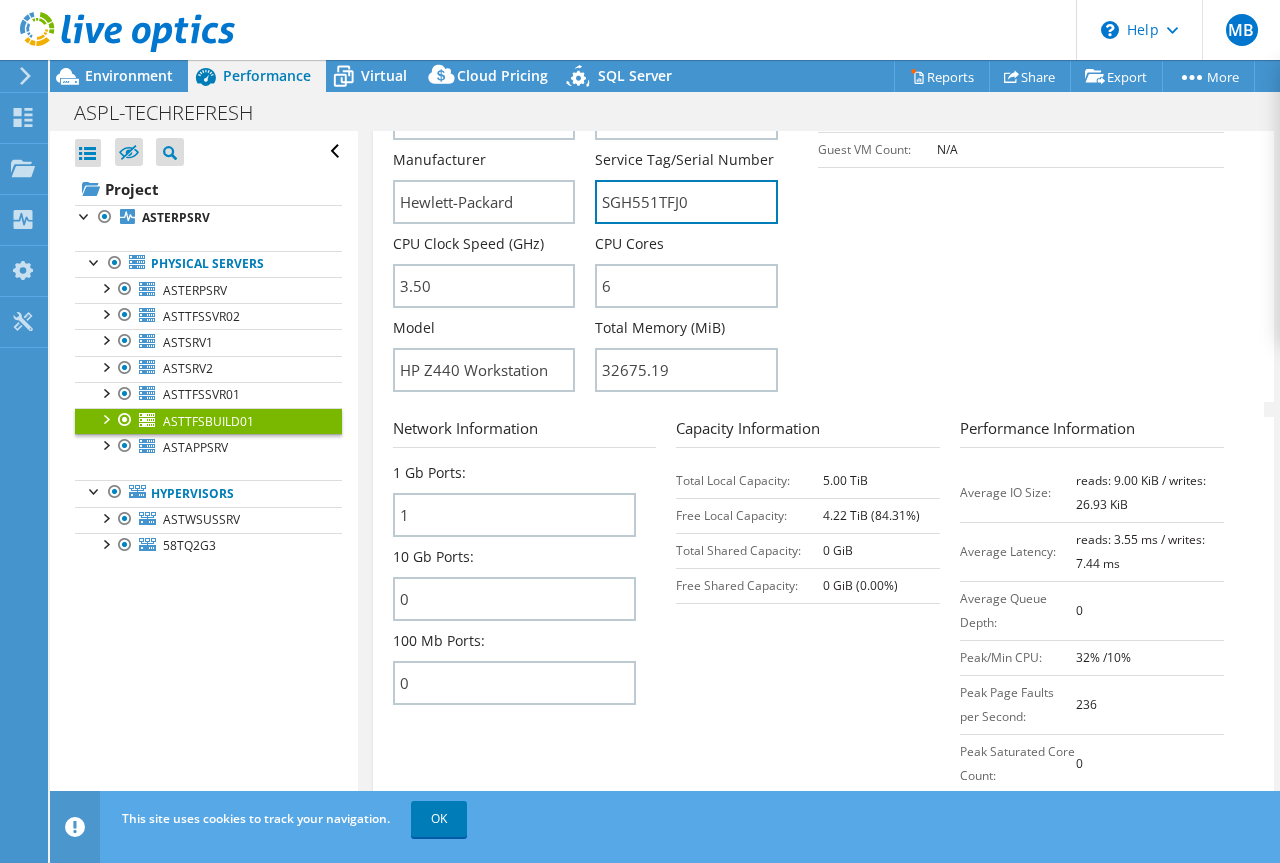 scroll, scrollTop: 643, scrollLeft: 0, axis: vertical 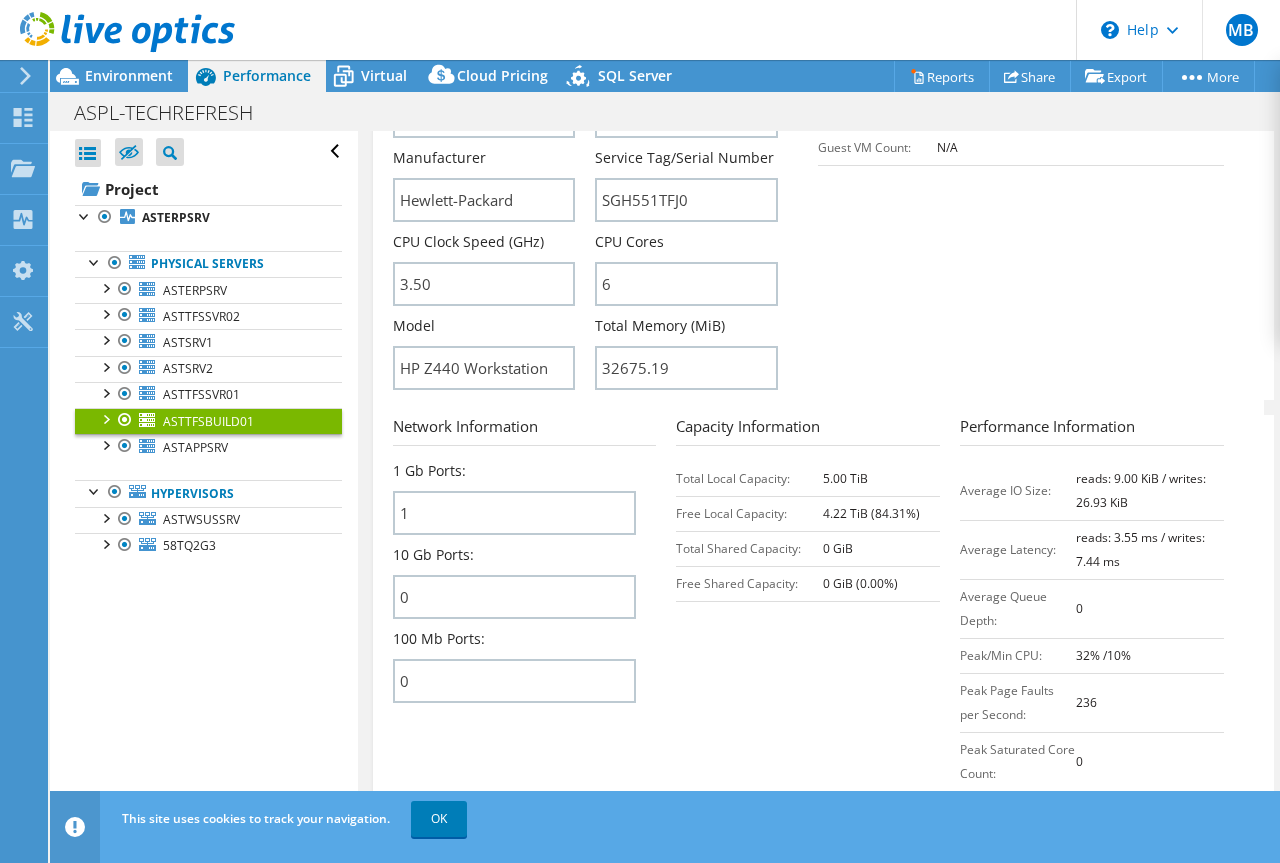 drag, startPoint x: 863, startPoint y: 419, endPoint x: 784, endPoint y: 418, distance: 79.00633 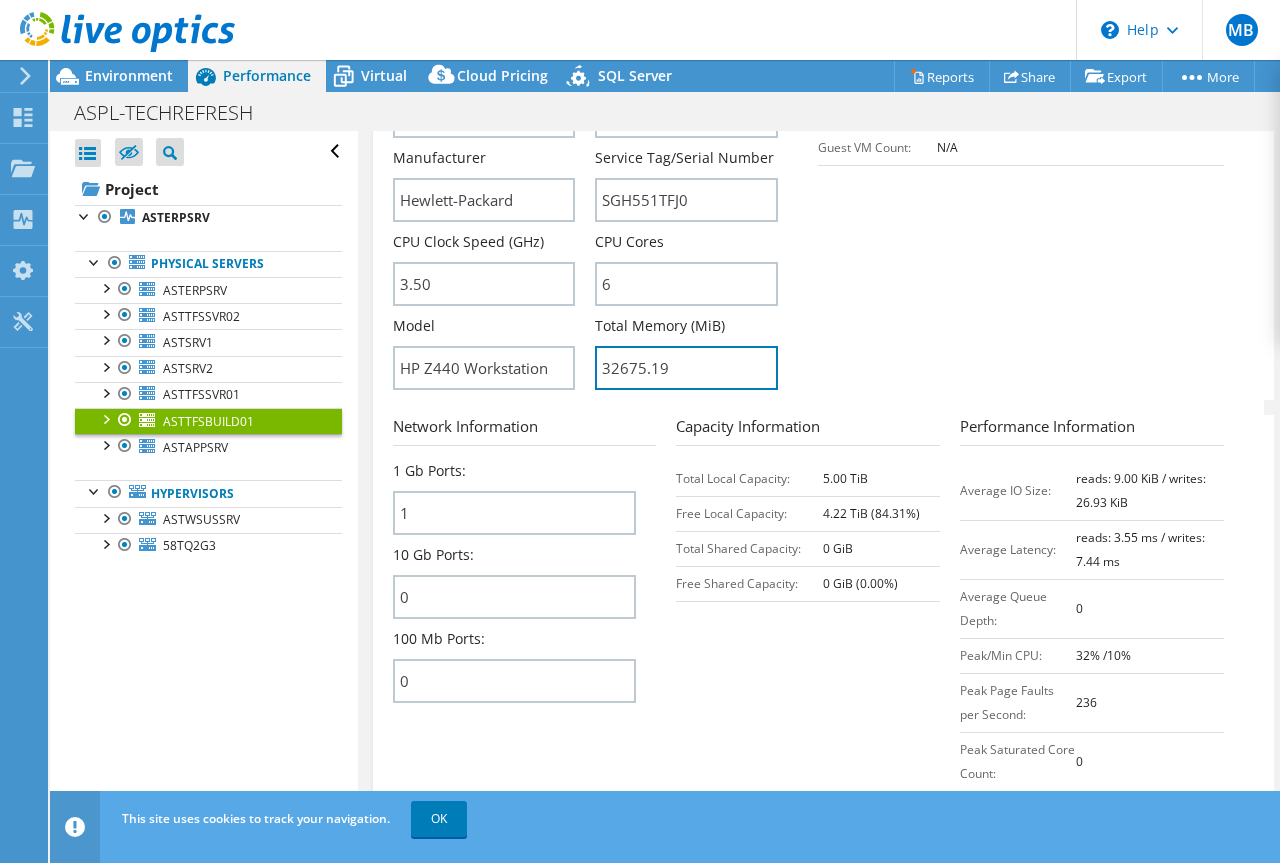 drag, startPoint x: 702, startPoint y: 300, endPoint x: 455, endPoint y: 282, distance: 247.655 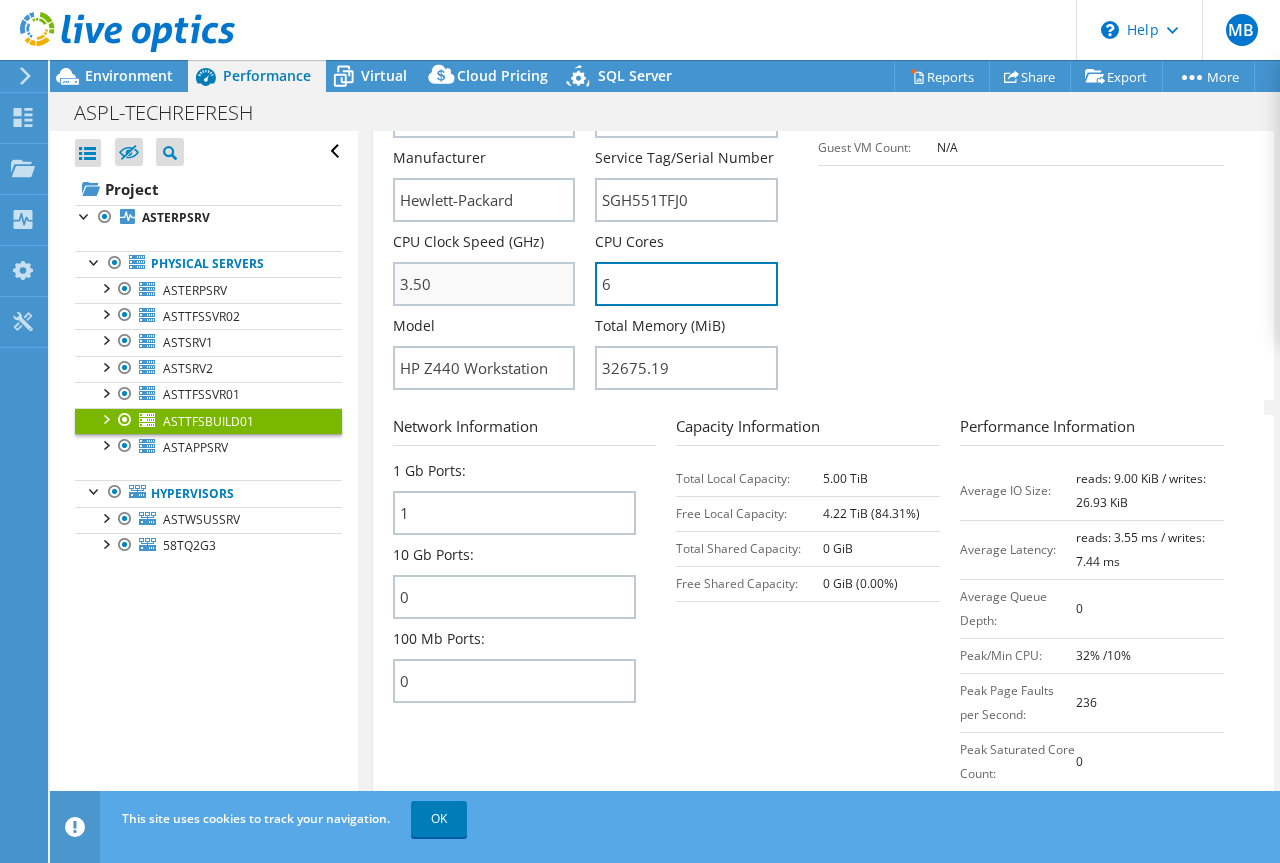 drag, startPoint x: 587, startPoint y: 228, endPoint x: 460, endPoint y: 213, distance: 127.88276 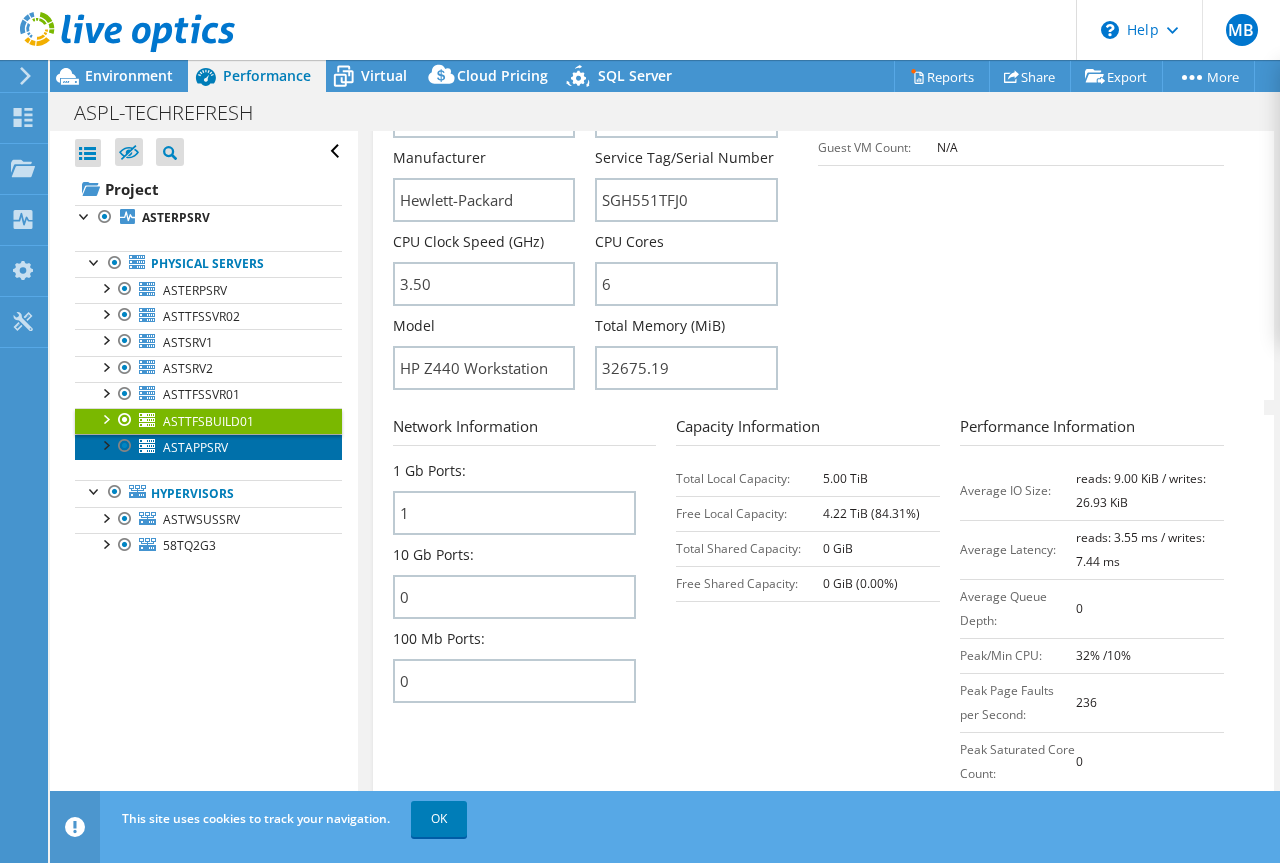 click on "ASTAPPSRV" at bounding box center [195, 447] 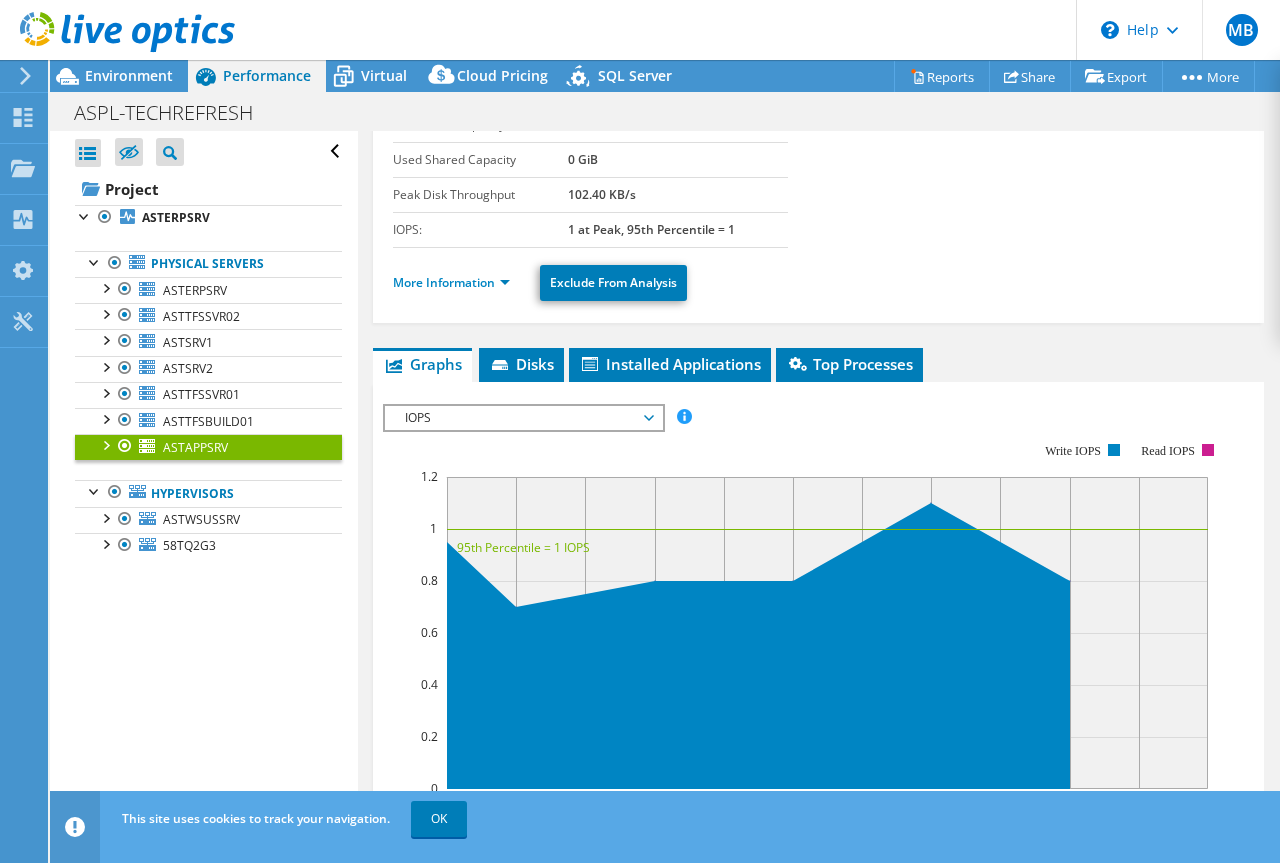 scroll, scrollTop: 178, scrollLeft: 0, axis: vertical 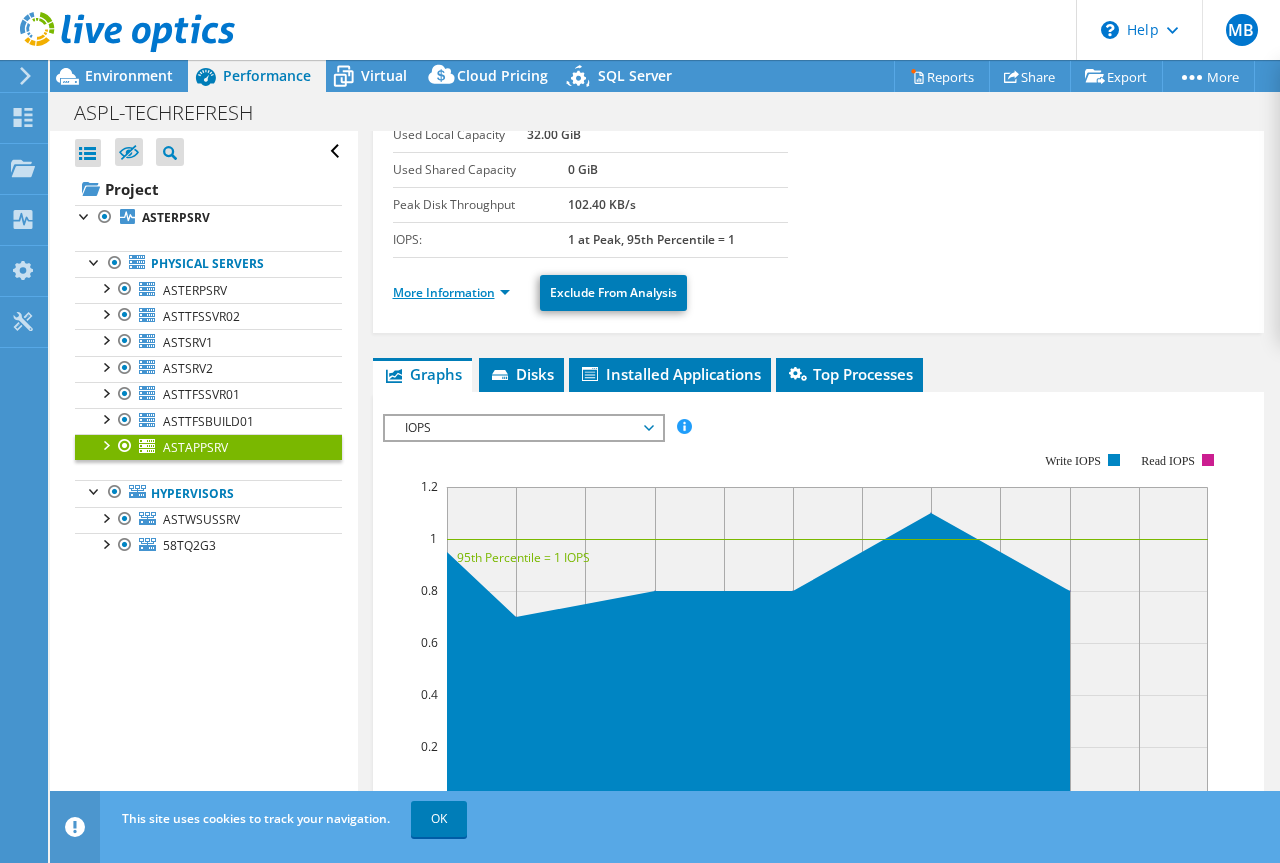 click on "More Information" at bounding box center [451, 292] 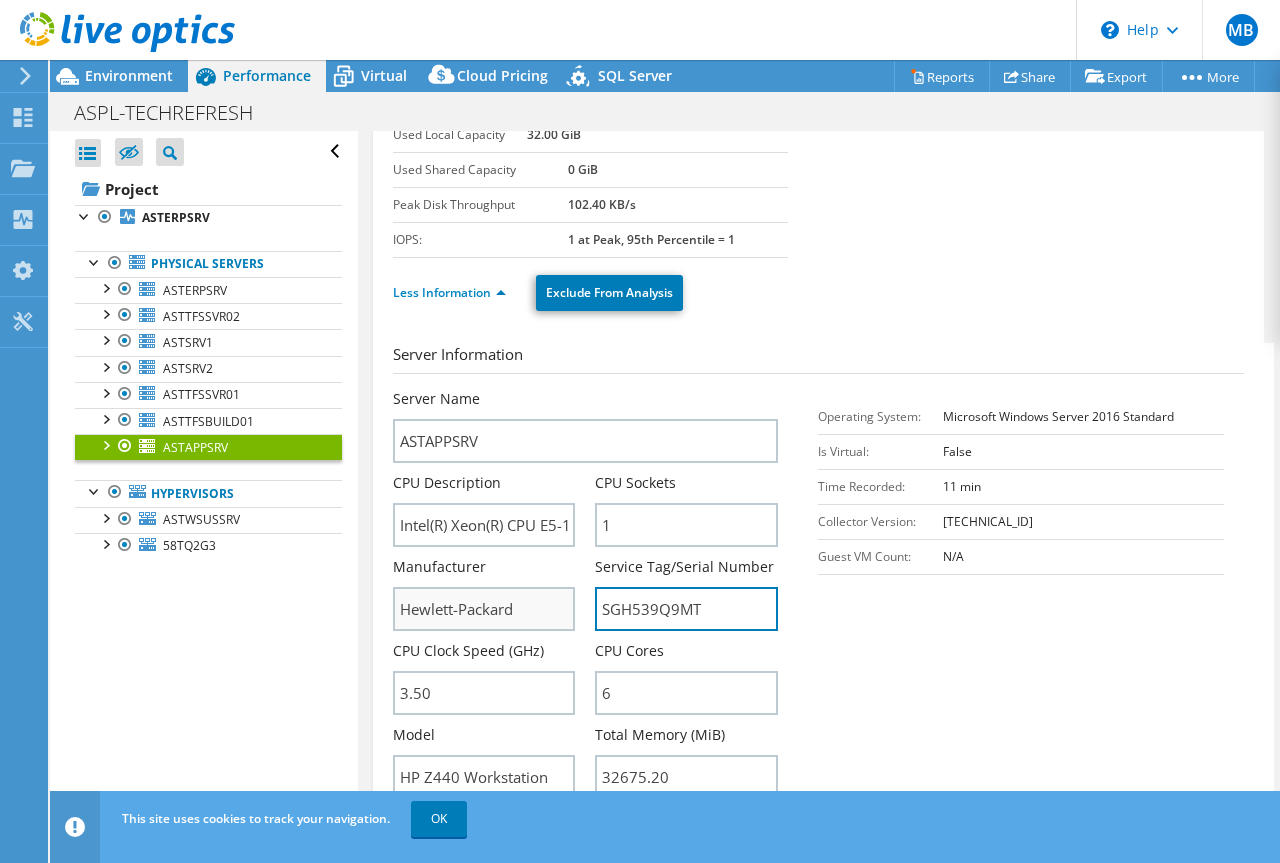 drag, startPoint x: 708, startPoint y: 598, endPoint x: 502, endPoint y: 587, distance: 206.29349 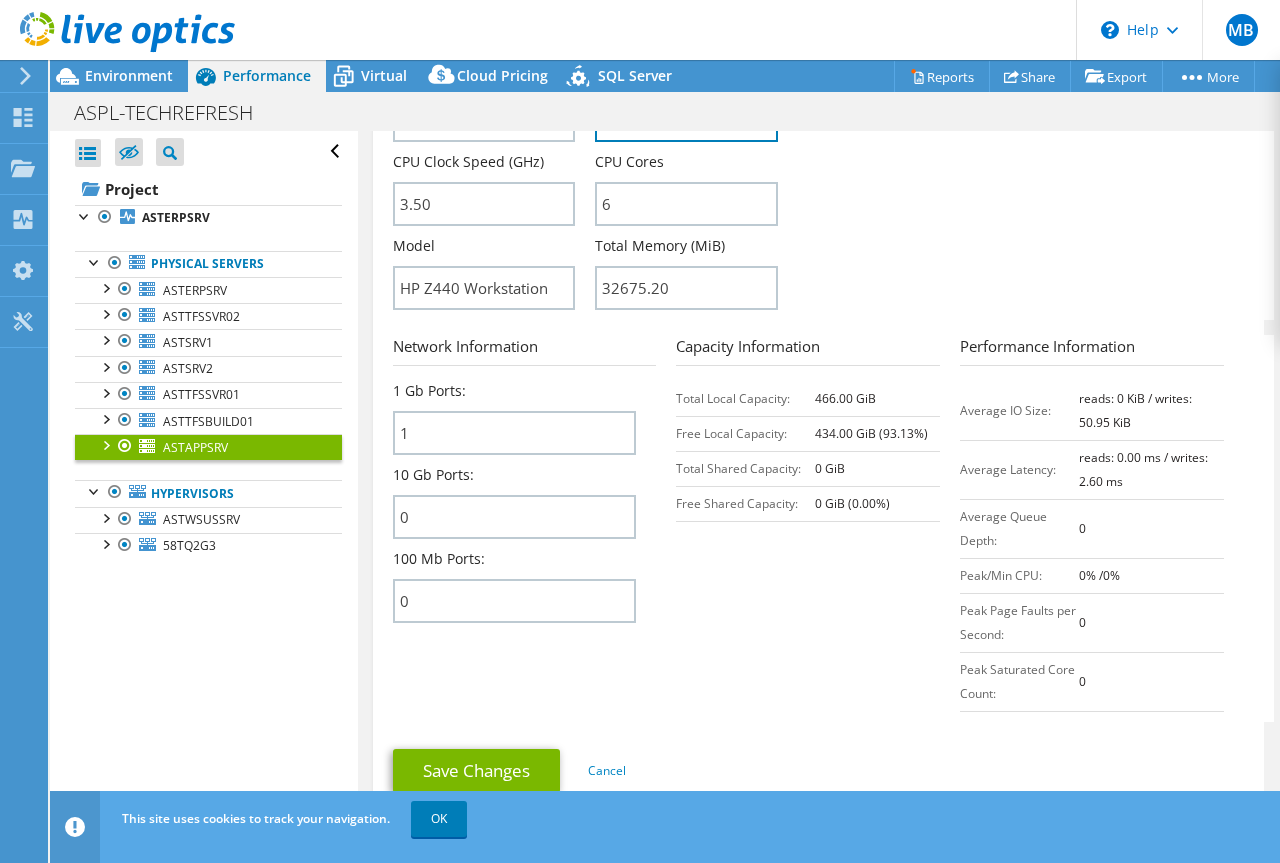 scroll, scrollTop: 678, scrollLeft: 0, axis: vertical 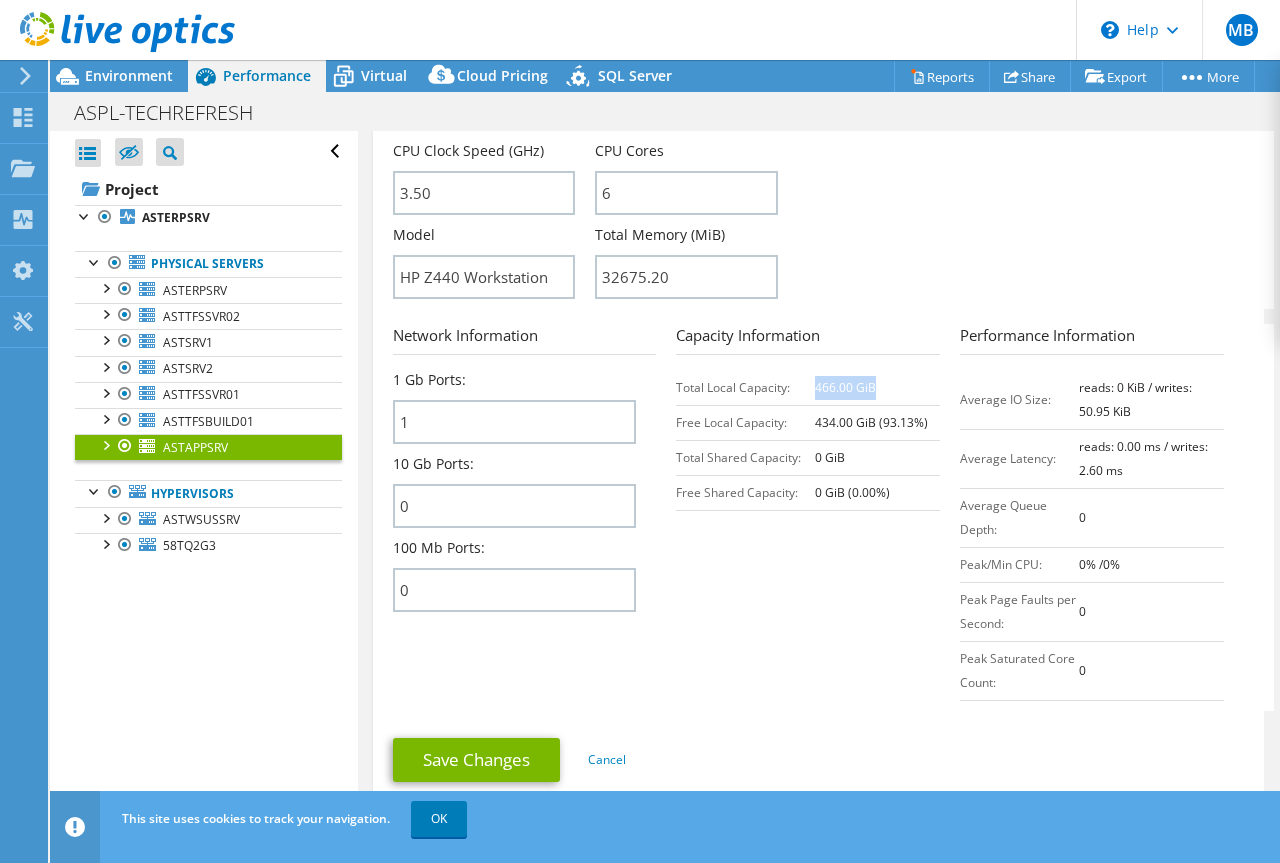 drag, startPoint x: 885, startPoint y: 388, endPoint x: 809, endPoint y: 394, distance: 76.23647 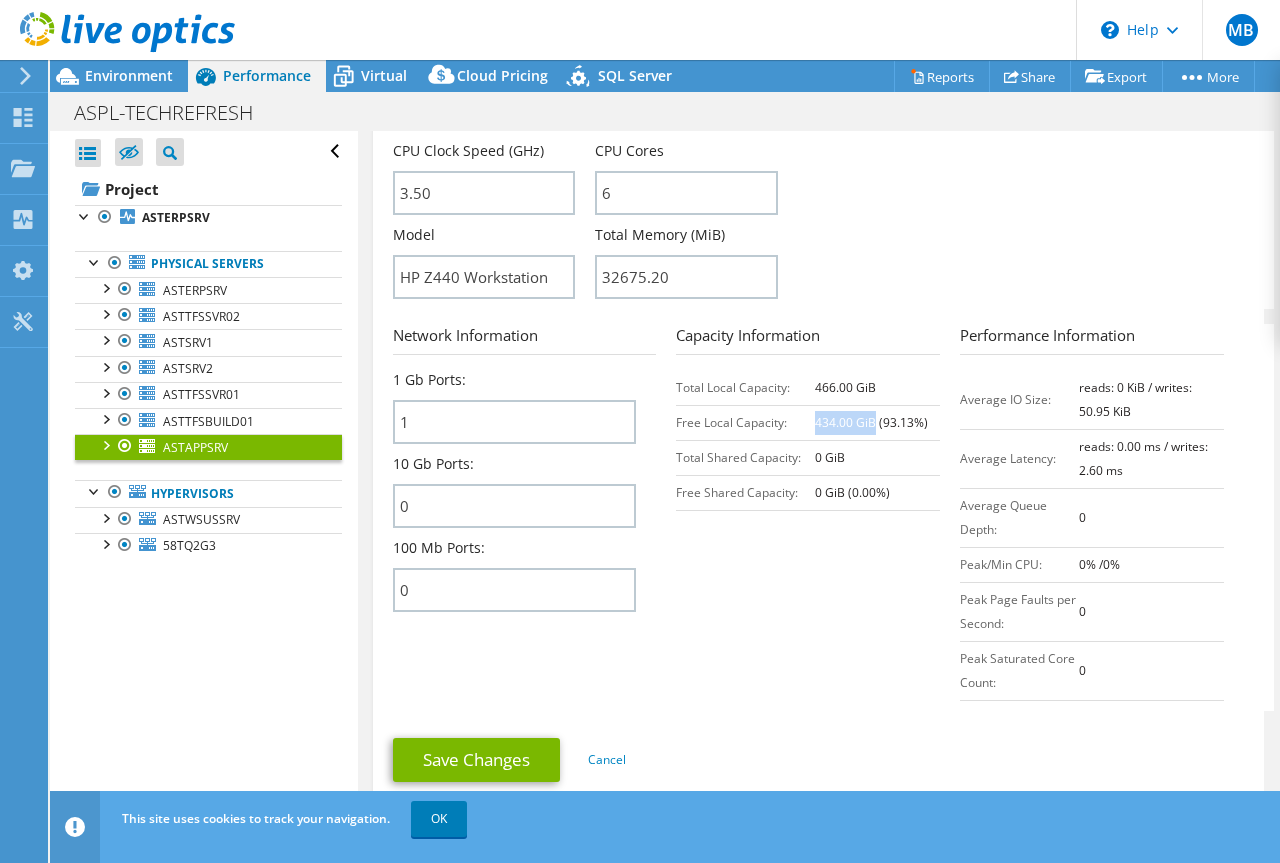 drag, startPoint x: 808, startPoint y: 424, endPoint x: 866, endPoint y: 422, distance: 58.034473 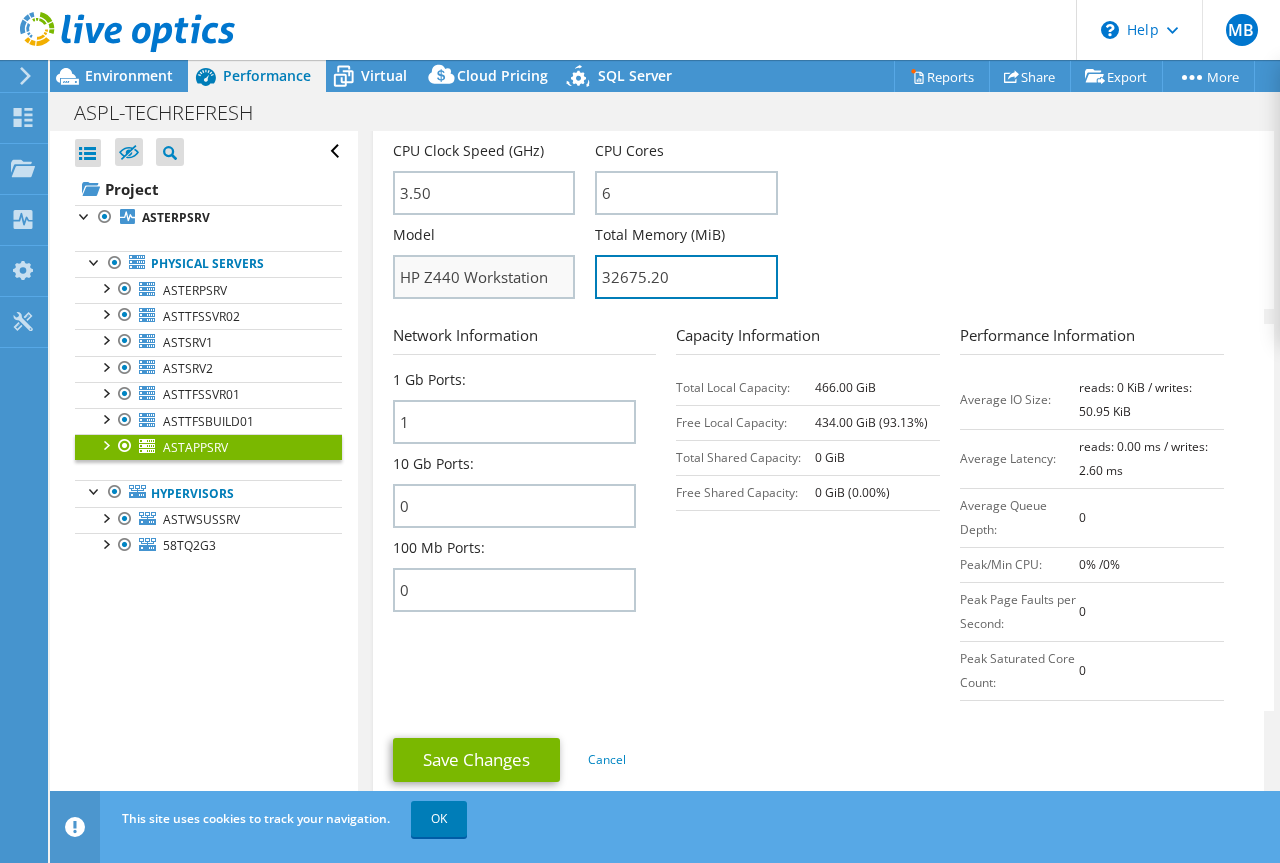 drag, startPoint x: 689, startPoint y: 279, endPoint x: 510, endPoint y: 281, distance: 179.01117 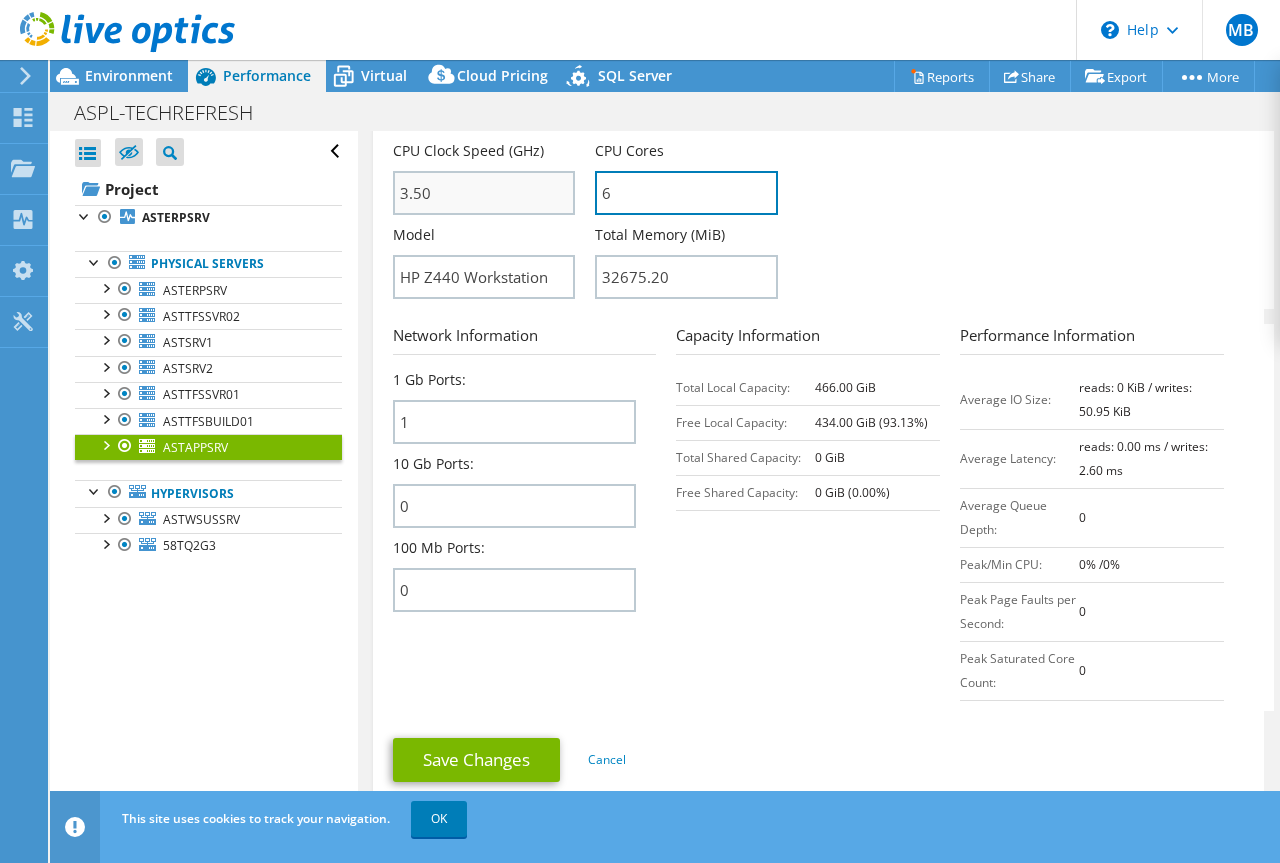 drag, startPoint x: 645, startPoint y: 197, endPoint x: 453, endPoint y: 181, distance: 192.66551 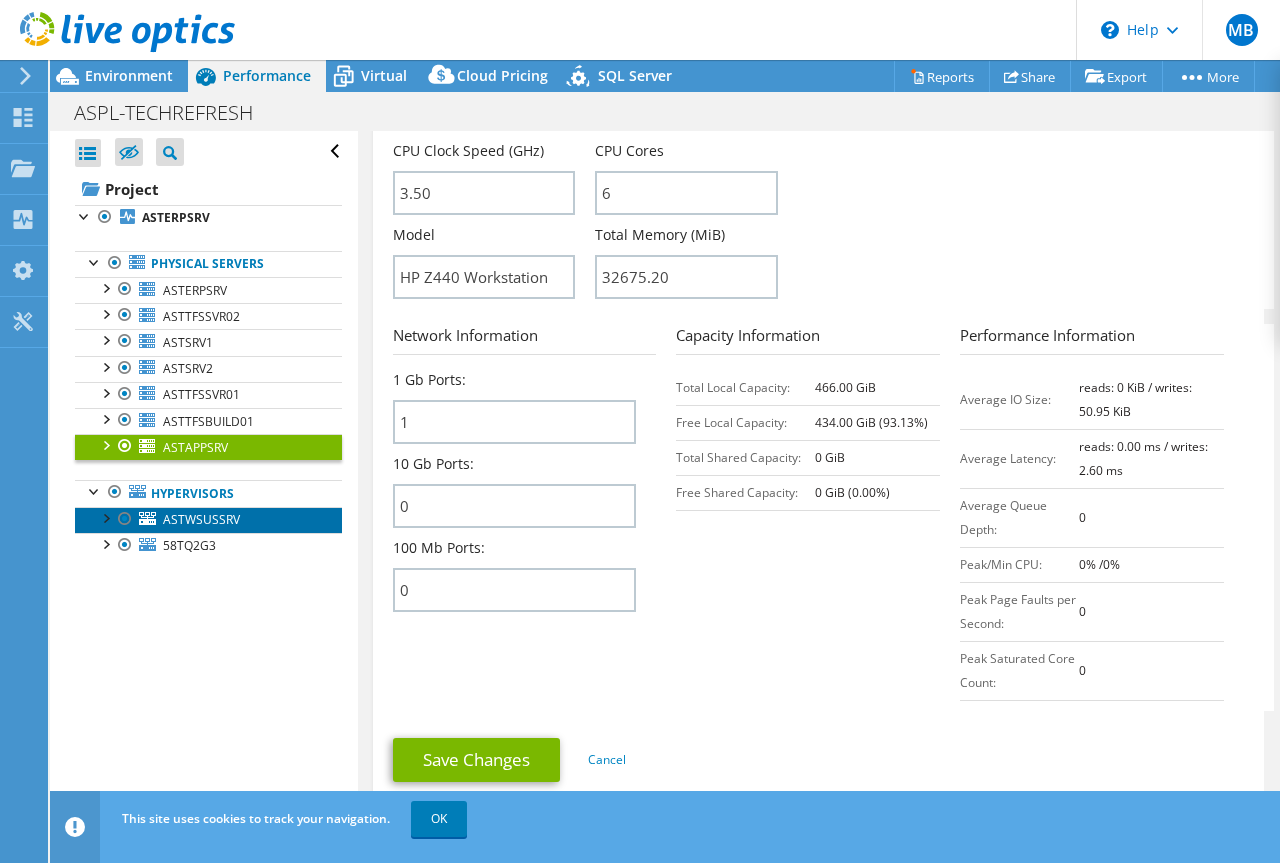 click on "ASTWSUSSRV" at bounding box center [201, 519] 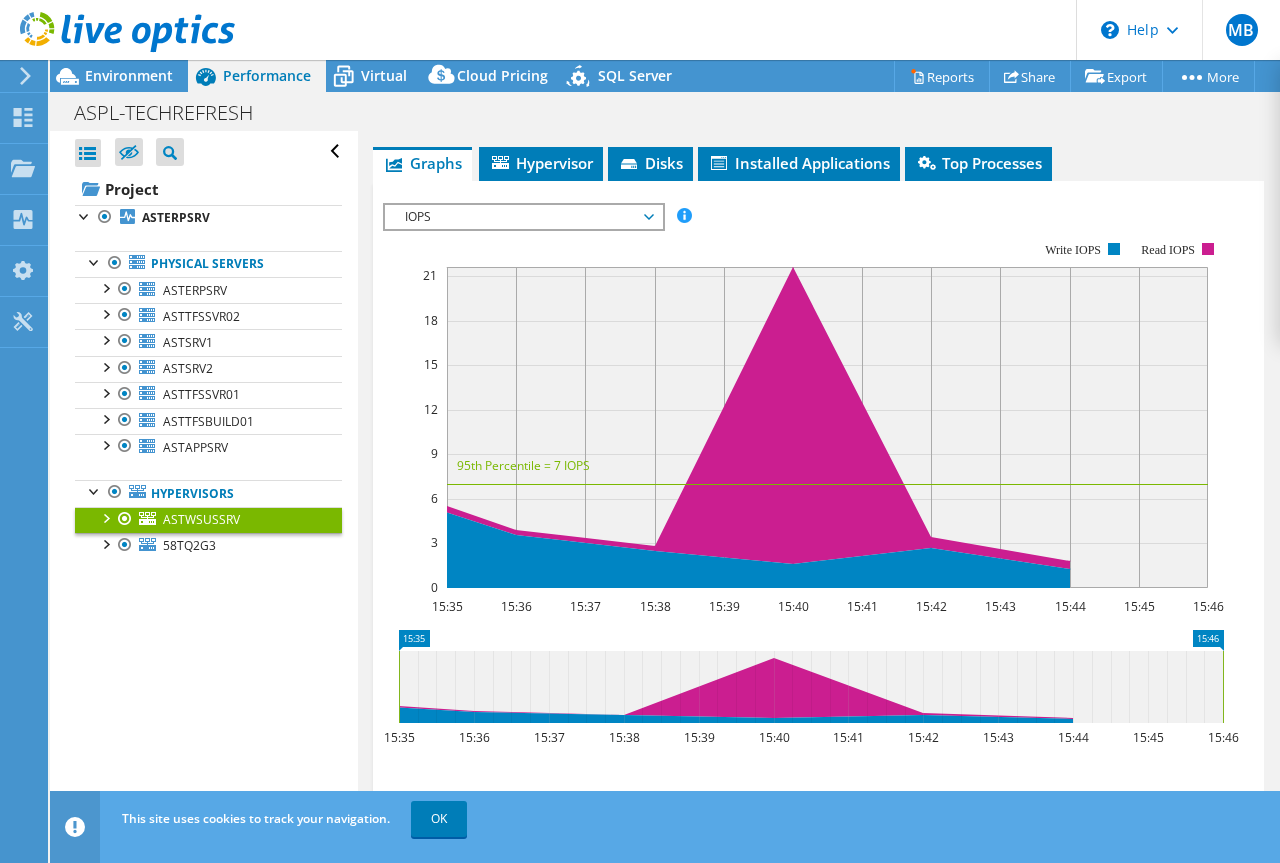 scroll, scrollTop: 289, scrollLeft: 0, axis: vertical 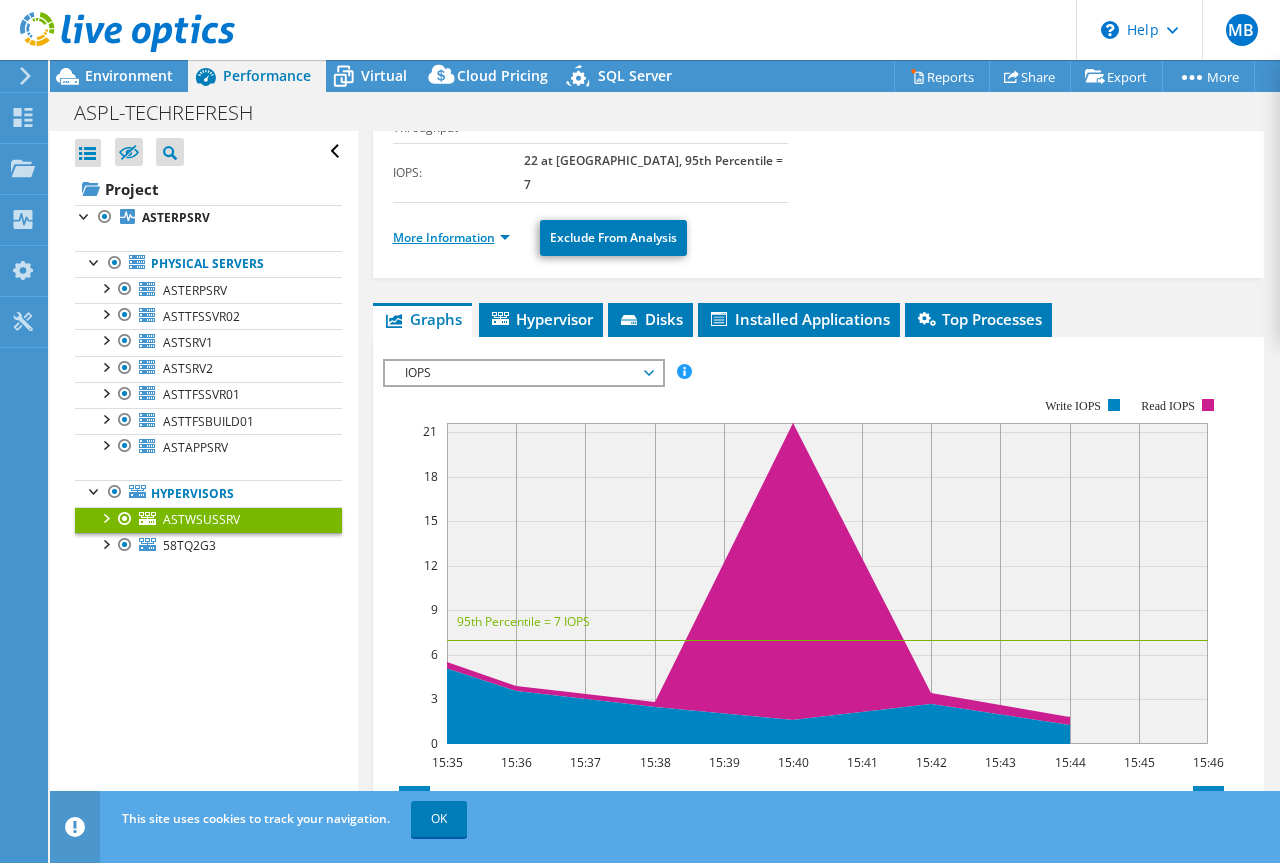 click on "More Information" at bounding box center [451, 237] 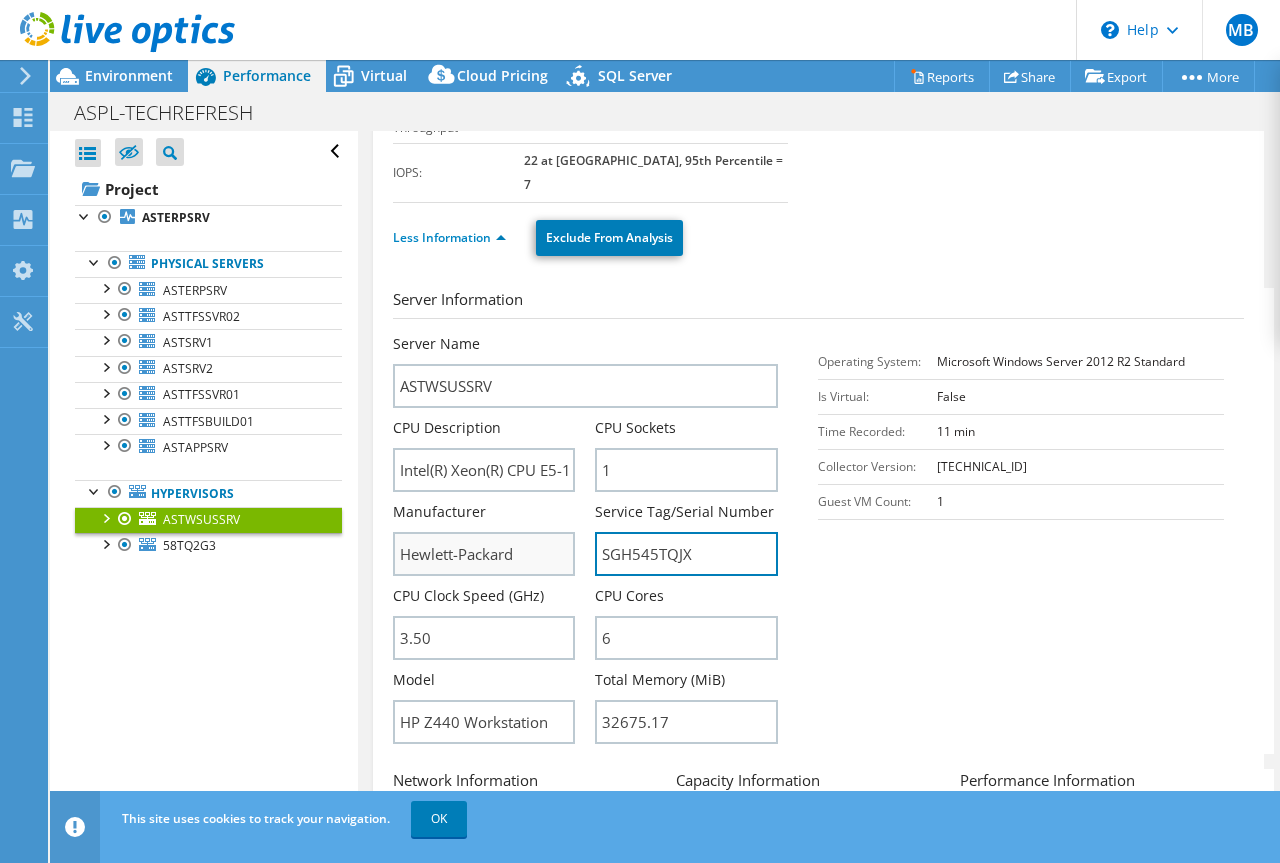 drag, startPoint x: 724, startPoint y: 494, endPoint x: 569, endPoint y: 493, distance: 155.00322 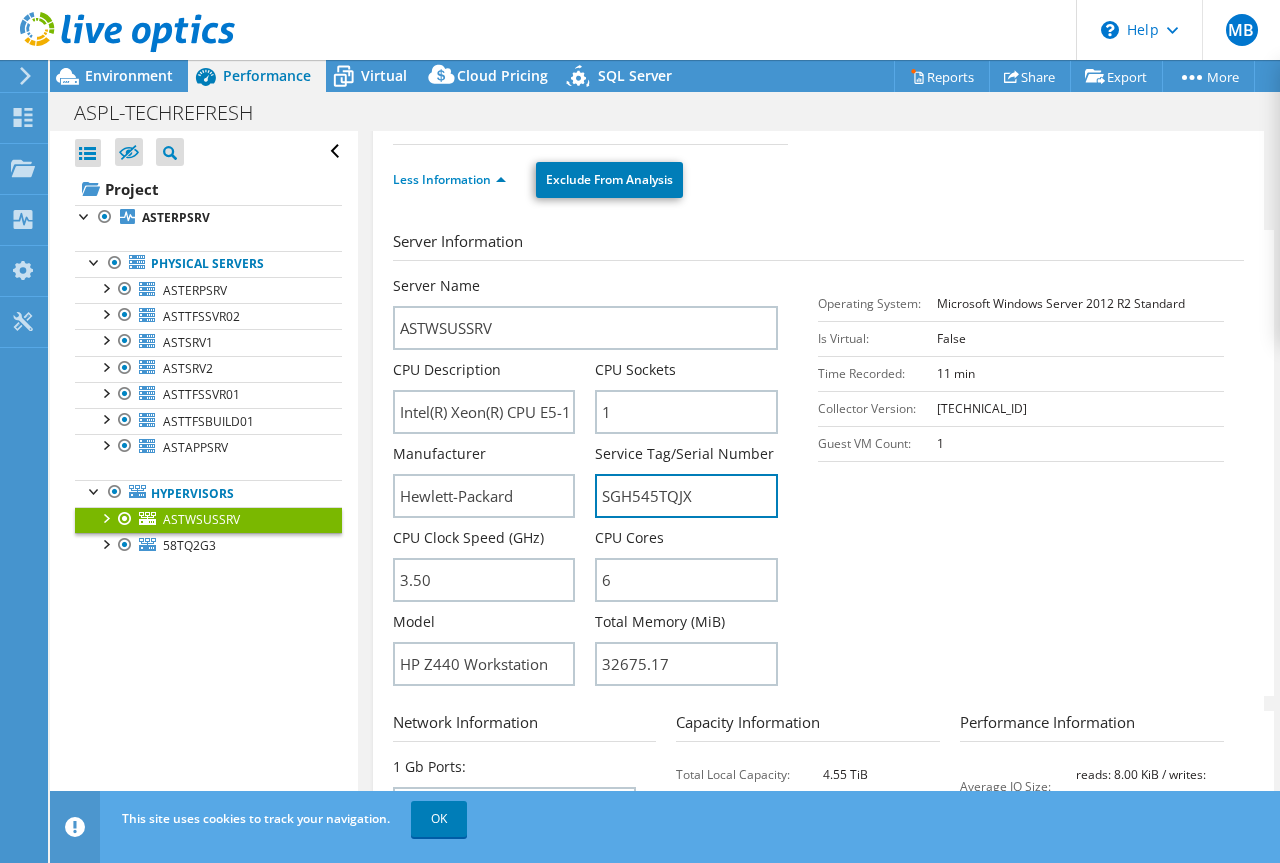 scroll, scrollTop: 389, scrollLeft: 0, axis: vertical 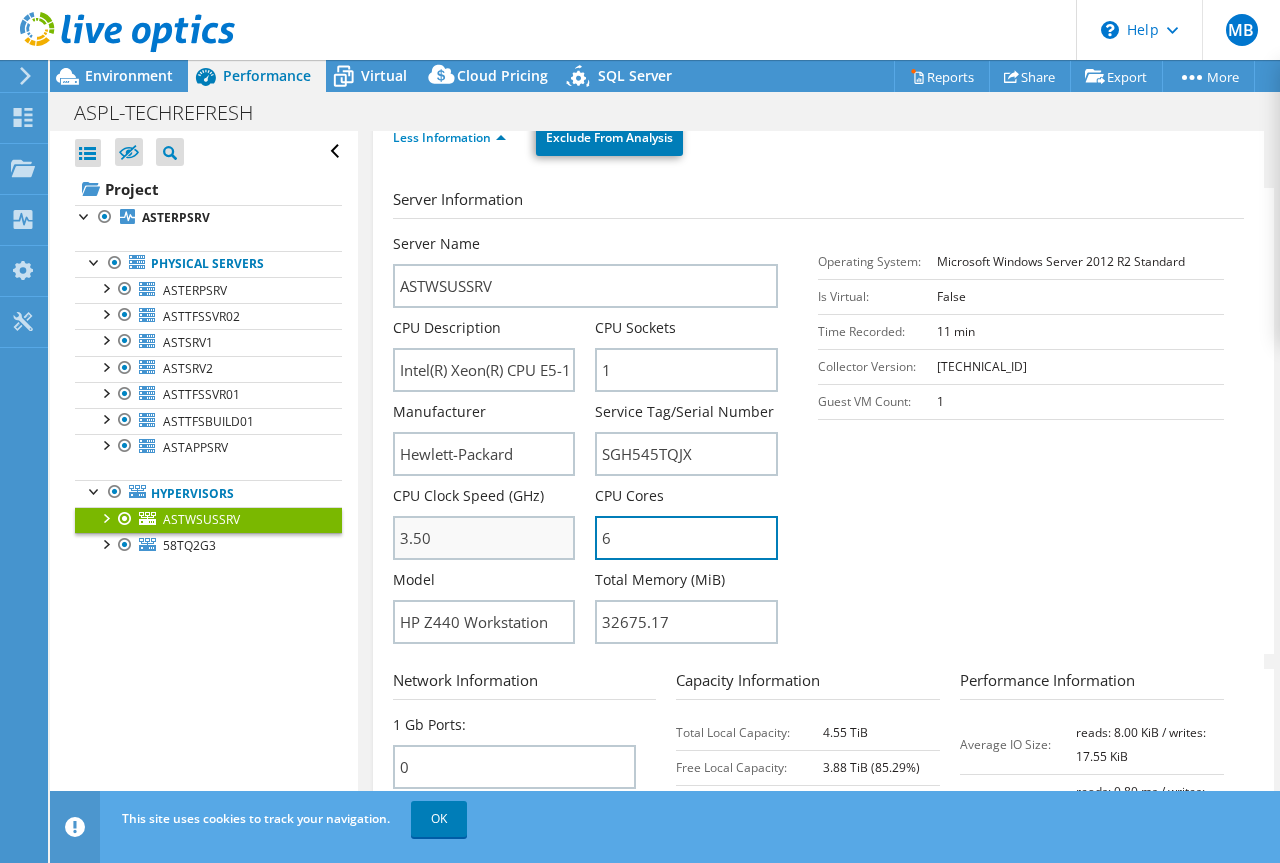 drag, startPoint x: 655, startPoint y: 484, endPoint x: 504, endPoint y: 487, distance: 151.0298 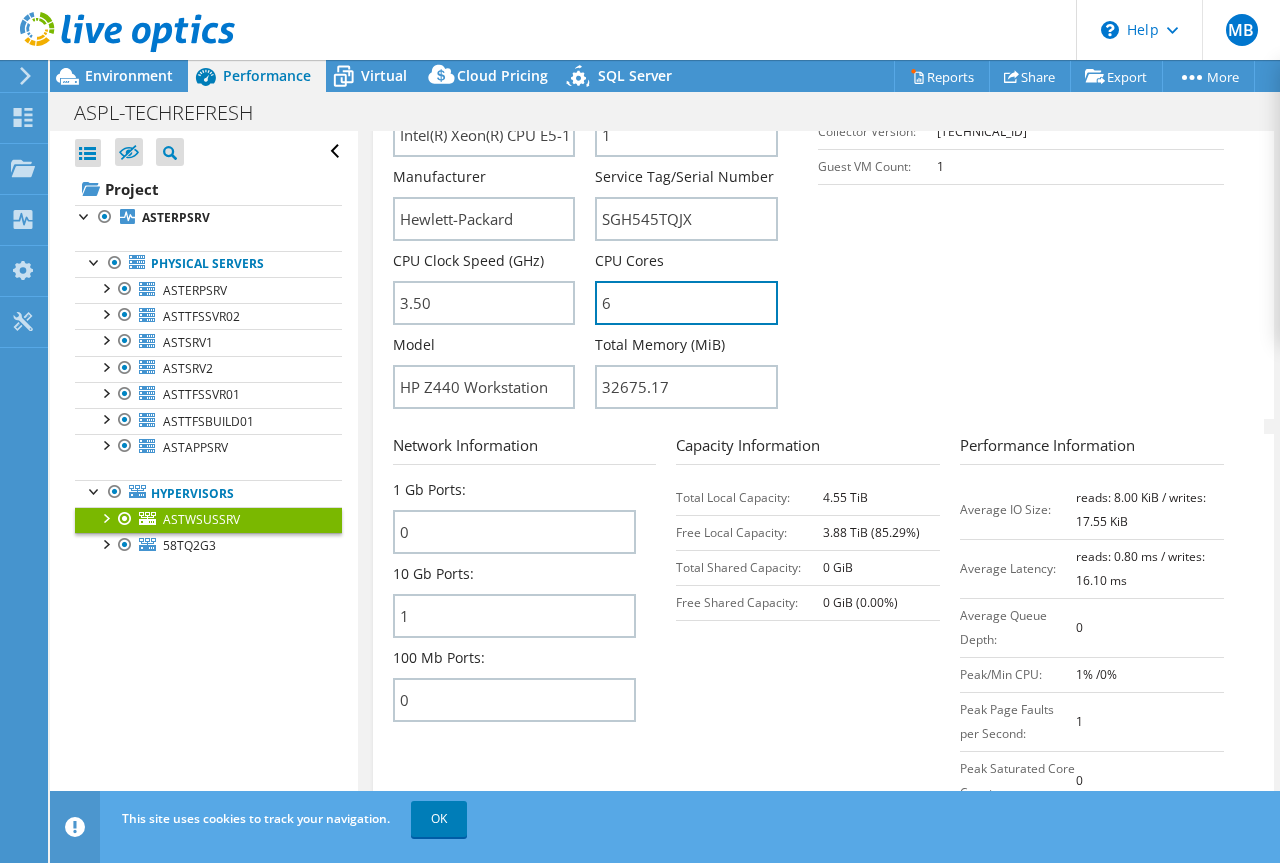 scroll, scrollTop: 689, scrollLeft: 0, axis: vertical 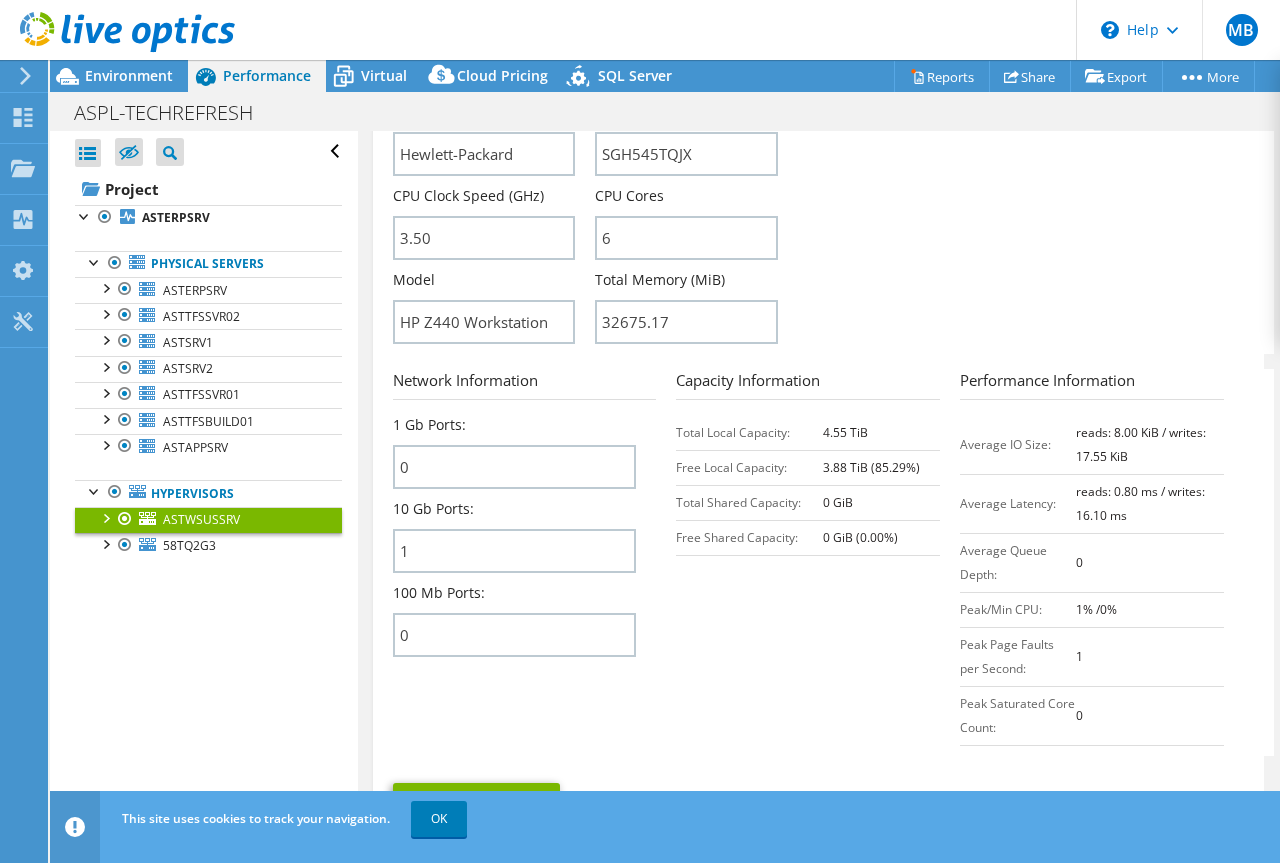 drag, startPoint x: 883, startPoint y: 377, endPoint x: 789, endPoint y: 380, distance: 94.04786 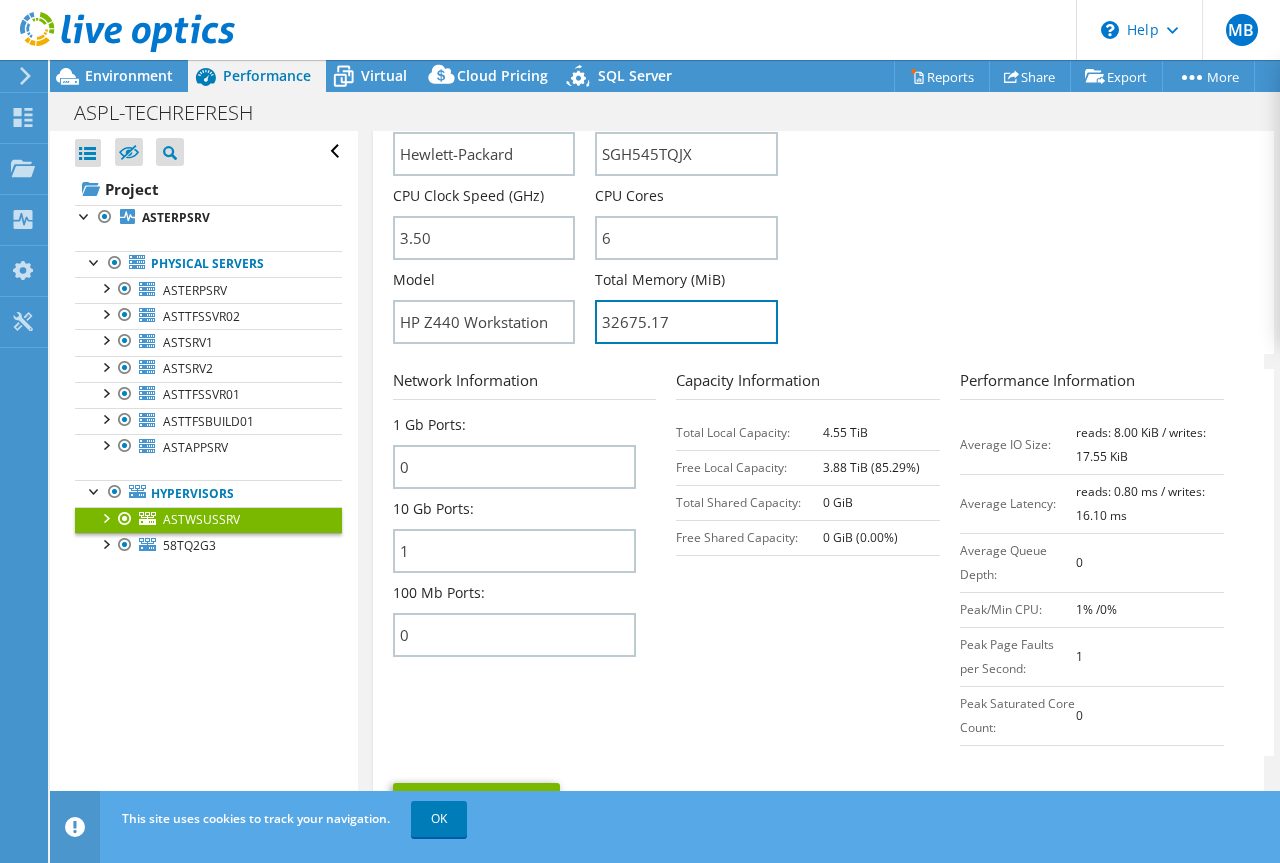 drag, startPoint x: 696, startPoint y: 268, endPoint x: 375, endPoint y: 244, distance: 321.89594 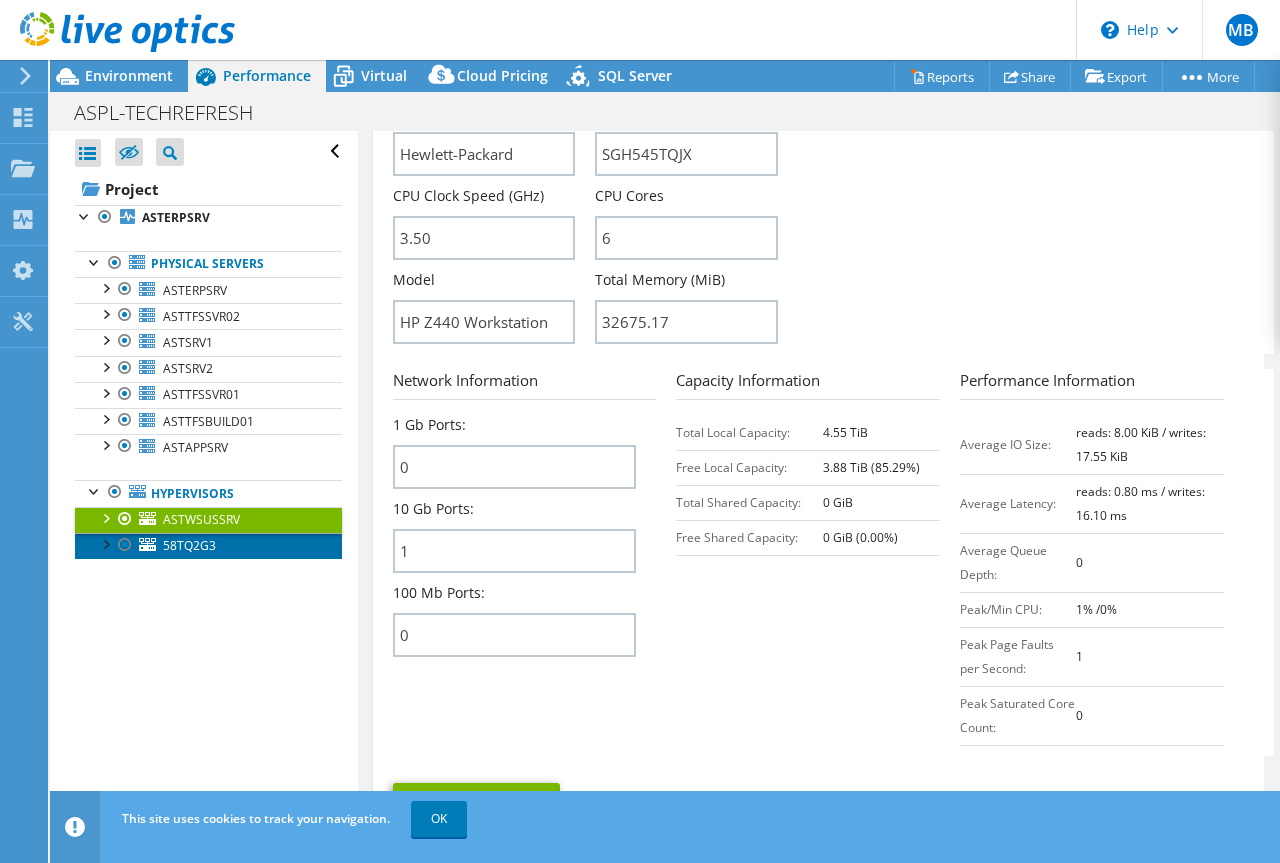 click on "58TQ2G3" at bounding box center [208, 546] 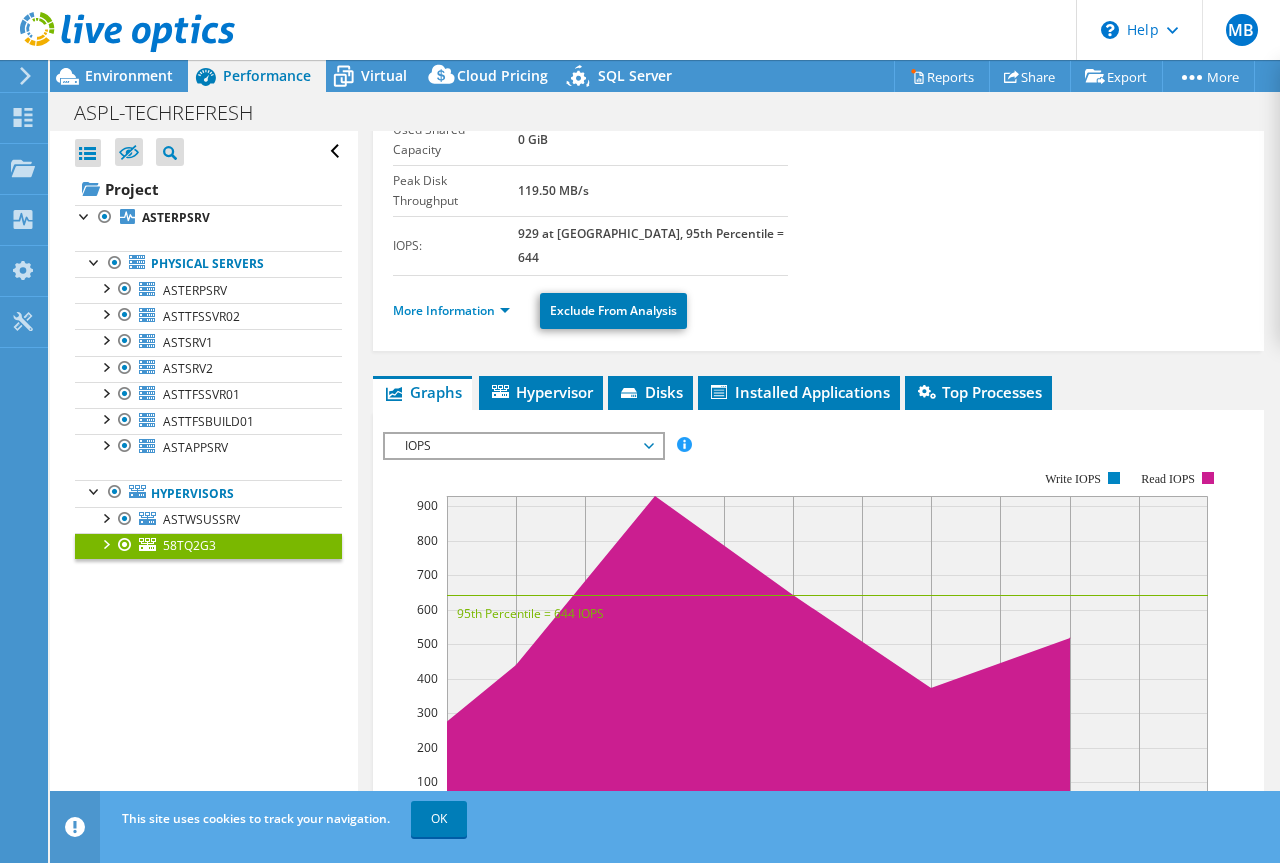 scroll, scrollTop: 189, scrollLeft: 0, axis: vertical 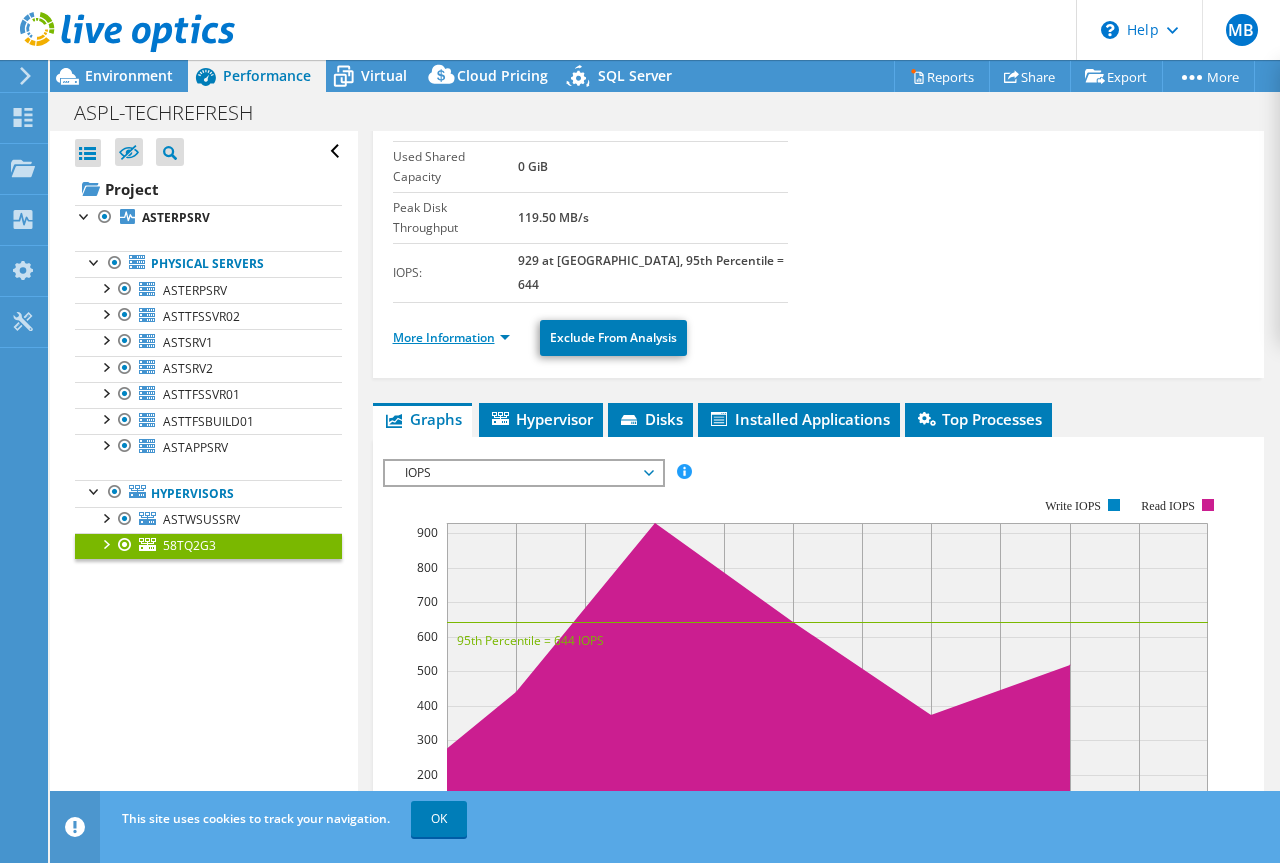 click on "More Information" at bounding box center (451, 337) 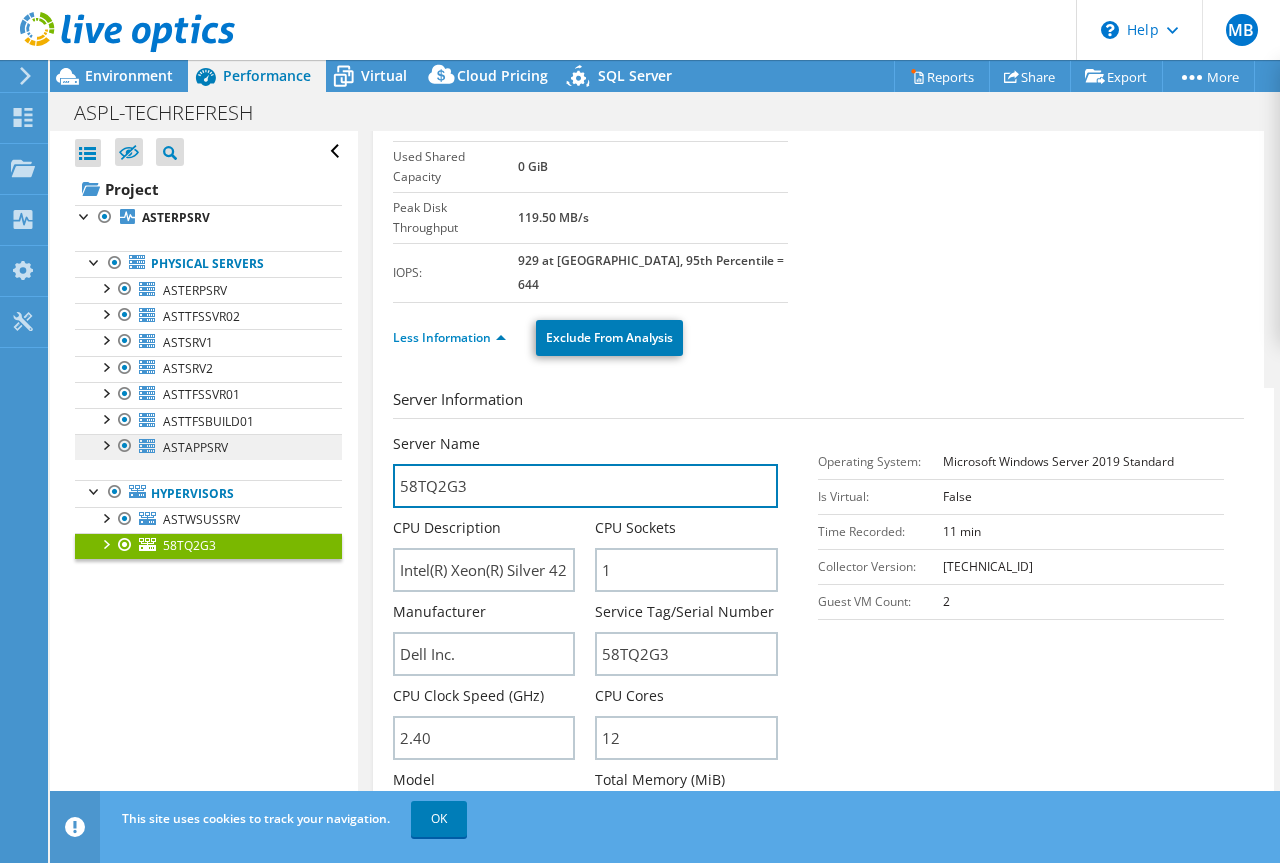 drag, startPoint x: 486, startPoint y: 440, endPoint x: 179, endPoint y: 436, distance: 307.02606 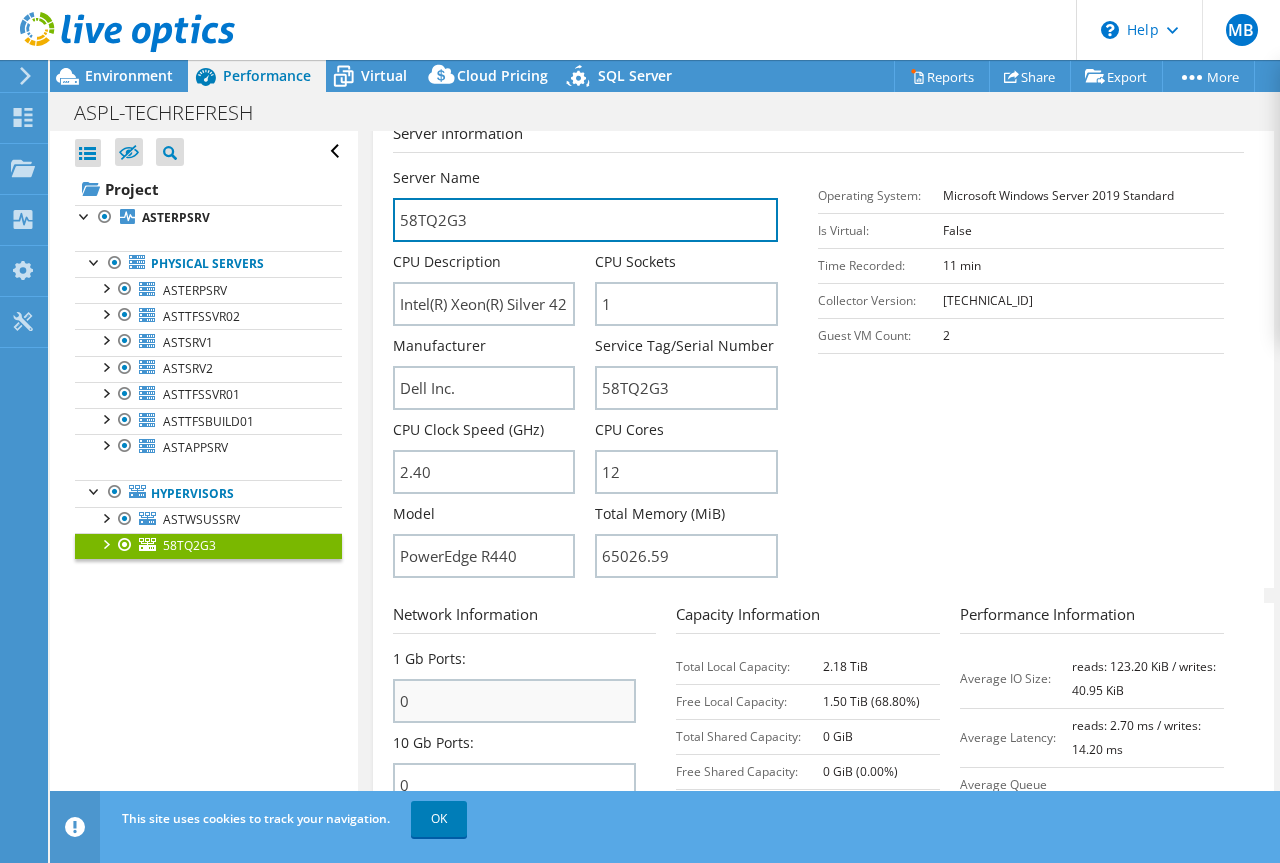 scroll, scrollTop: 489, scrollLeft: 0, axis: vertical 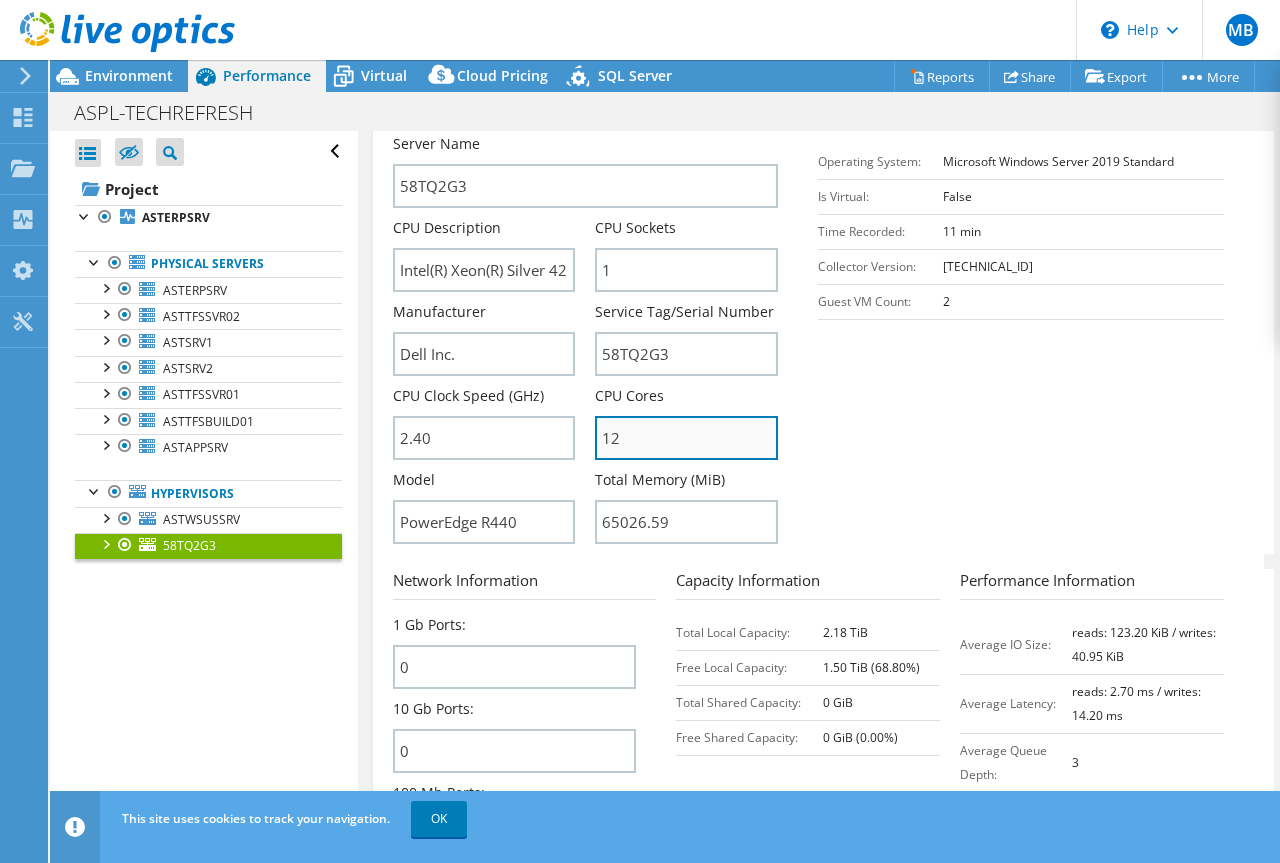 click on "12" at bounding box center [686, 438] 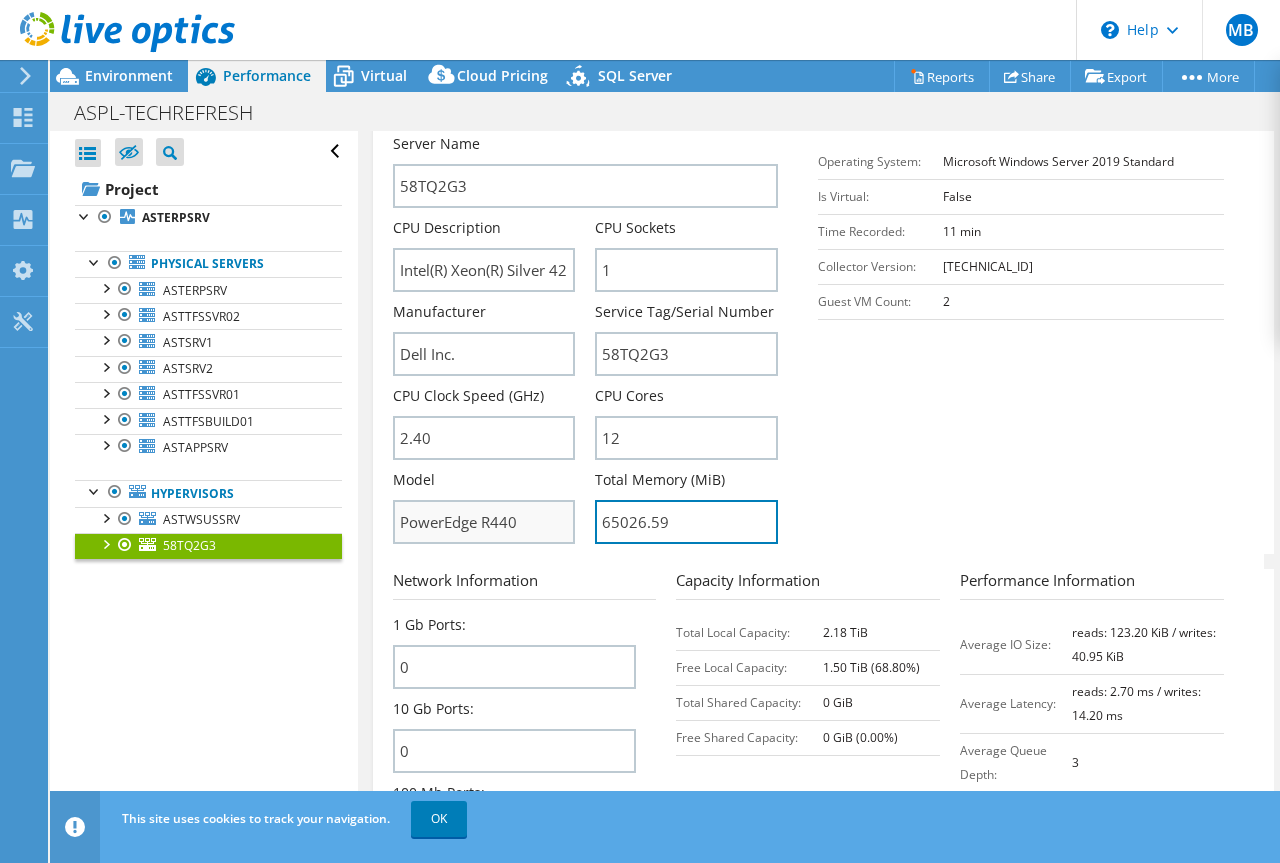 drag, startPoint x: 695, startPoint y: 472, endPoint x: 540, endPoint y: 462, distance: 155.32225 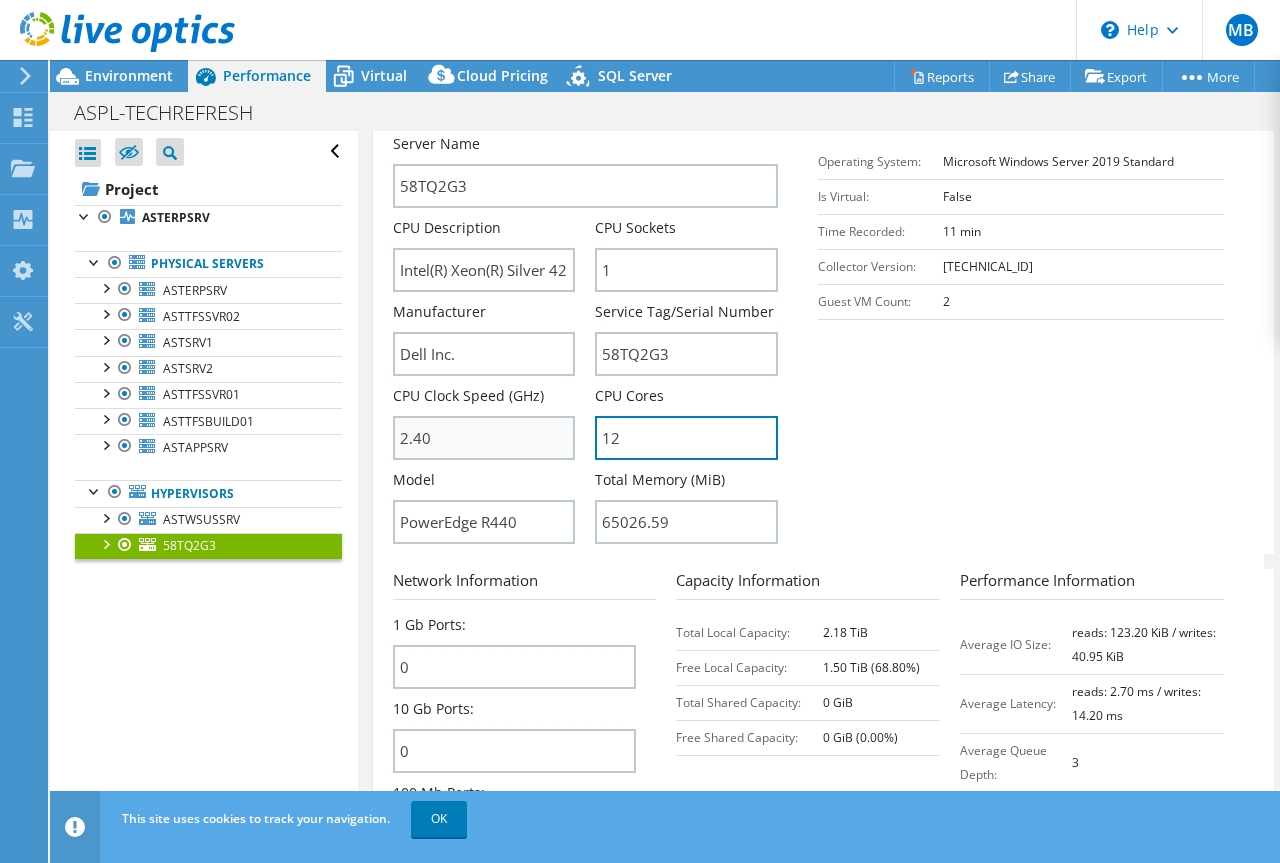 click on "Server Name
58TQ2G3
CPU Description
Intel(R) Xeon(R) Silver 4214R CPU @ 2.40GHz
CPU Sockets
1
Manufacturer Dell Inc. 58TQ2G3 12" at bounding box center [596, 134] 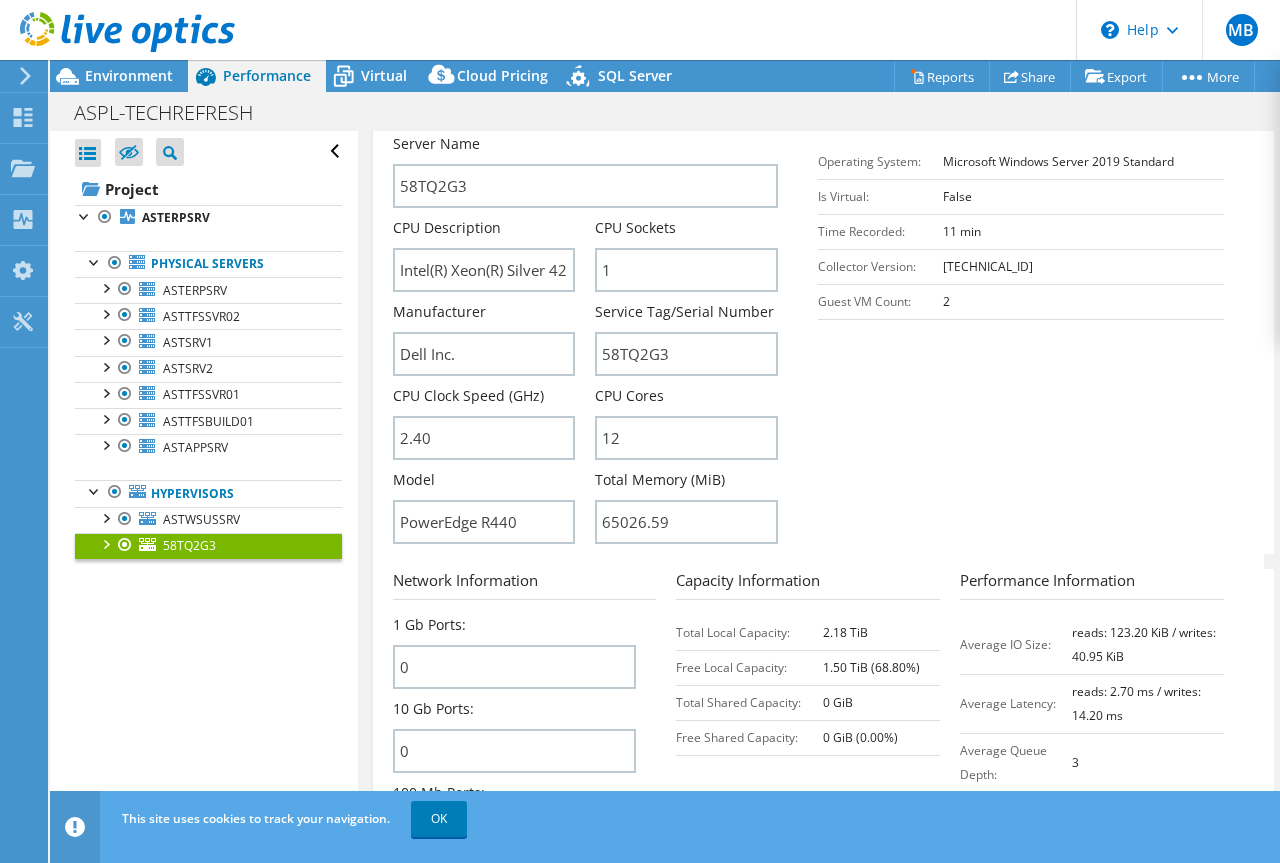 drag, startPoint x: 871, startPoint y: 576, endPoint x: 811, endPoint y: 582, distance: 60.299255 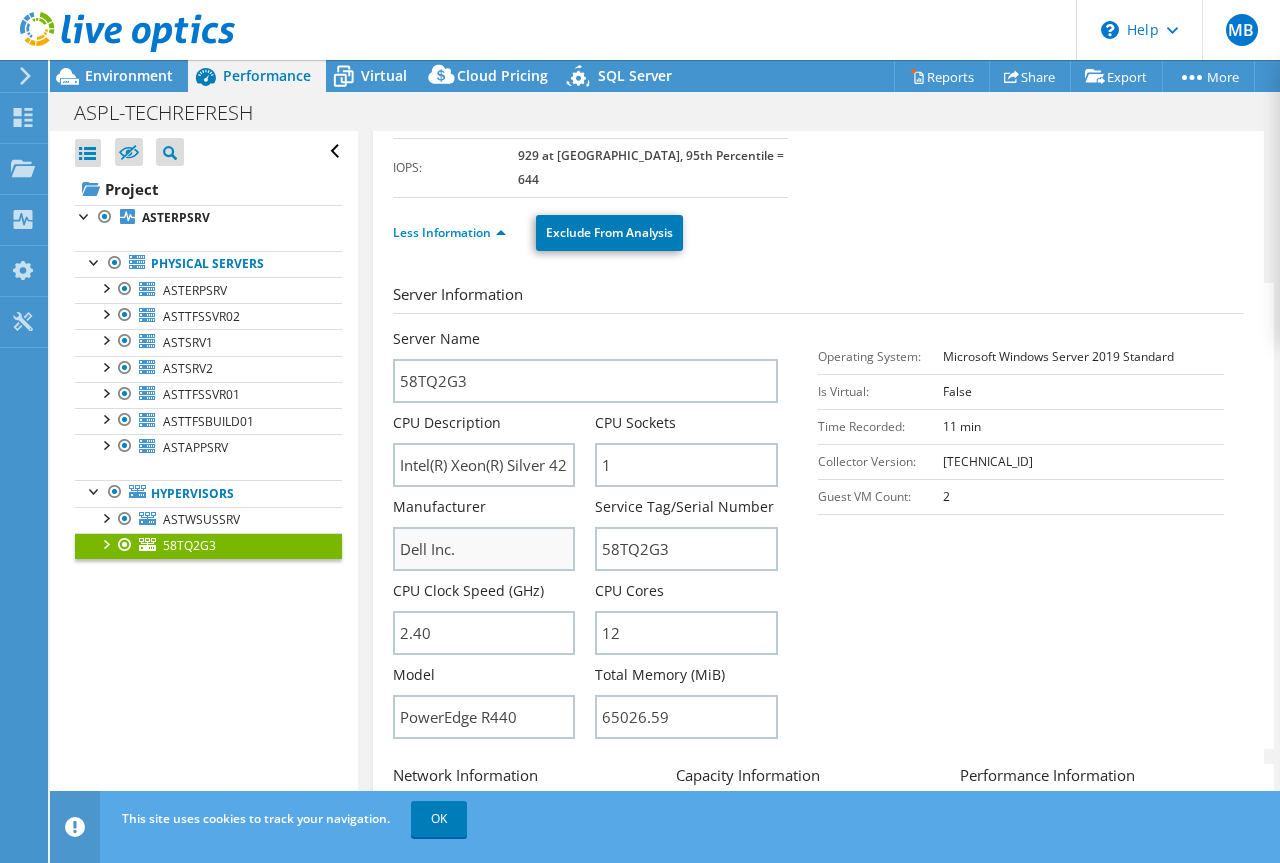 scroll, scrollTop: 289, scrollLeft: 0, axis: vertical 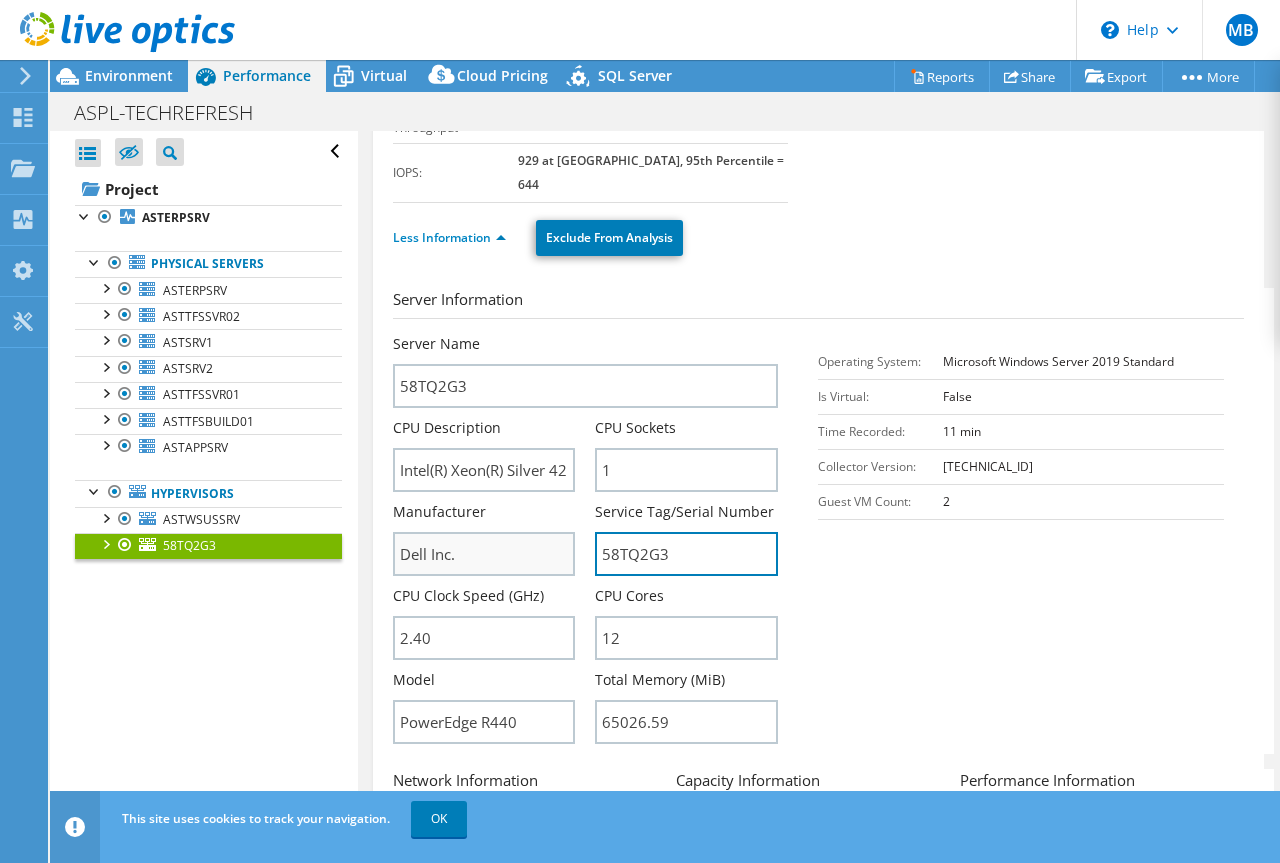 drag, startPoint x: 481, startPoint y: 501, endPoint x: 400, endPoint y: 507, distance: 81.22192 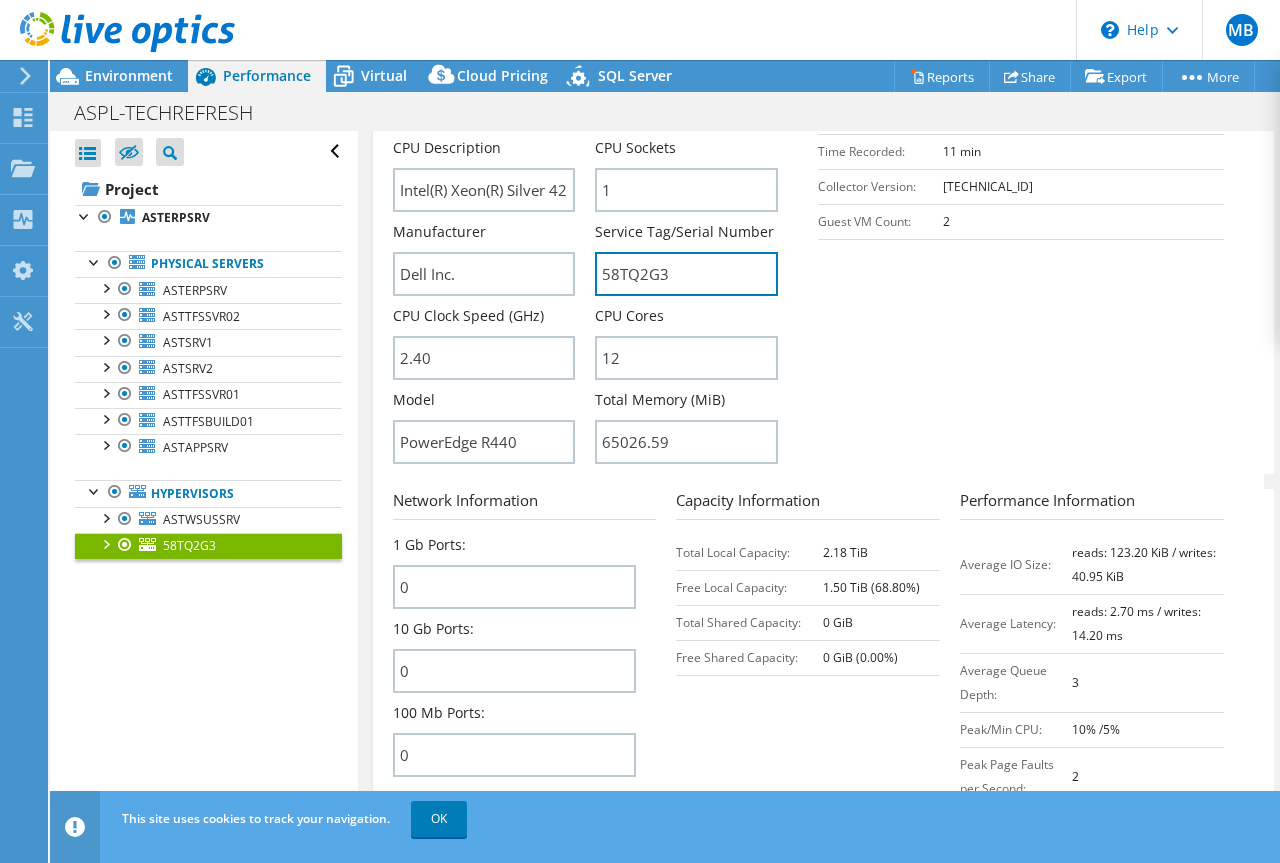 scroll, scrollTop: 589, scrollLeft: 0, axis: vertical 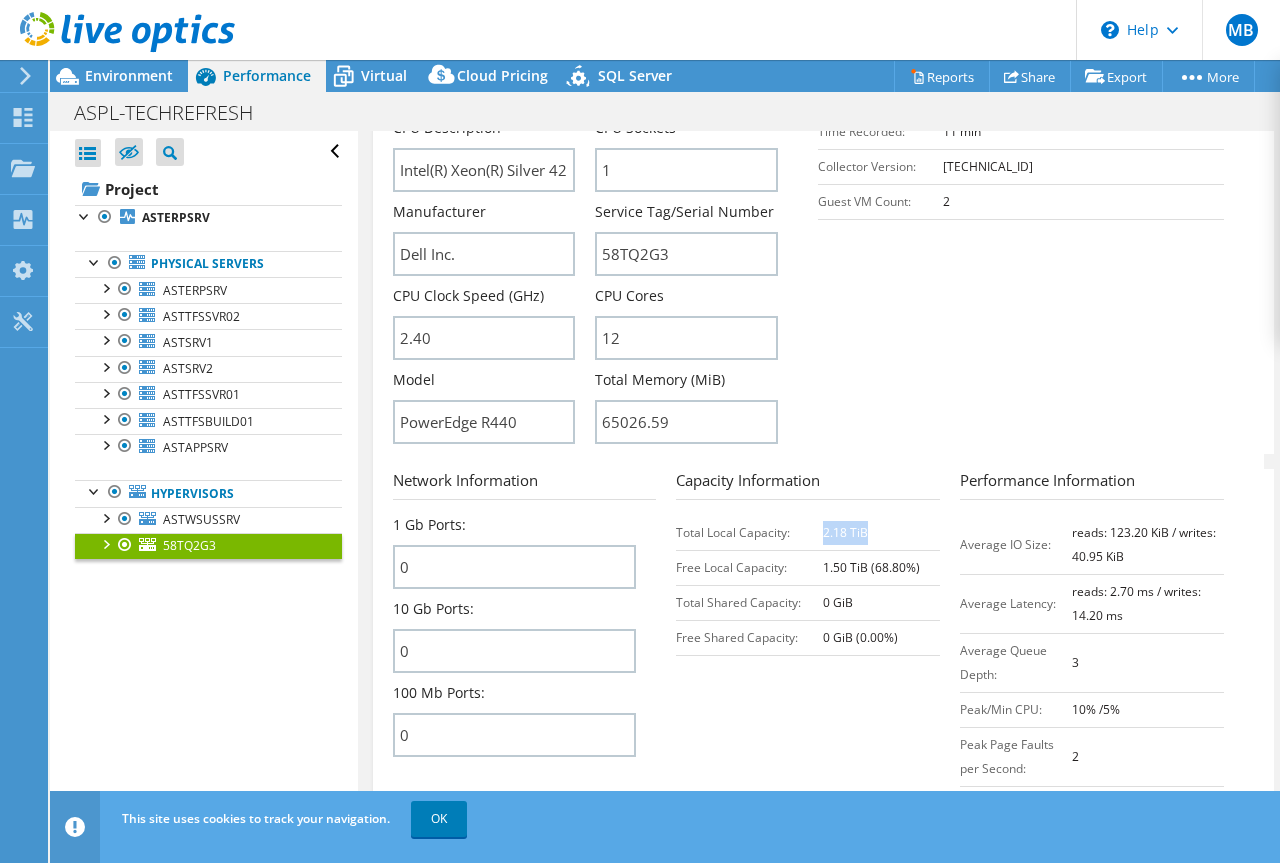 drag, startPoint x: 864, startPoint y: 473, endPoint x: 816, endPoint y: 475, distance: 48.04165 